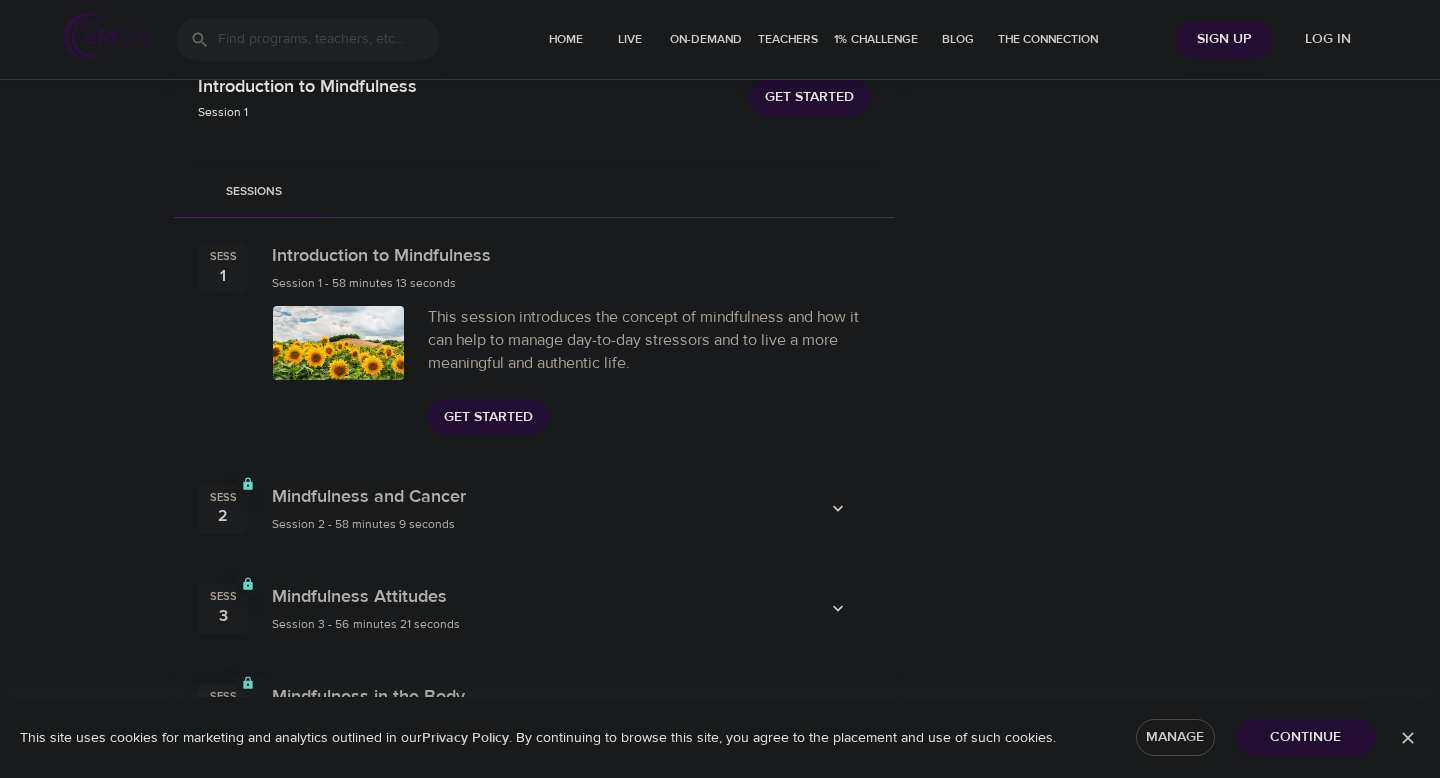 scroll, scrollTop: 582, scrollLeft: 0, axis: vertical 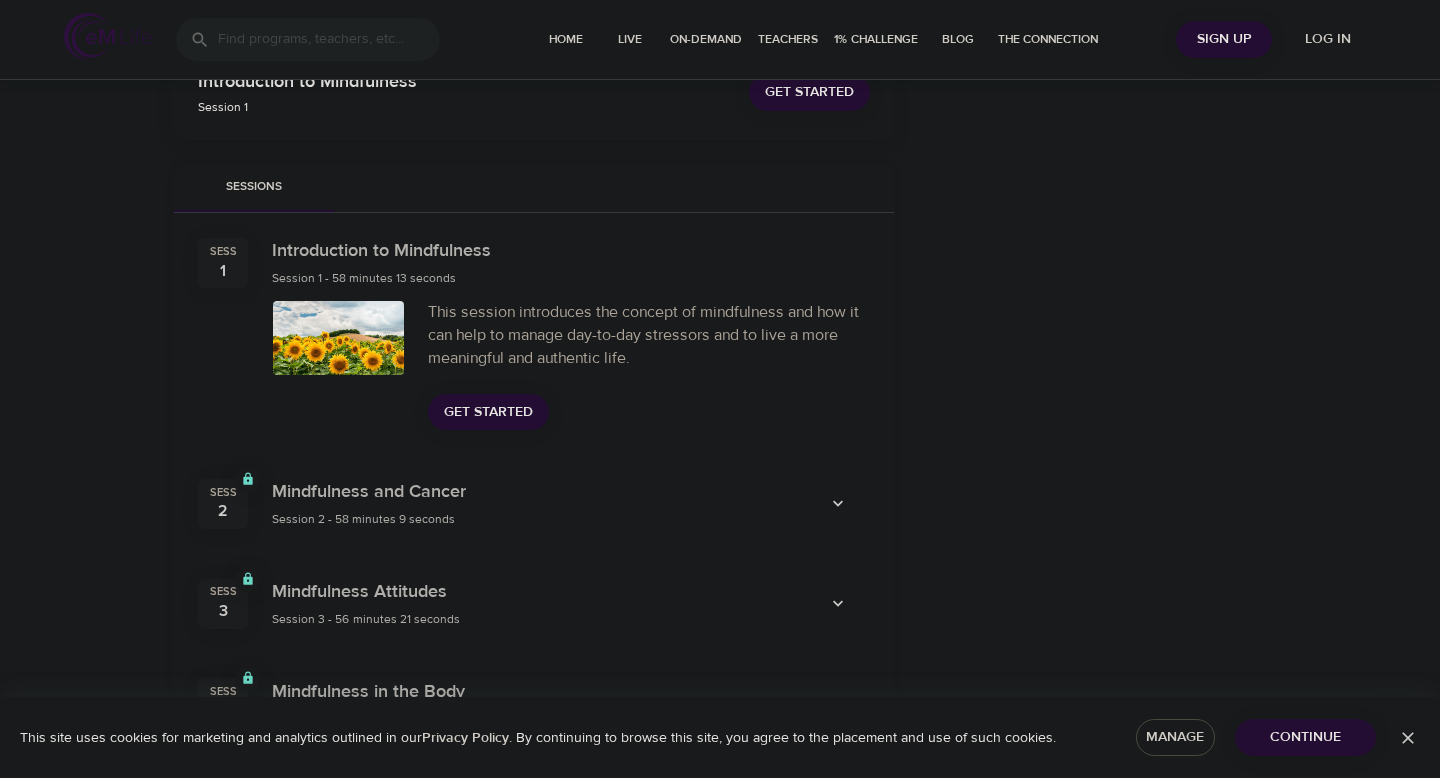 click 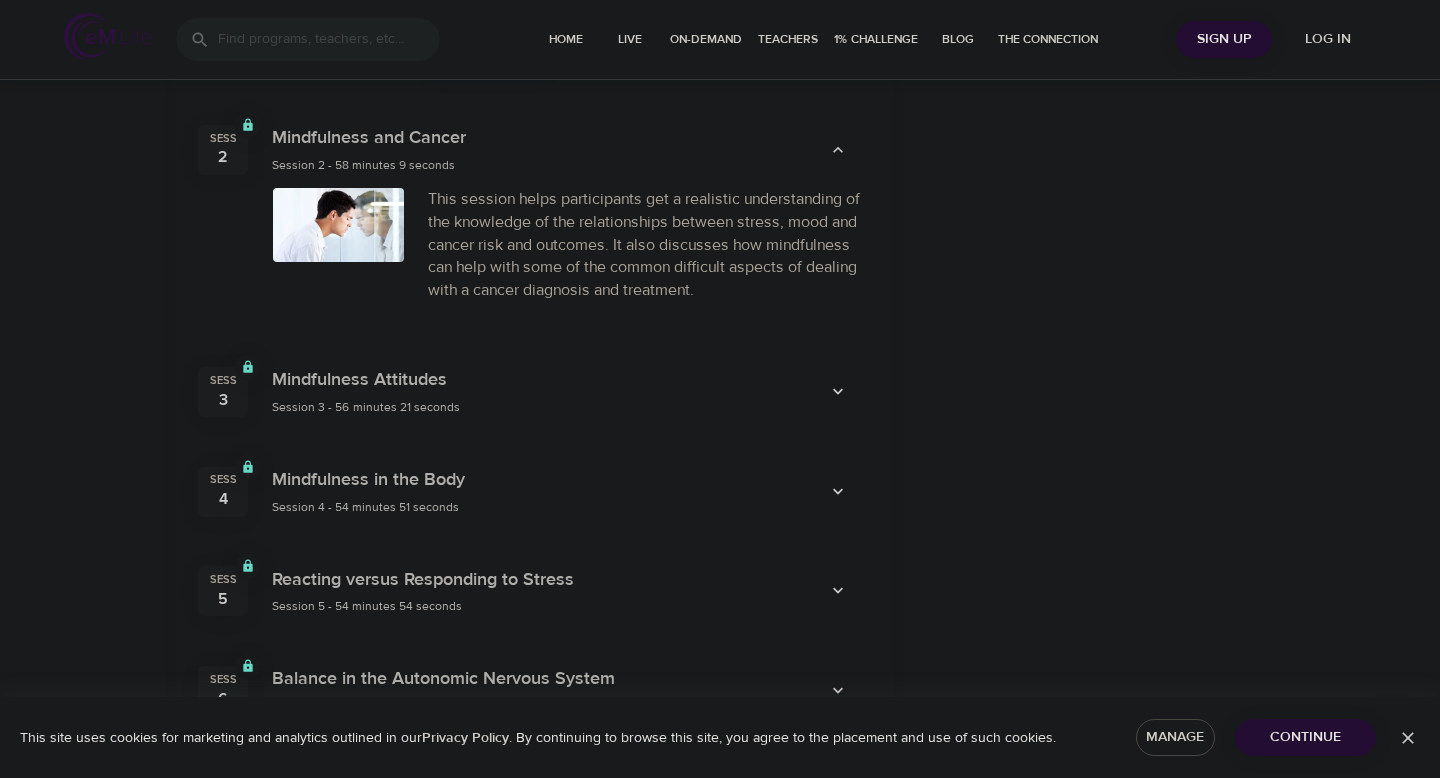 scroll, scrollTop: 943, scrollLeft: 0, axis: vertical 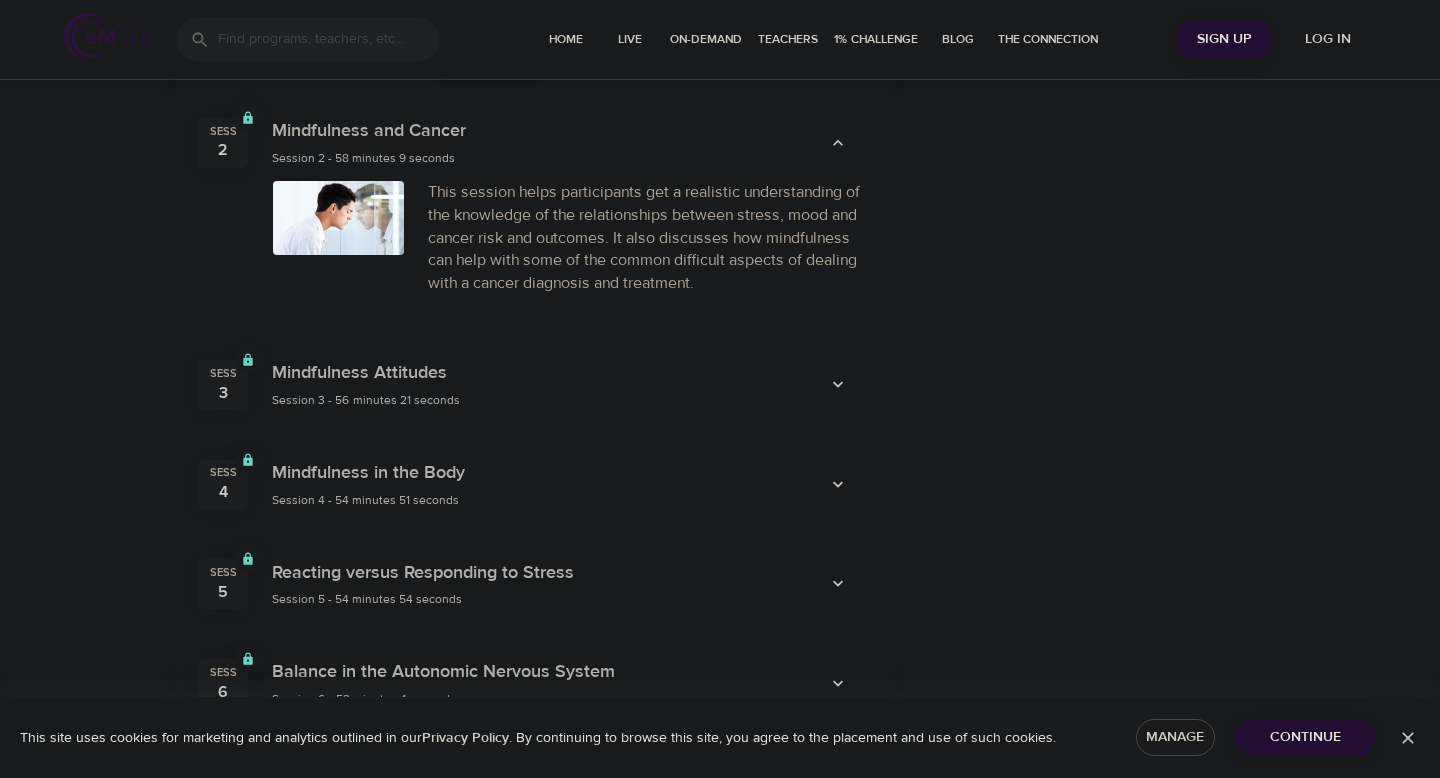 click 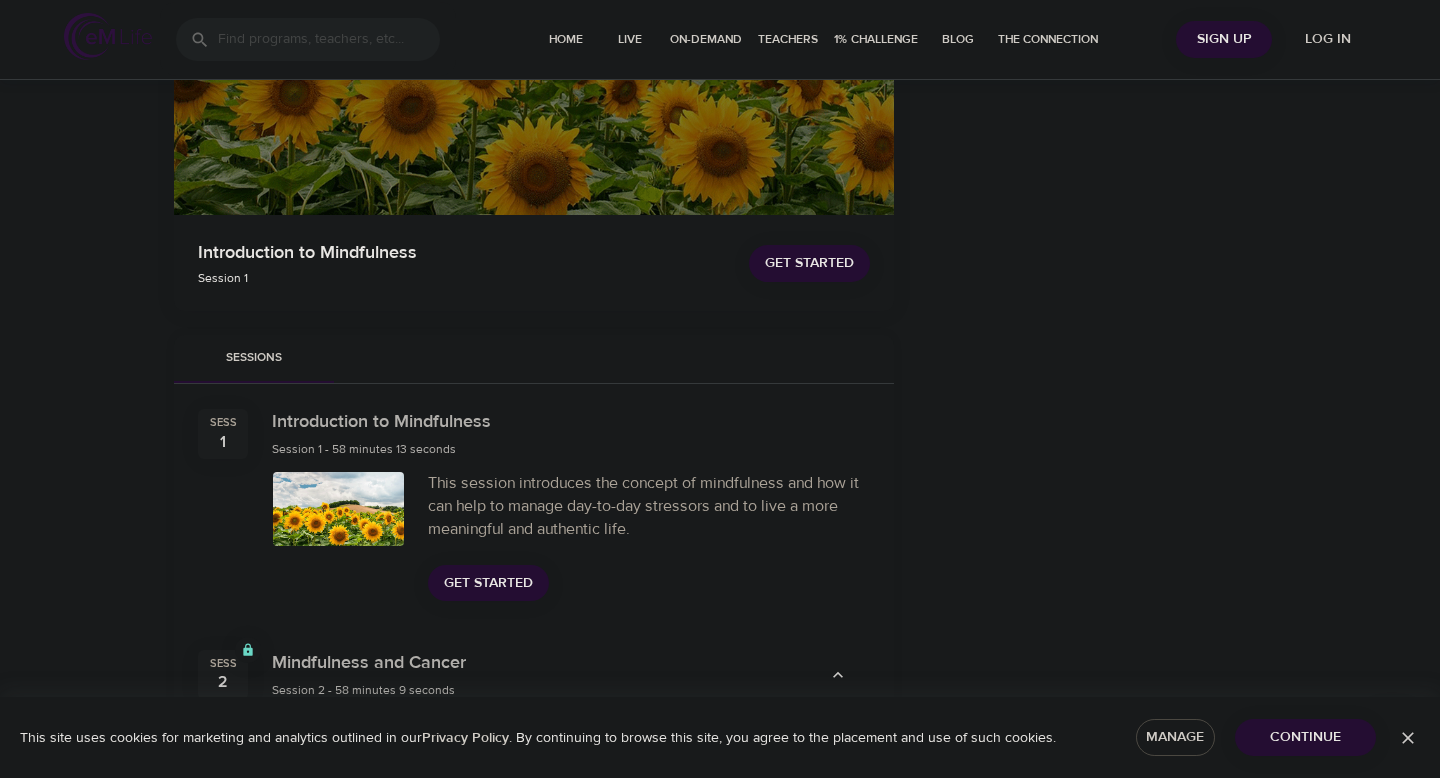 scroll, scrollTop: 226, scrollLeft: 0, axis: vertical 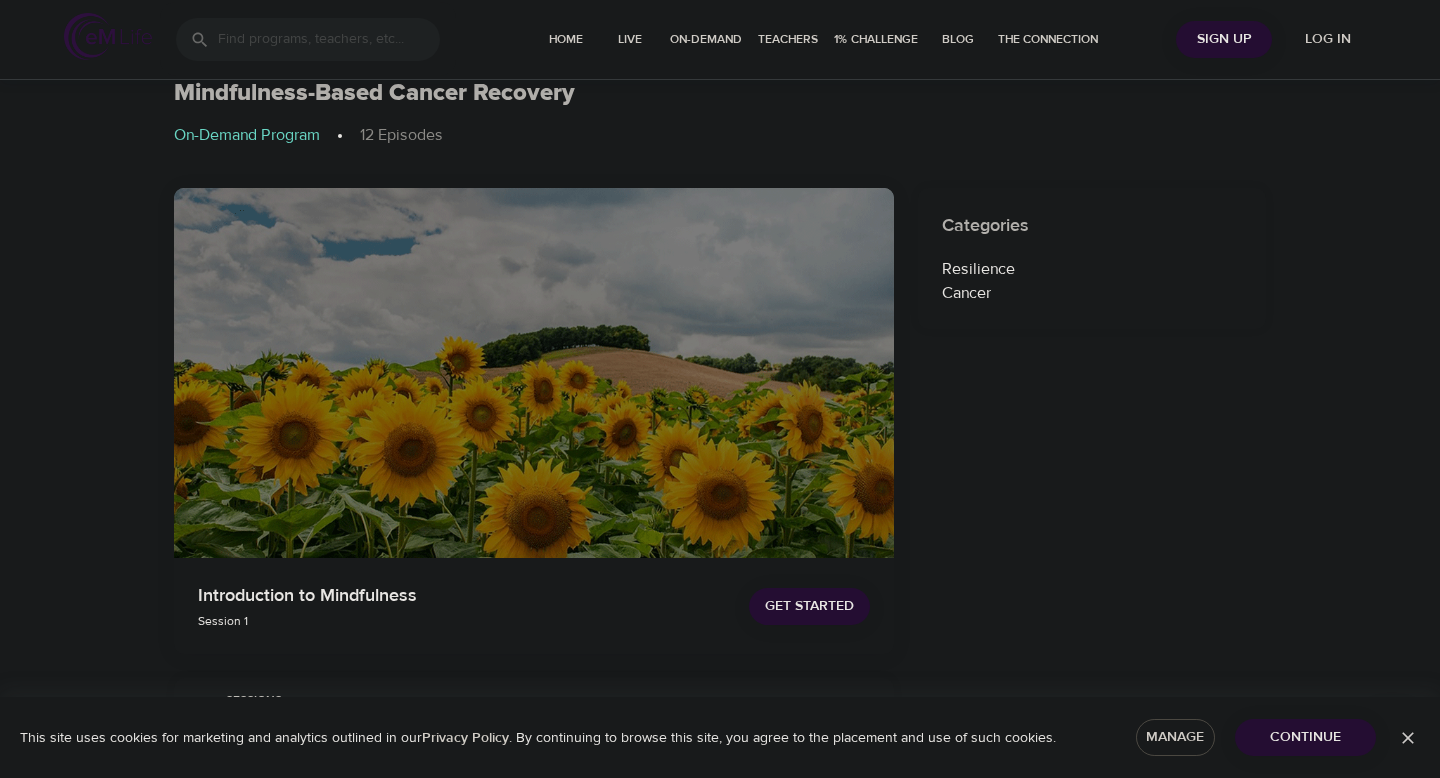click on "Get Started" at bounding box center (809, 606) 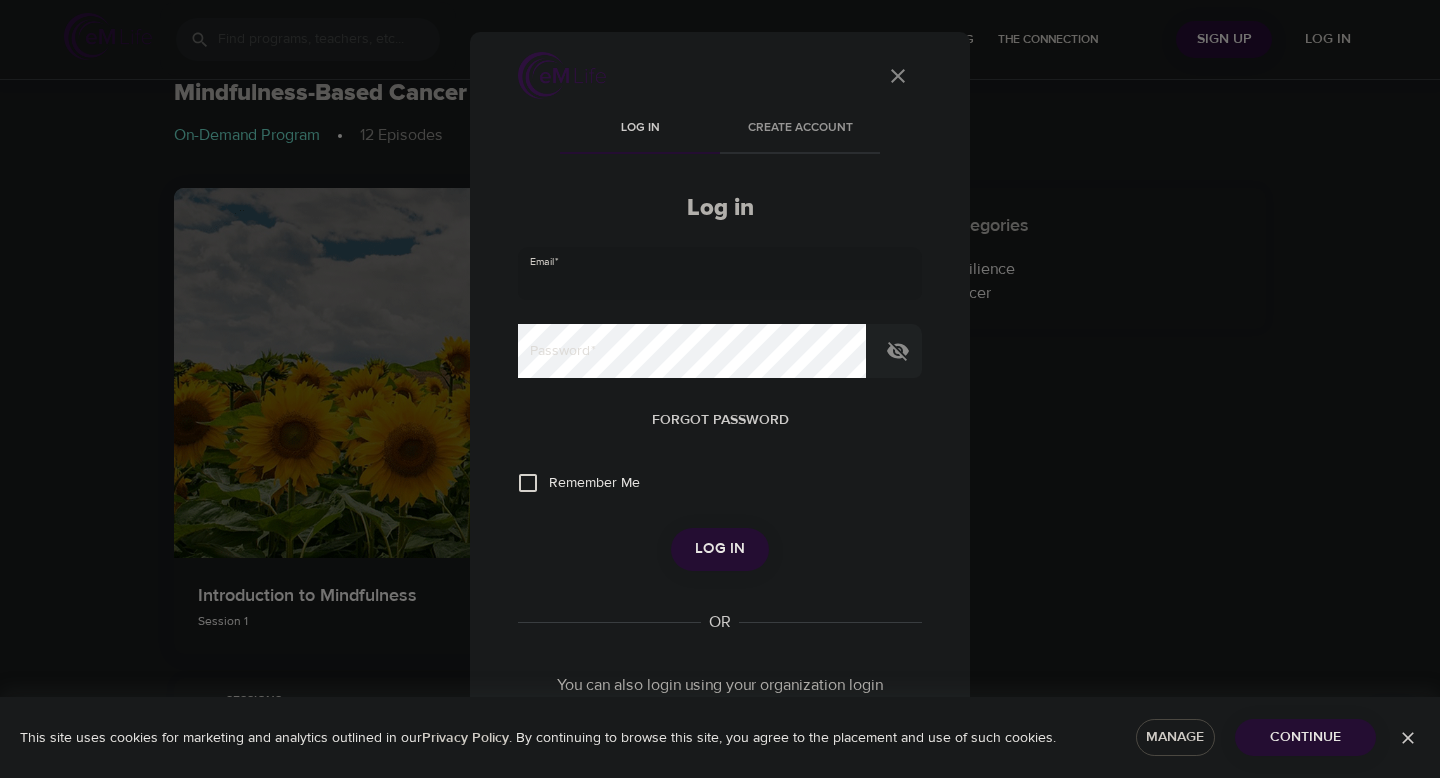 click at bounding box center (720, 274) 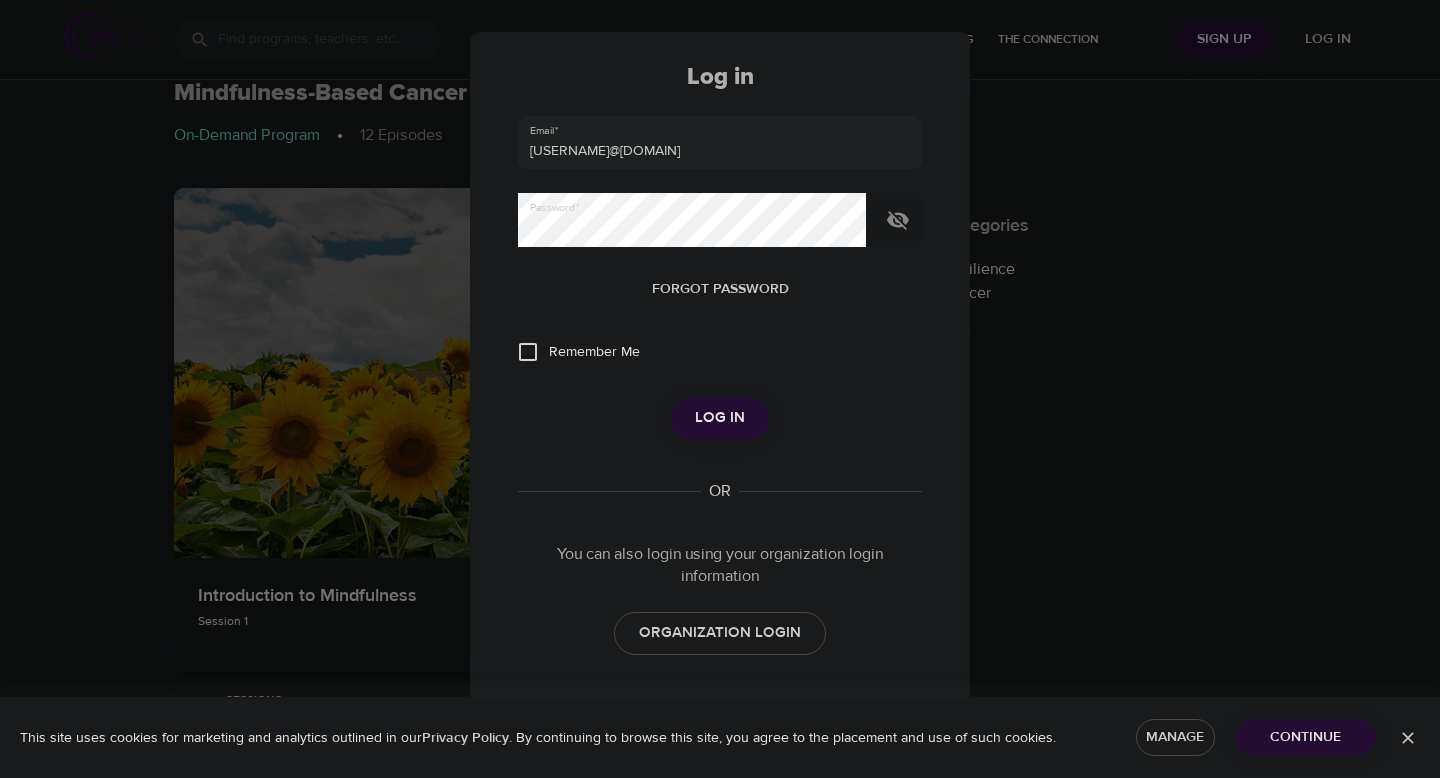 scroll, scrollTop: 0, scrollLeft: 0, axis: both 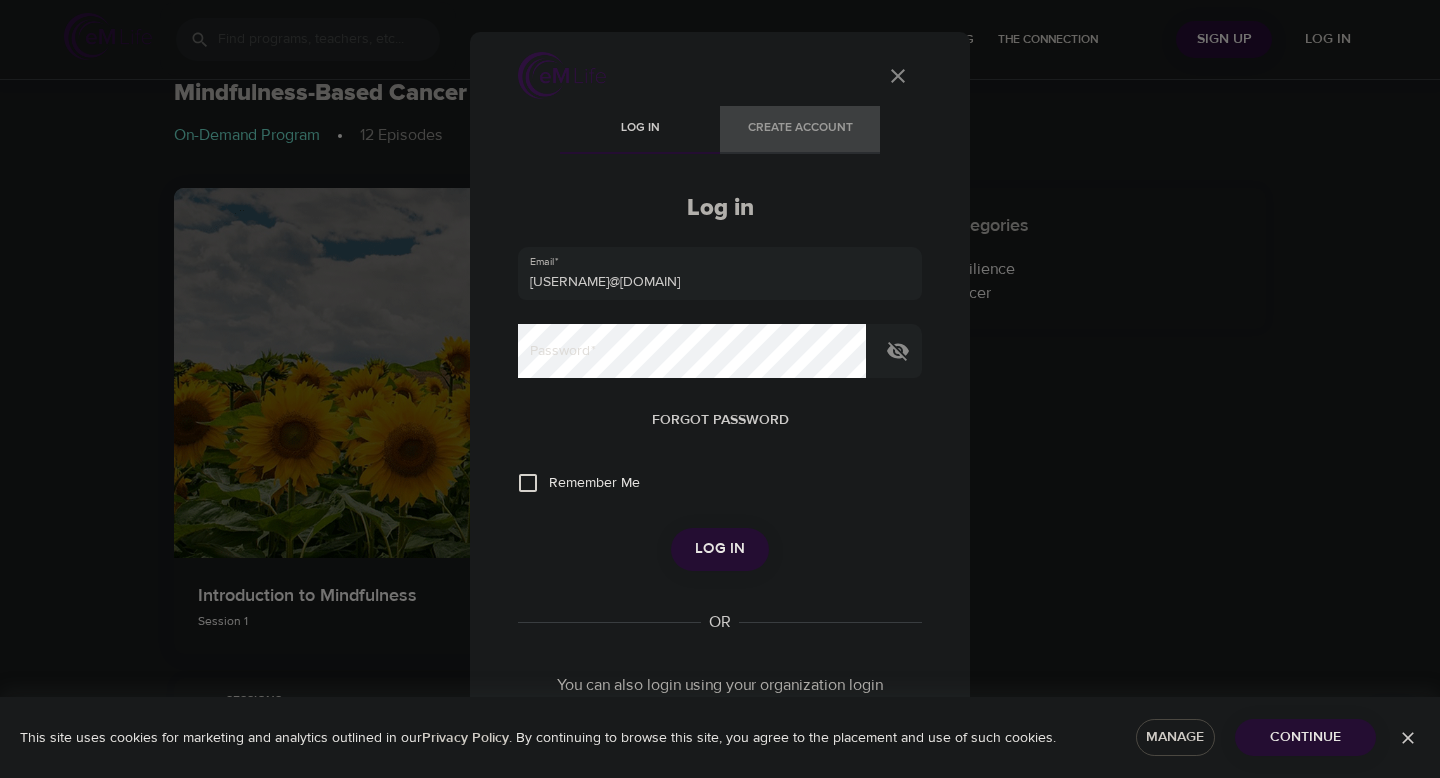 click on "Create account" at bounding box center (800, 128) 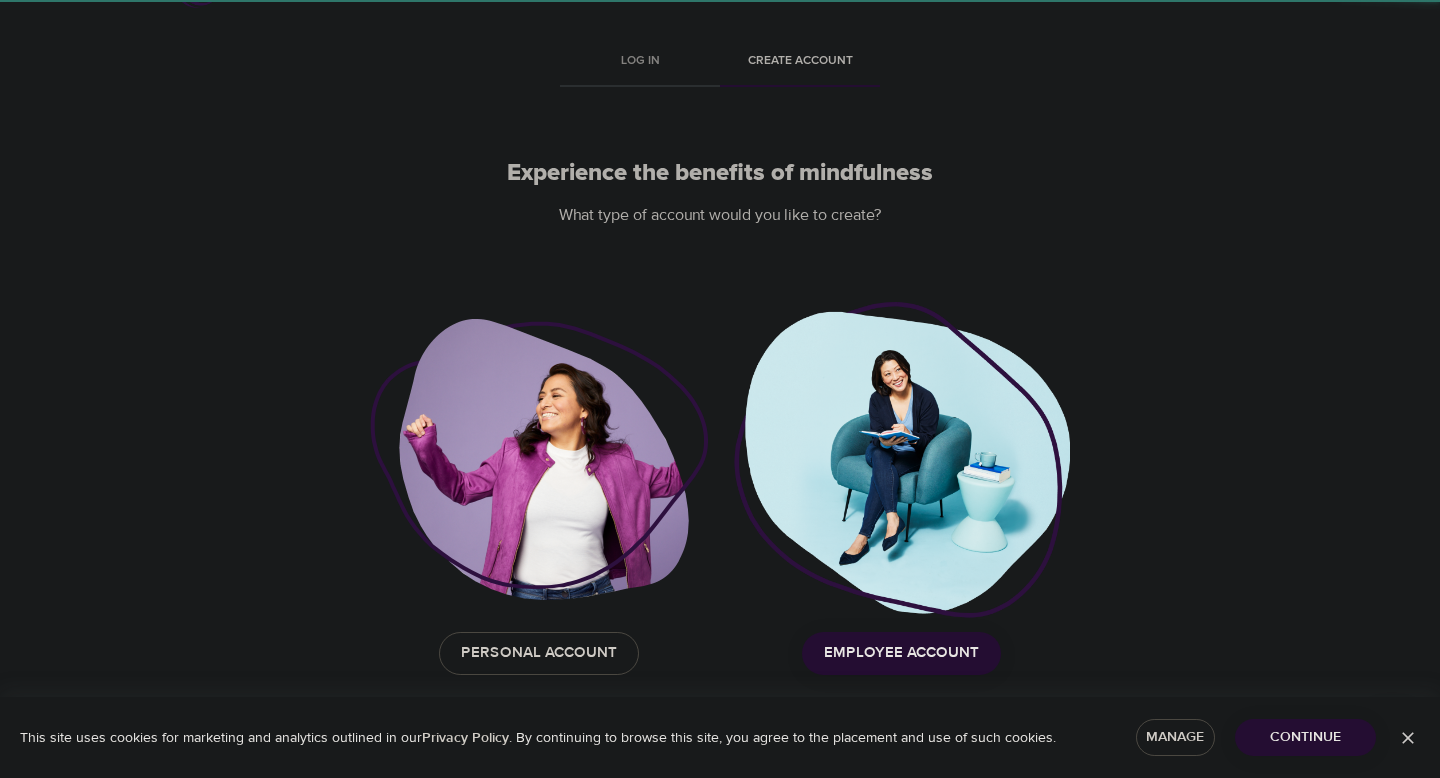 scroll, scrollTop: 62, scrollLeft: 0, axis: vertical 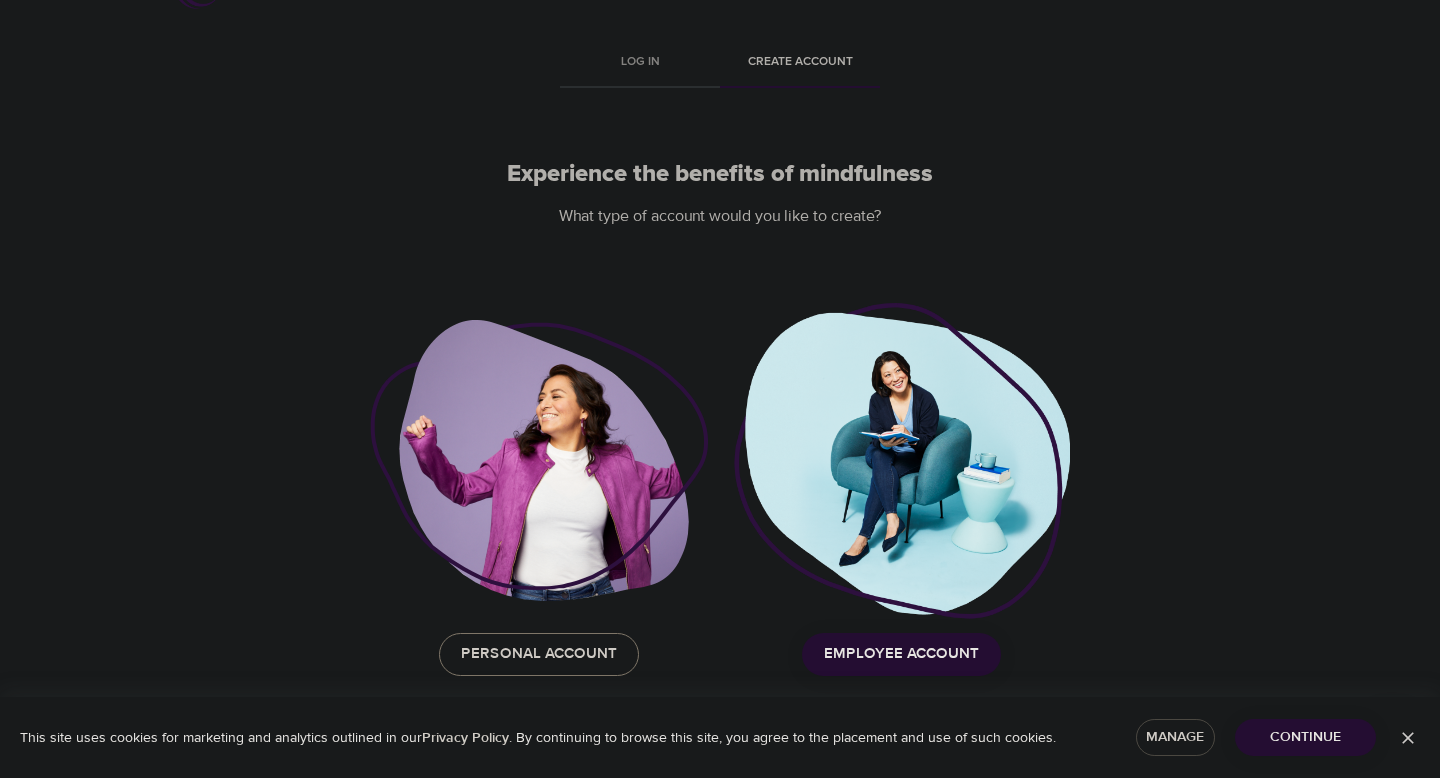 click on "Personal Account" at bounding box center (539, 654) 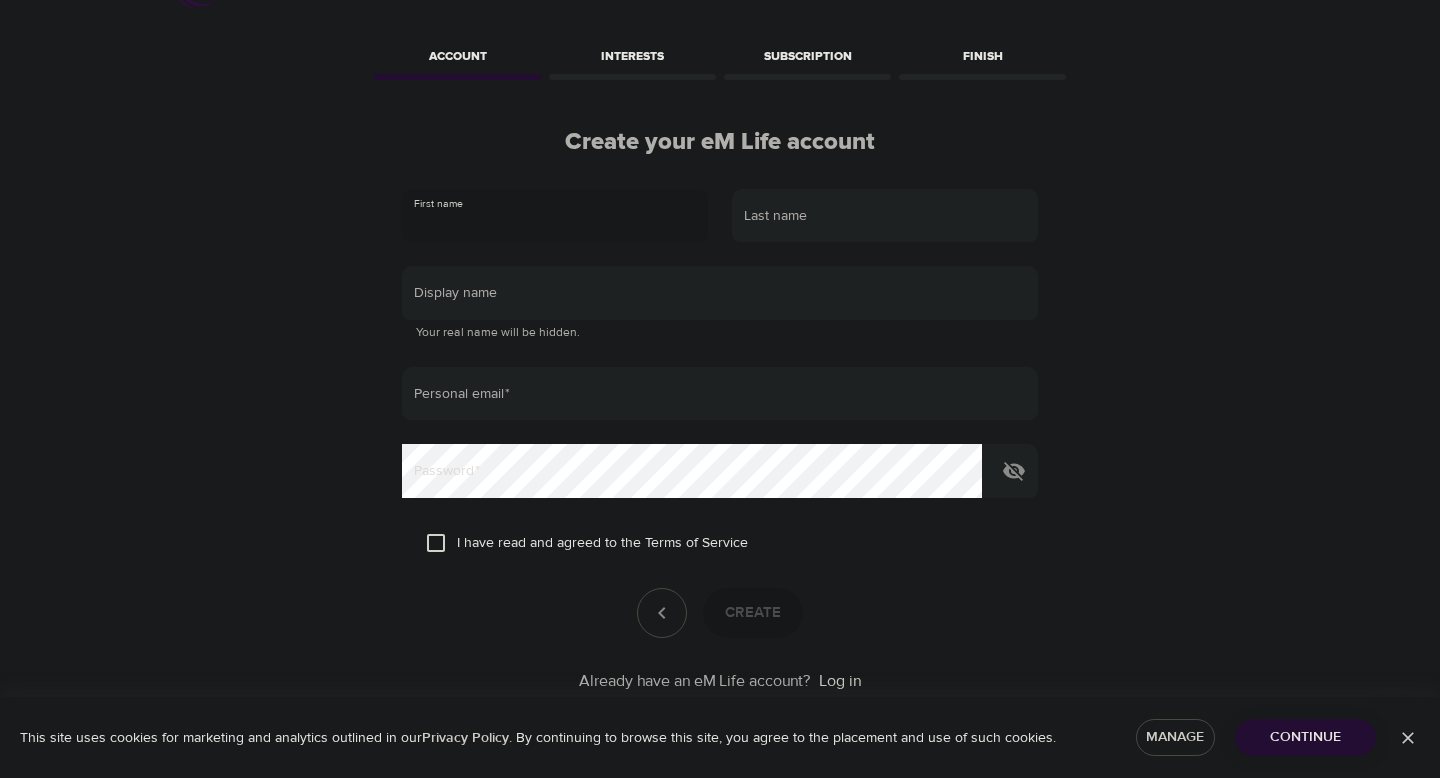 click at bounding box center (555, 216) 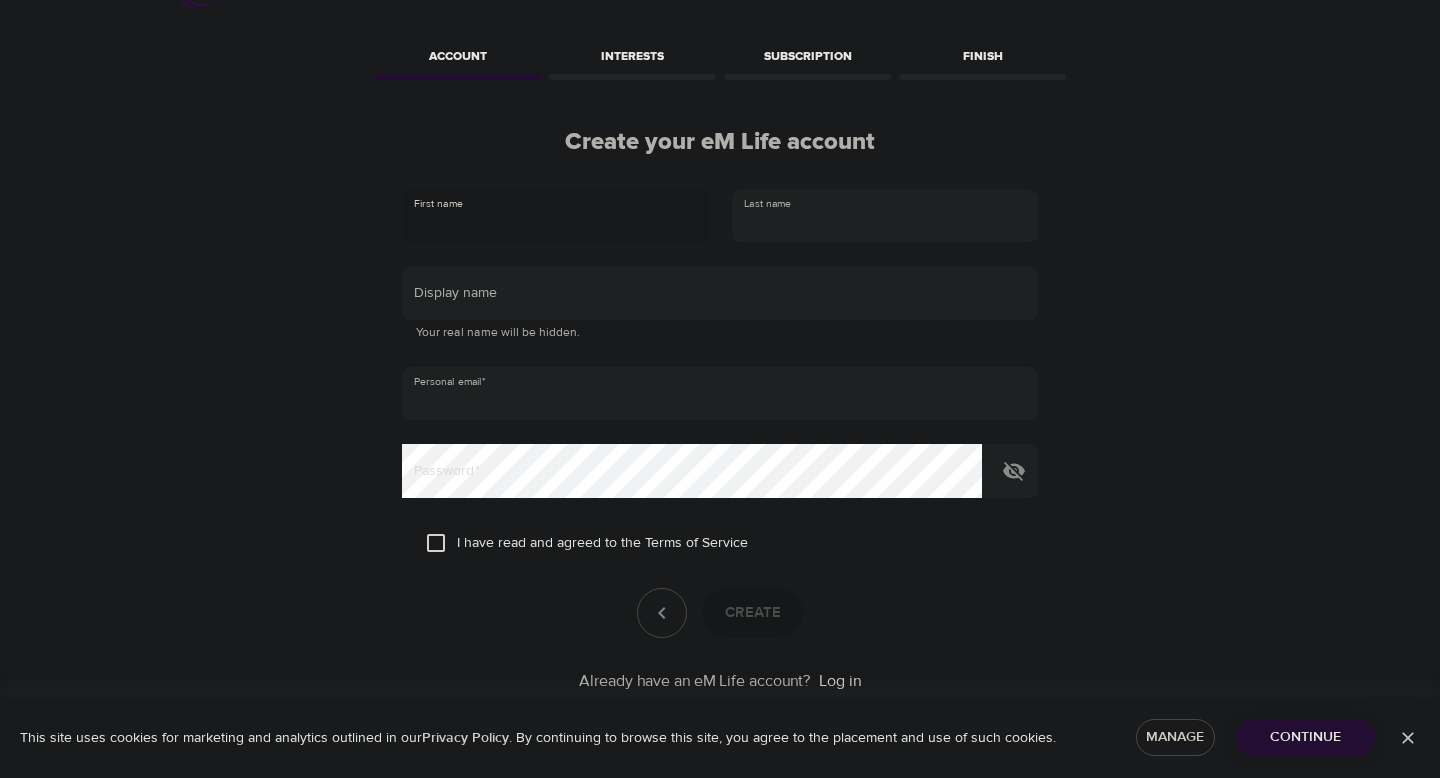 type on "Nadia" 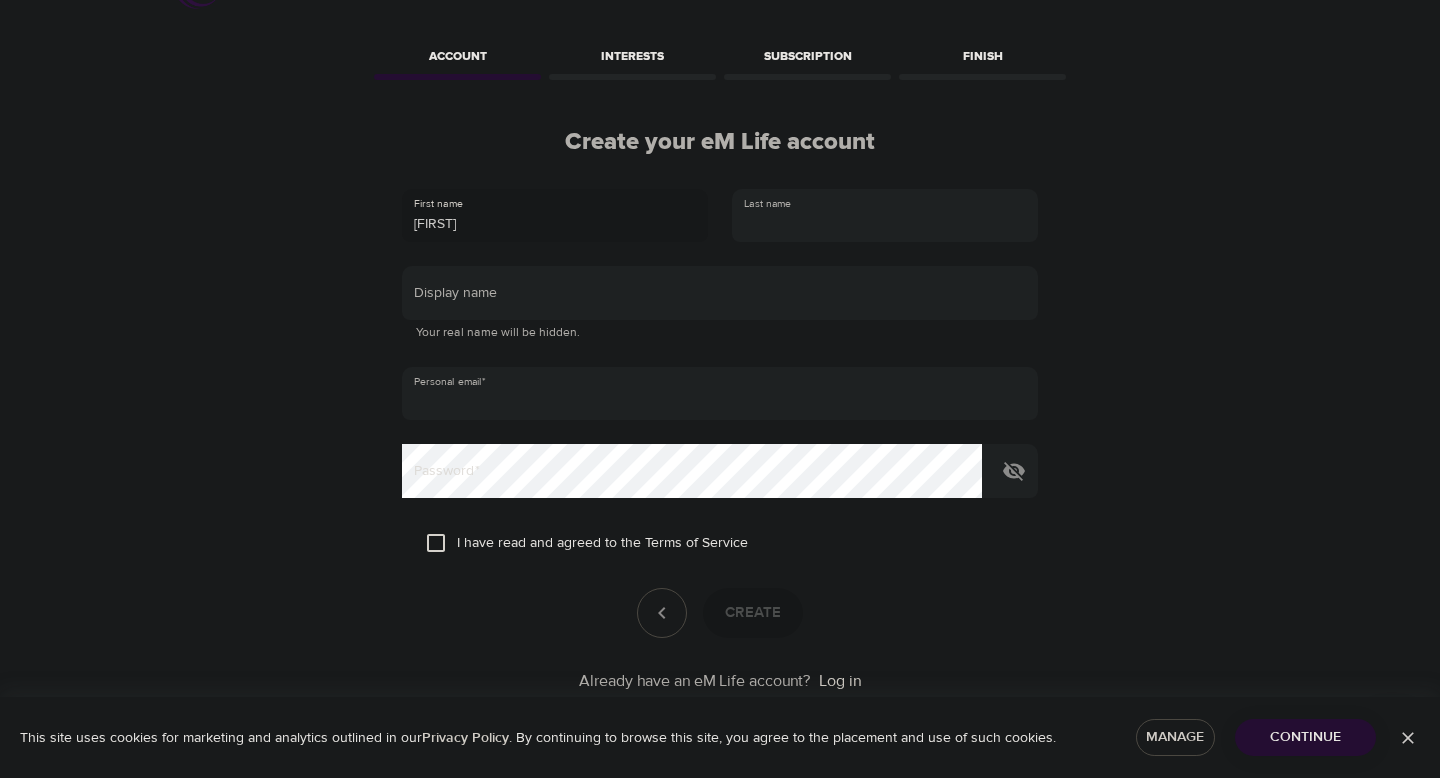 type on "Harris" 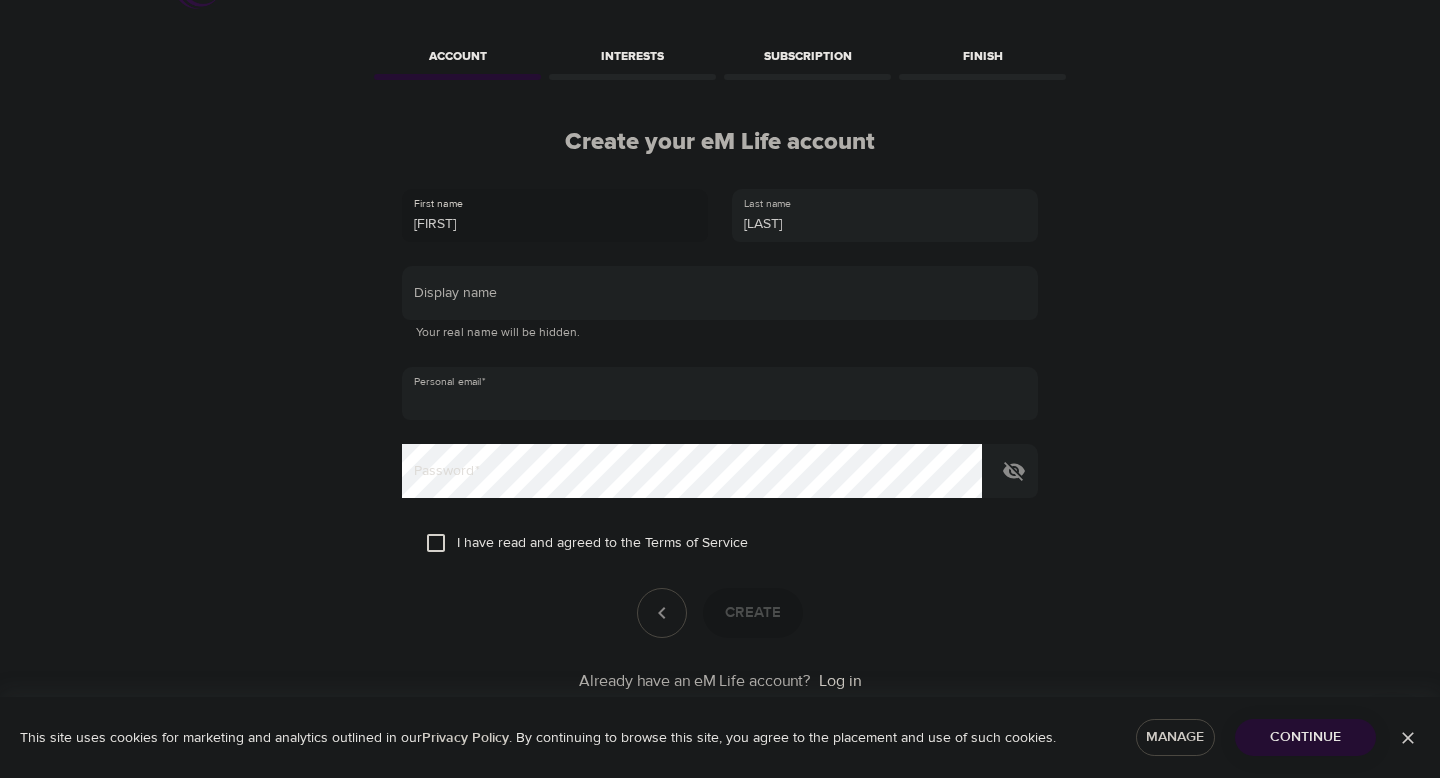type on "nadia.khristean@gmail.com" 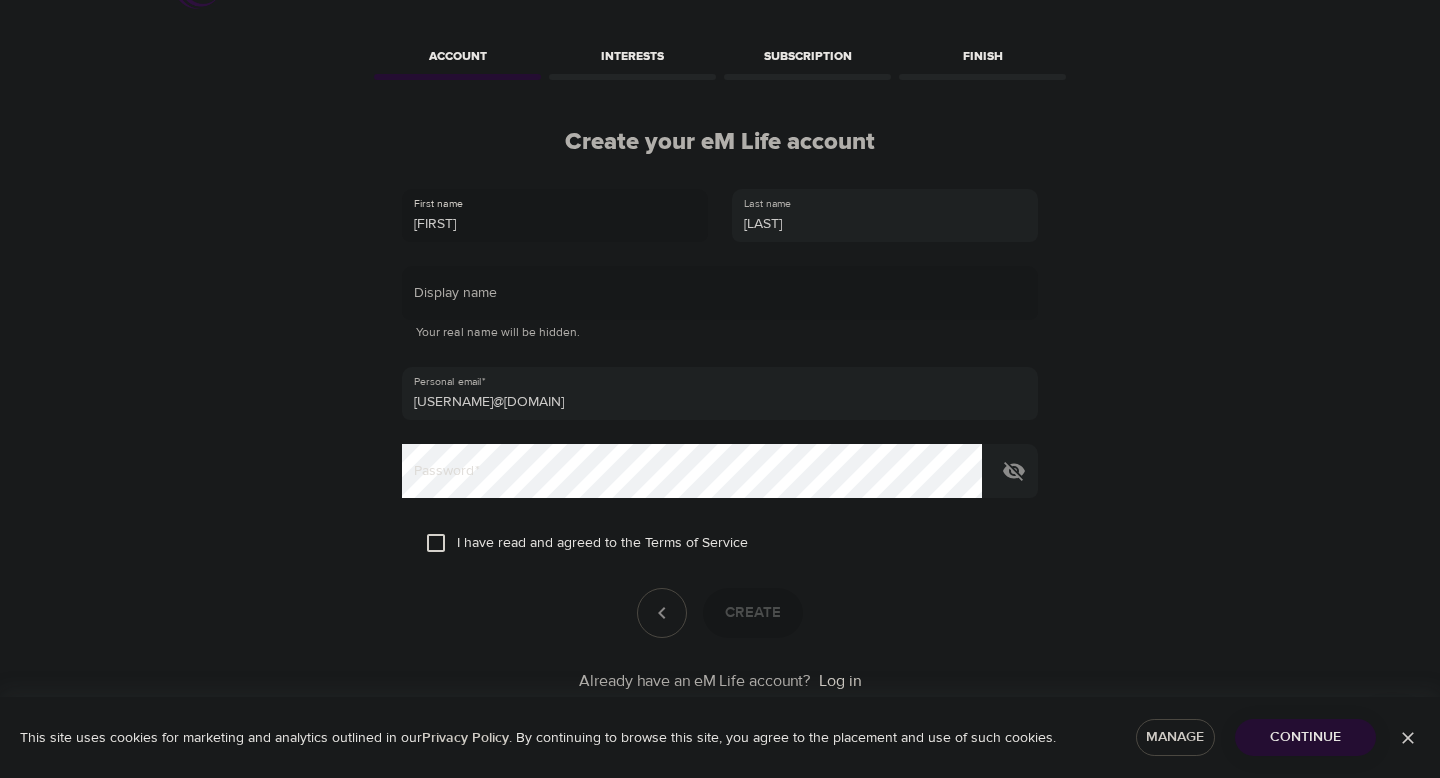click at bounding box center [720, 293] 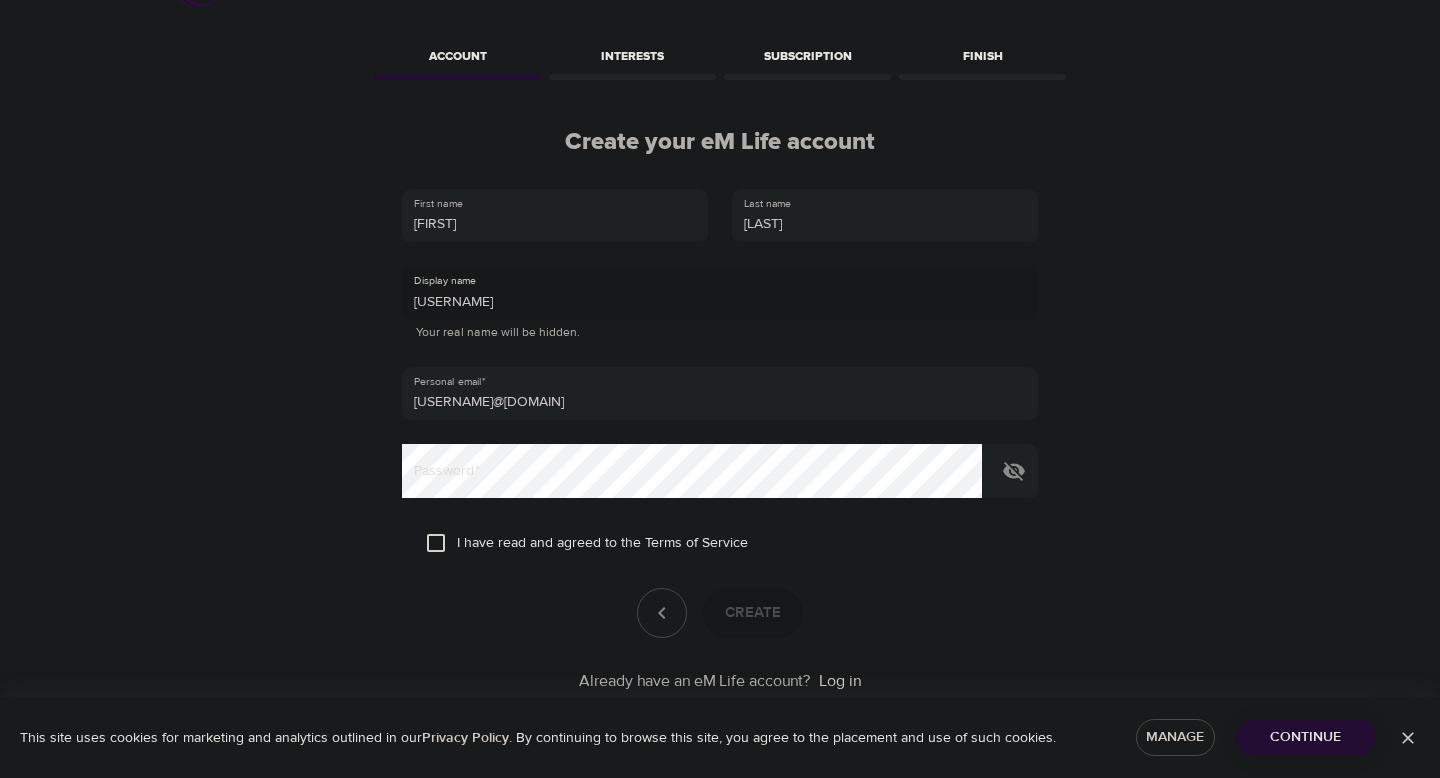 type on "[FIRST][LAST]" 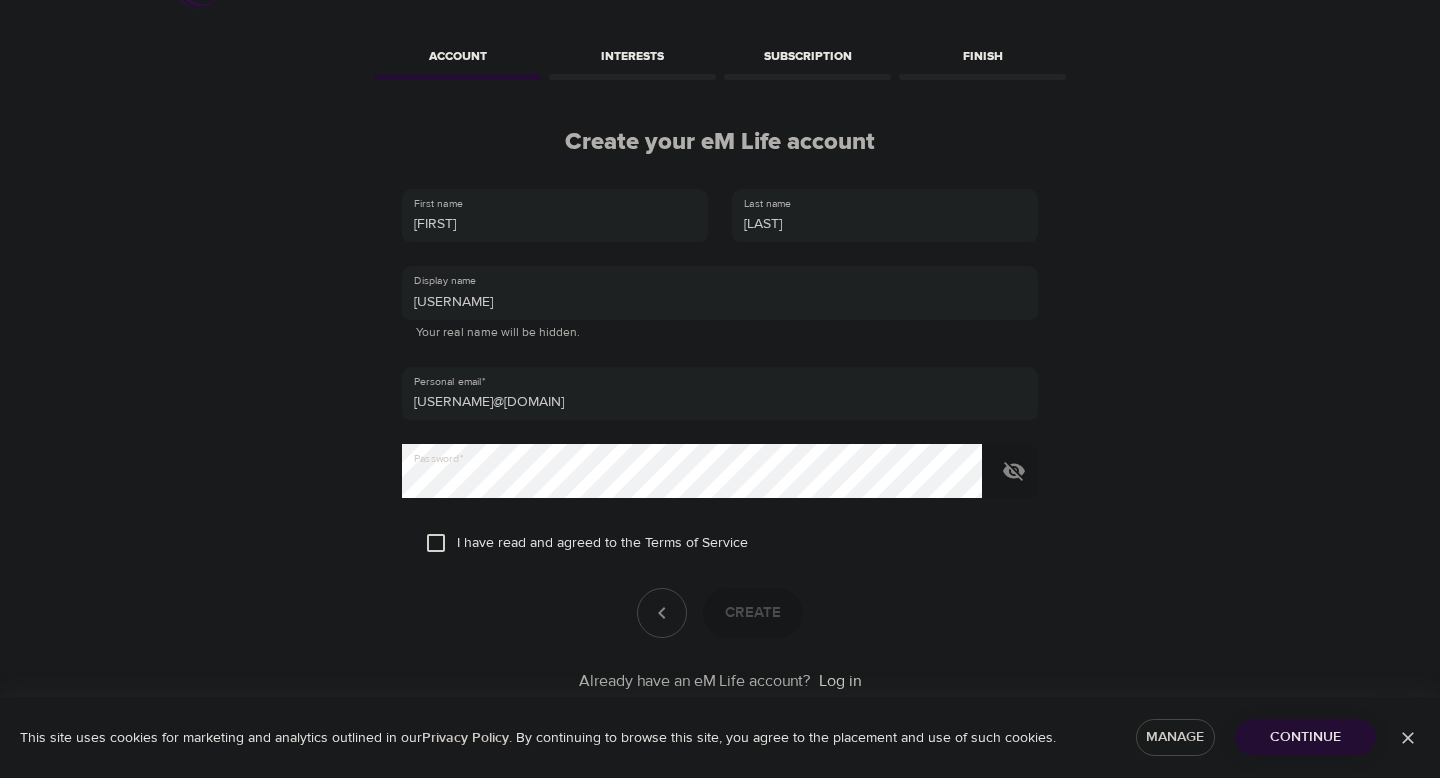click on "I have read and agreed to the    Terms of Service" at bounding box center (436, 543) 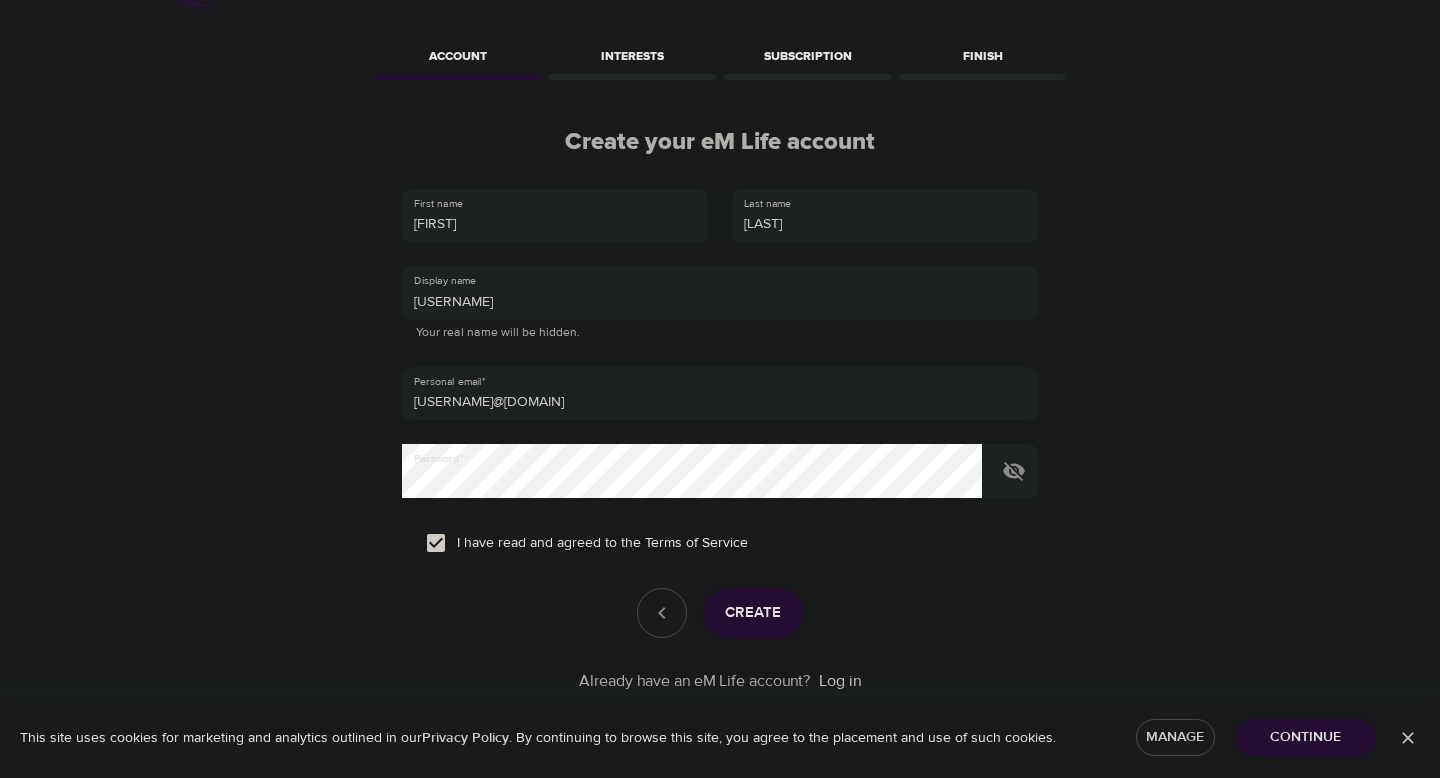 click on "Create" at bounding box center (753, 613) 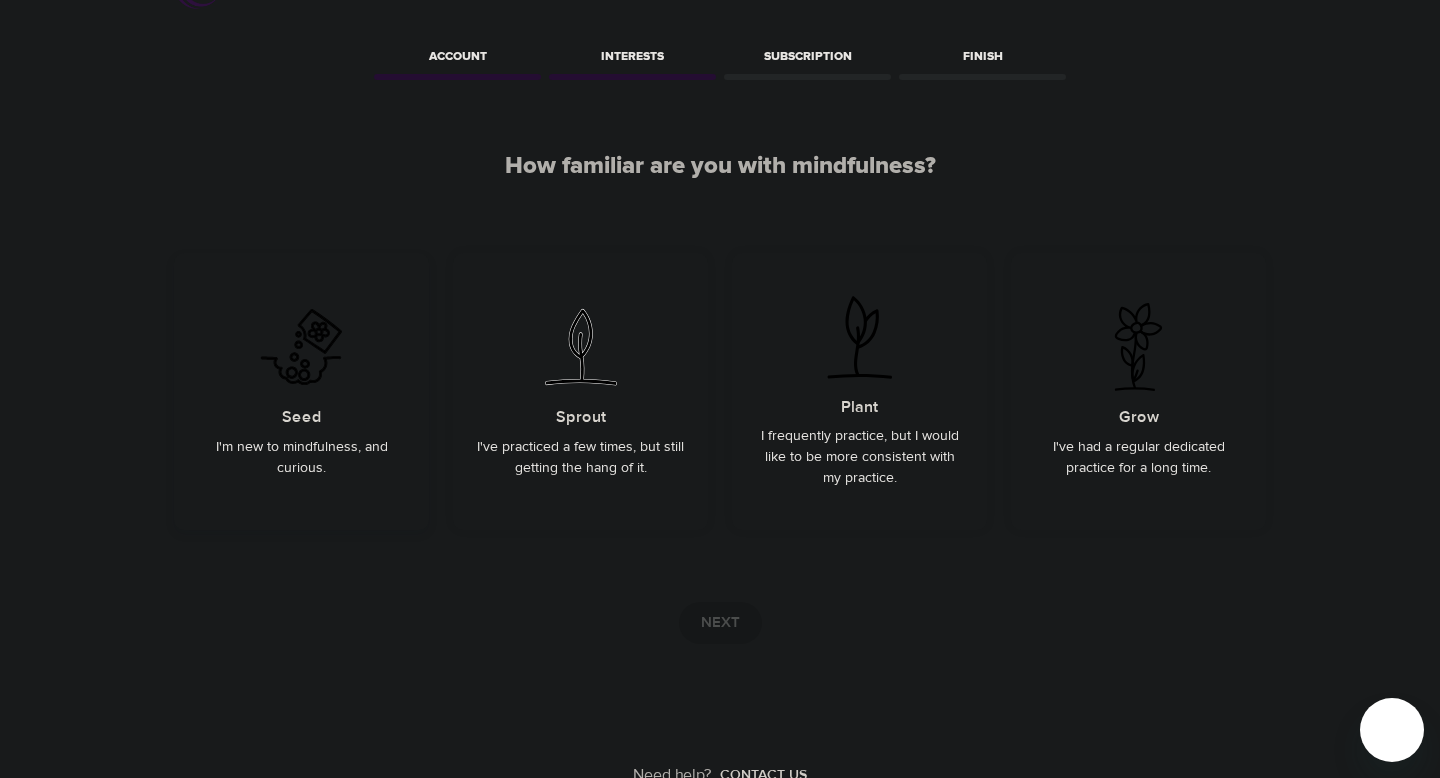 click on "I'm new to mindfulness, and curious." at bounding box center [301, 458] 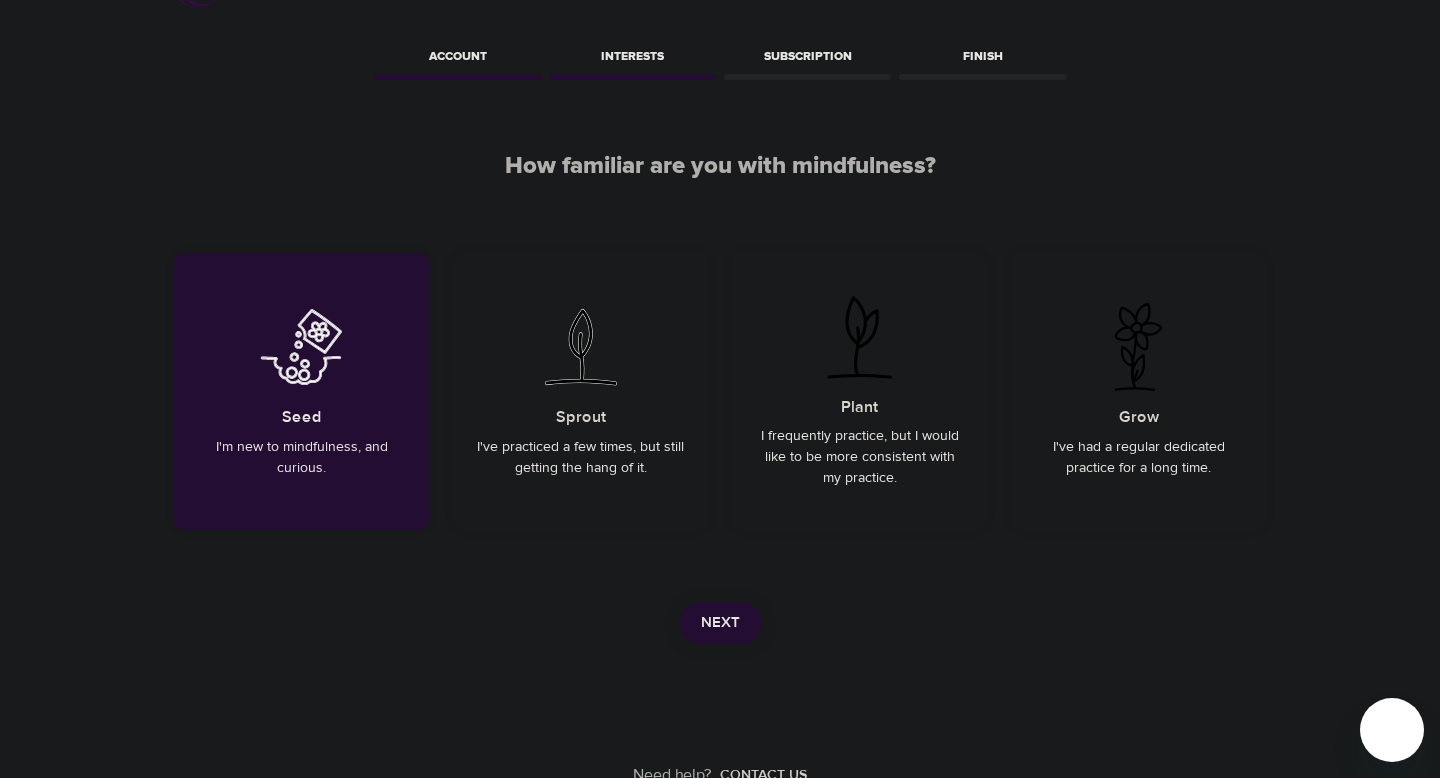 click on "Next" at bounding box center [720, 623] 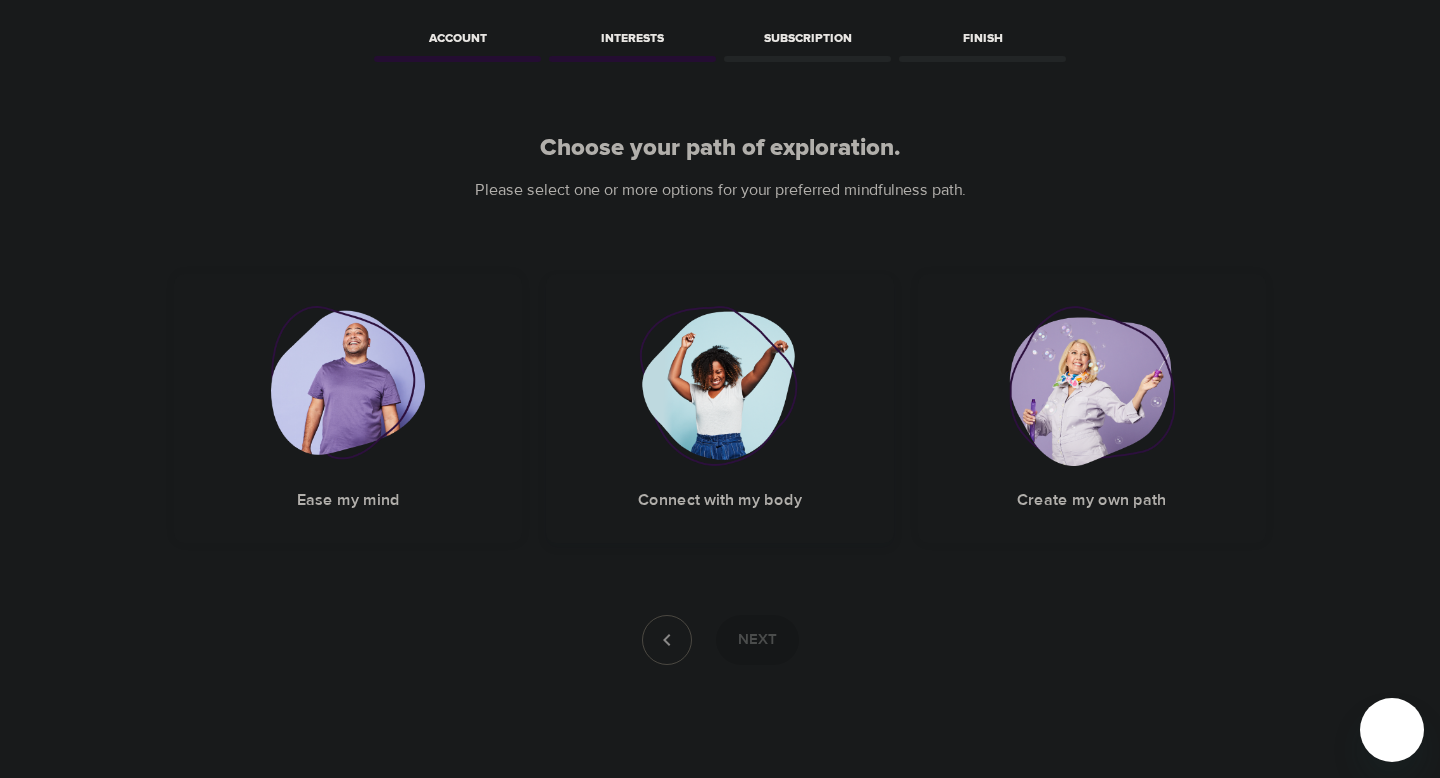scroll, scrollTop: 109, scrollLeft: 0, axis: vertical 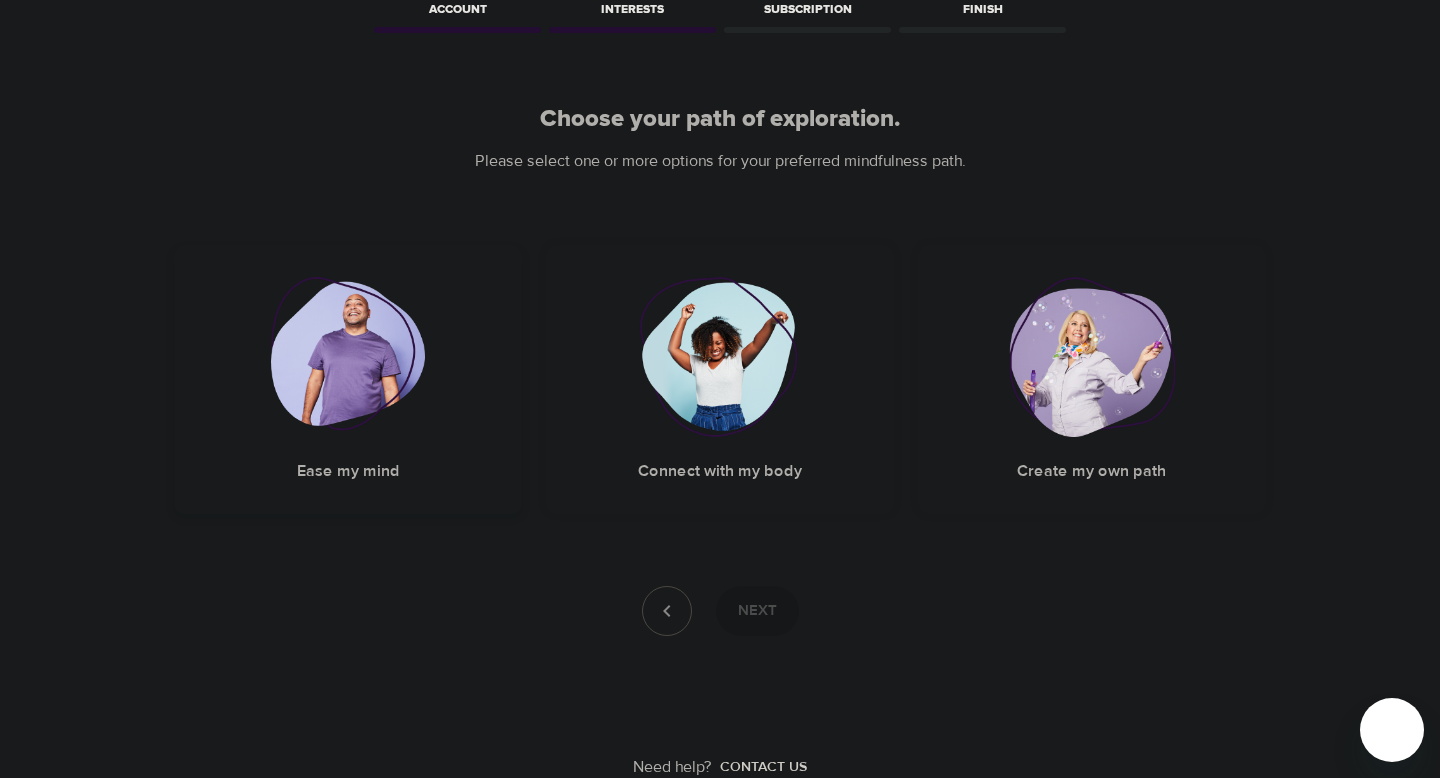 click at bounding box center (348, 357) 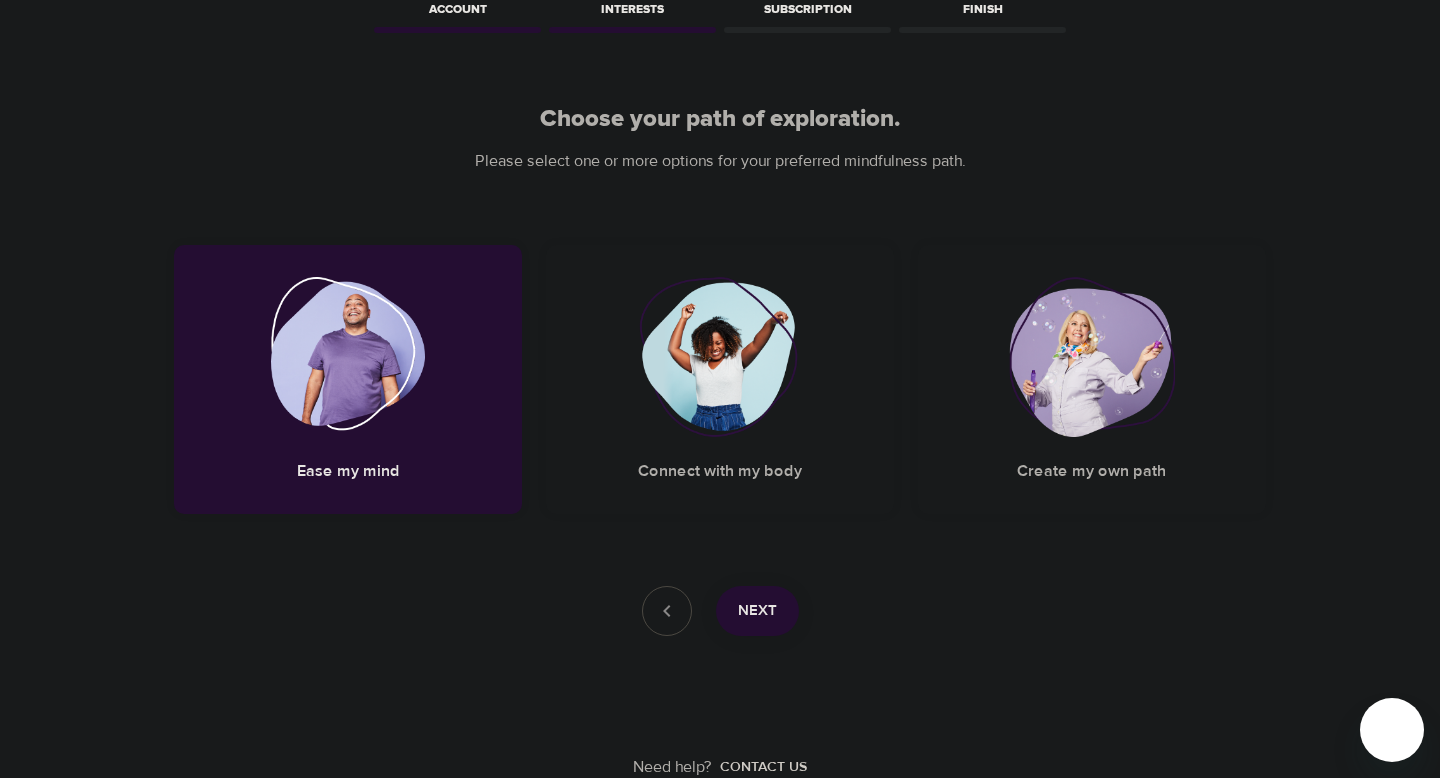 click on "Next" at bounding box center (757, 611) 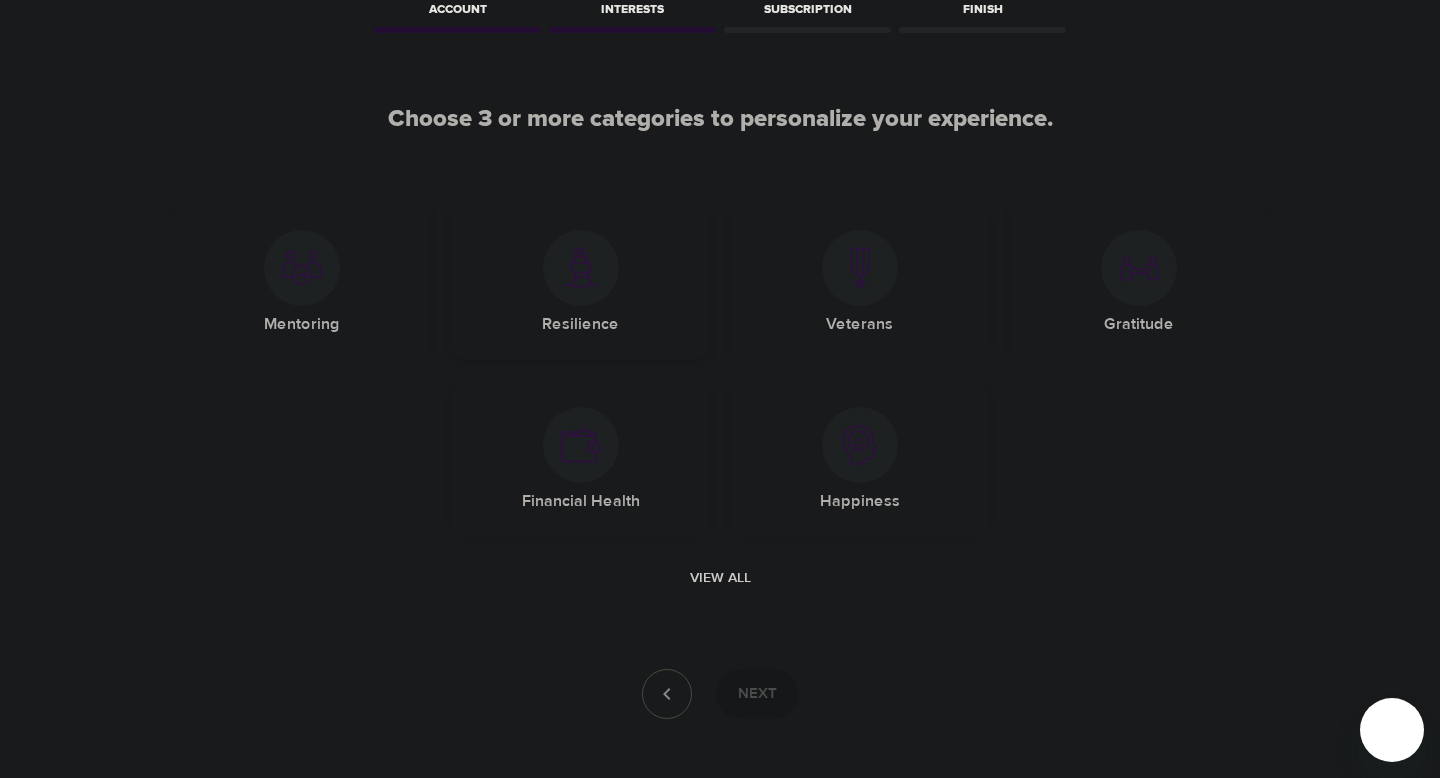 click on "Resilience" at bounding box center (580, 282) 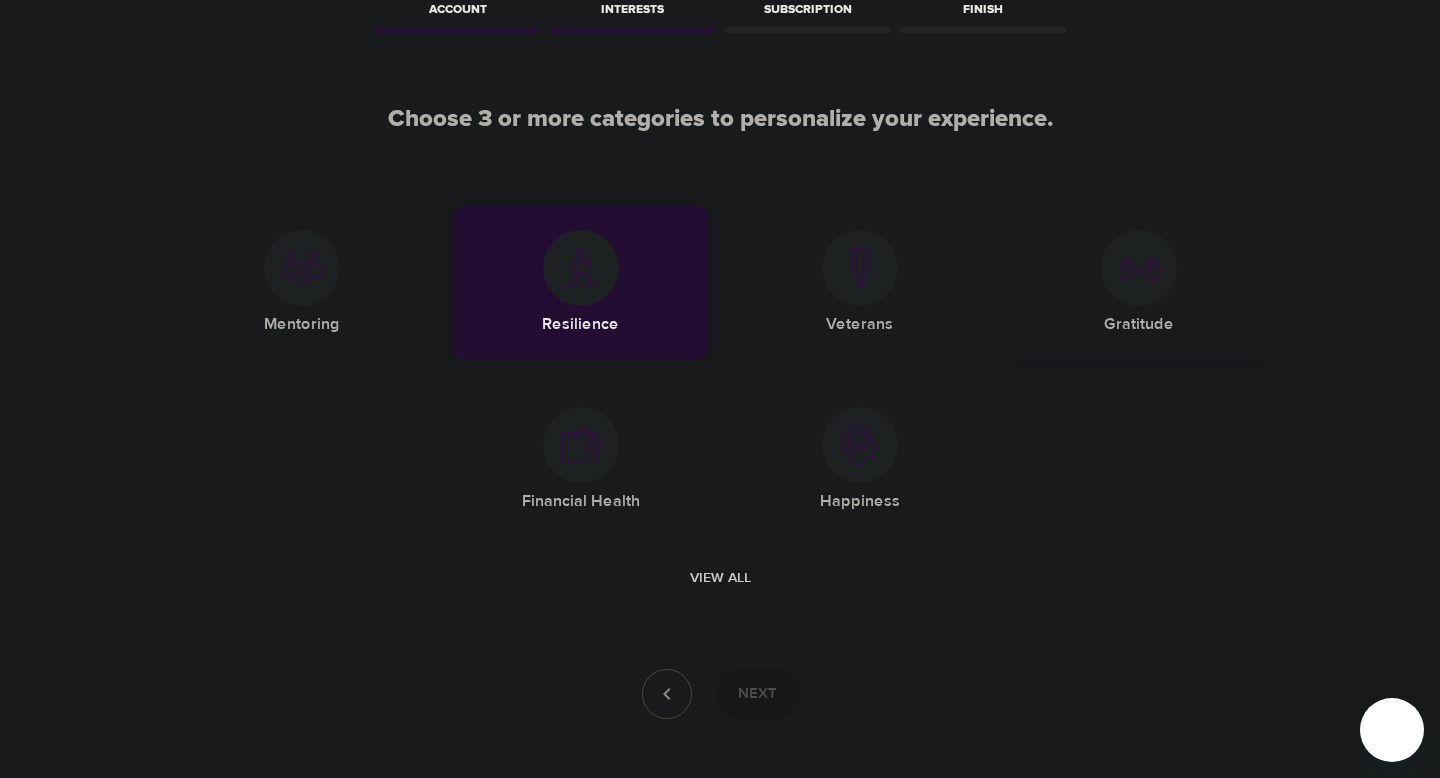 click on "Gratitude" at bounding box center (1138, 282) 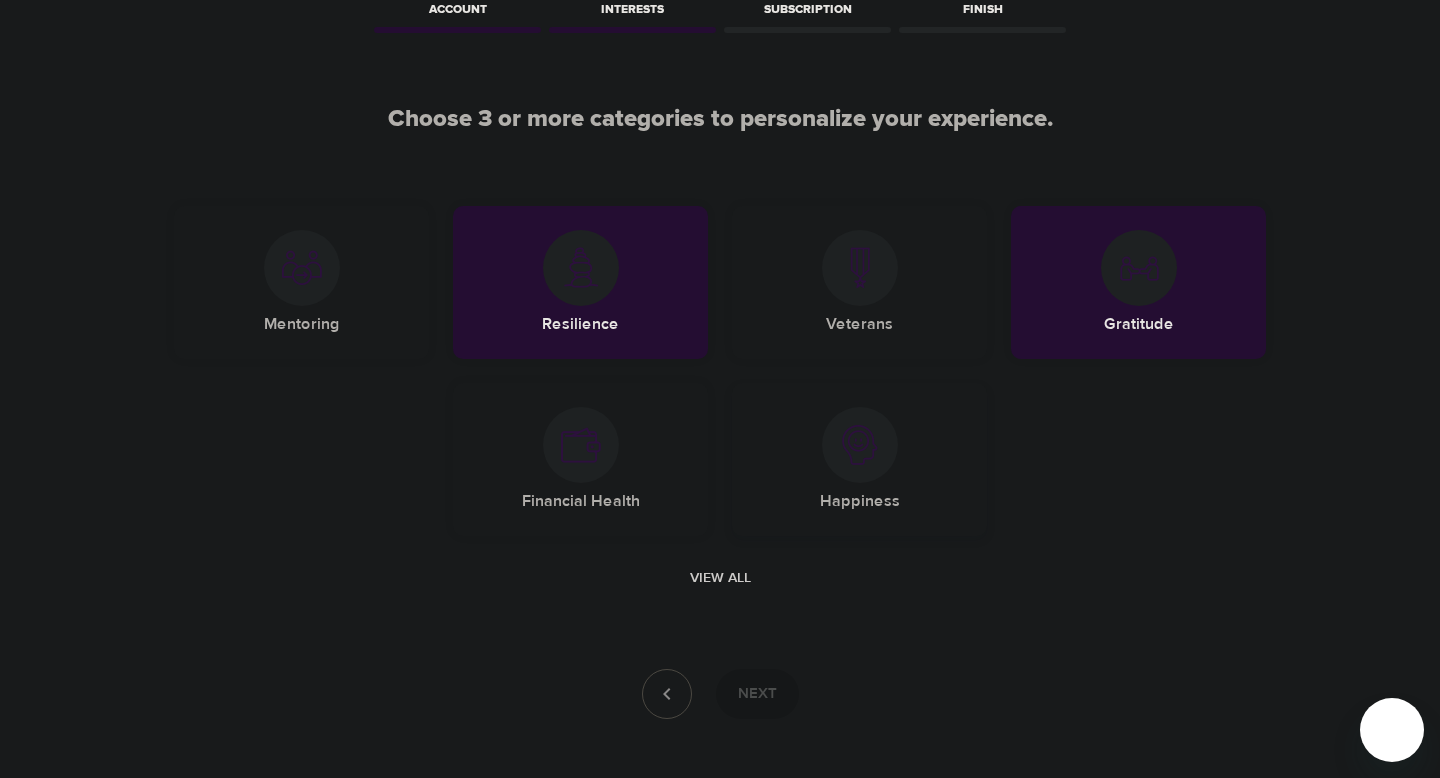 click at bounding box center [860, 445] 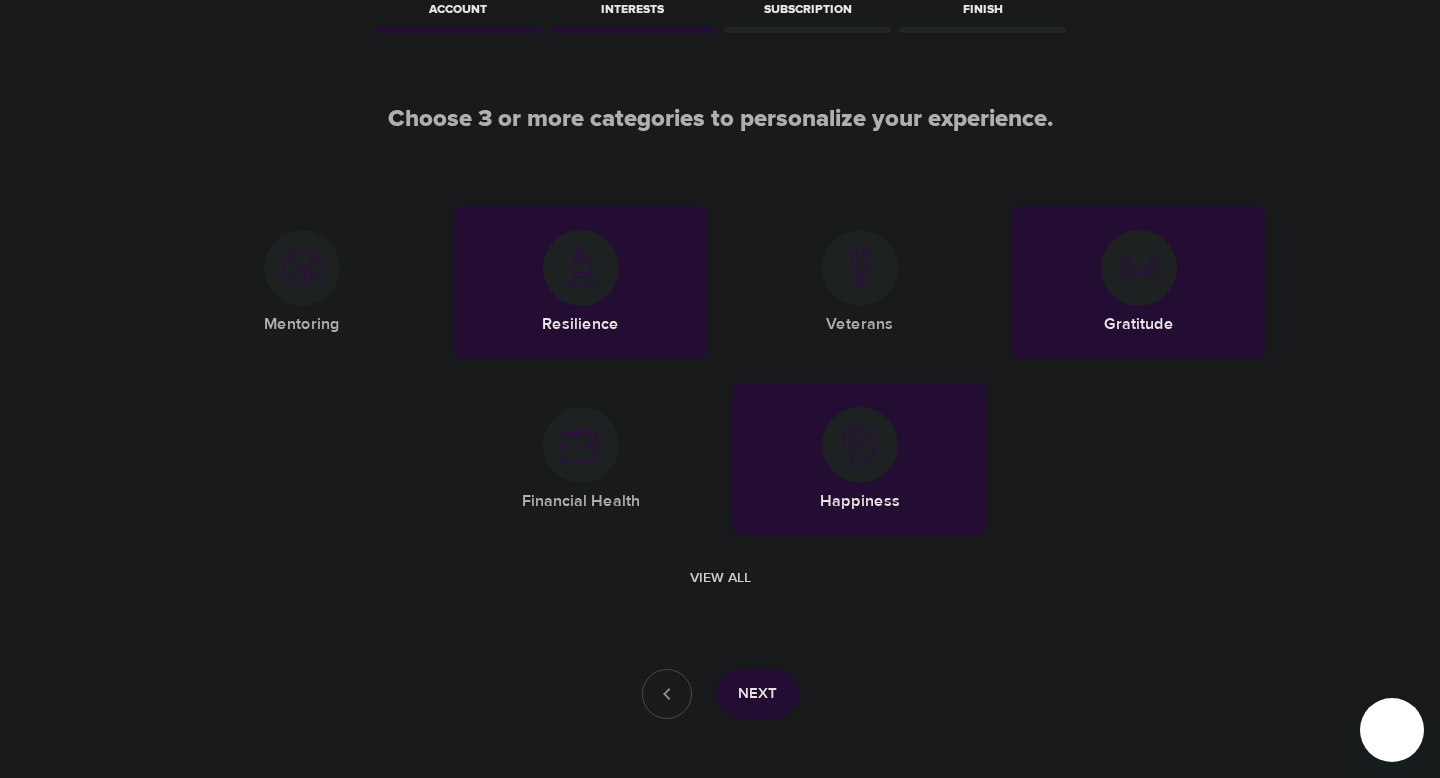 click on "Next" at bounding box center [757, 694] 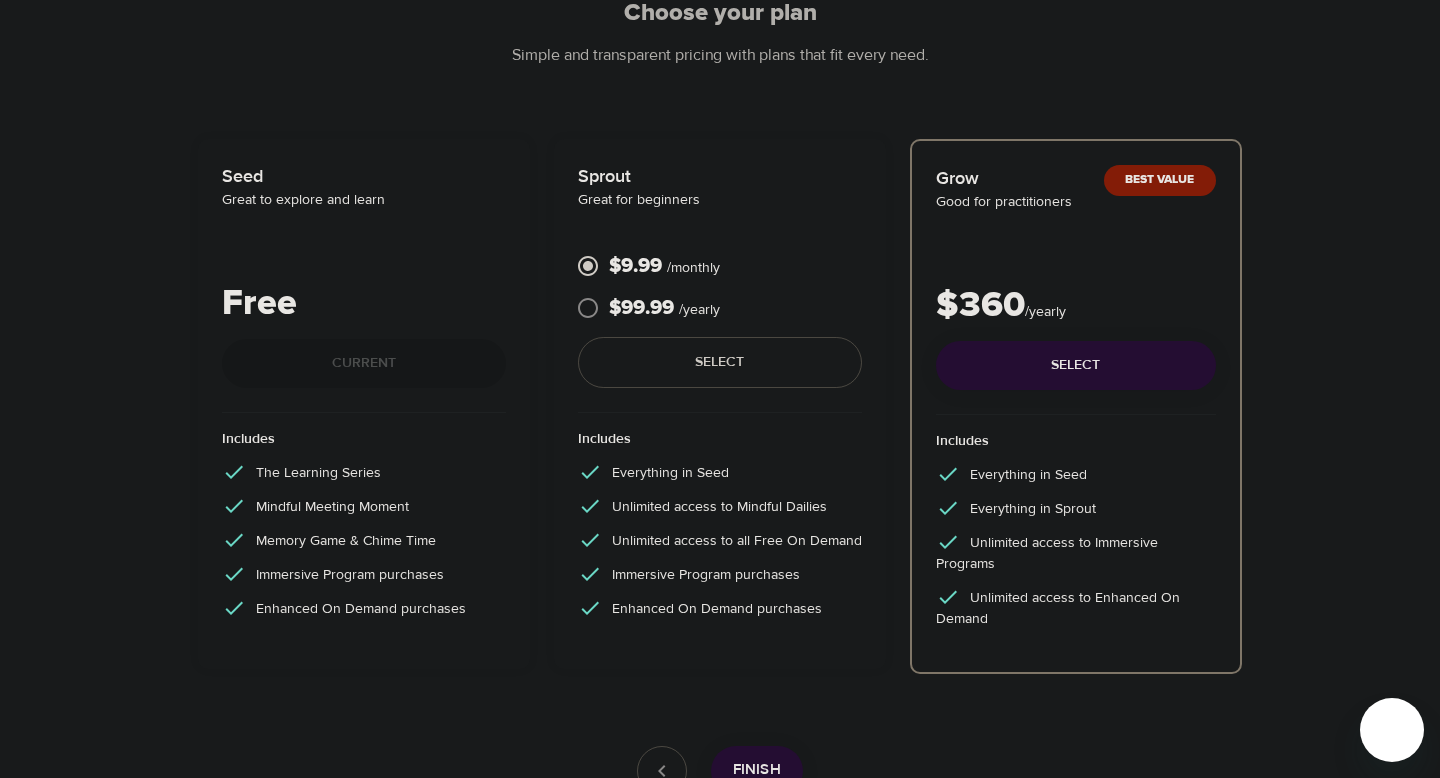 scroll, scrollTop: 185, scrollLeft: 0, axis: vertical 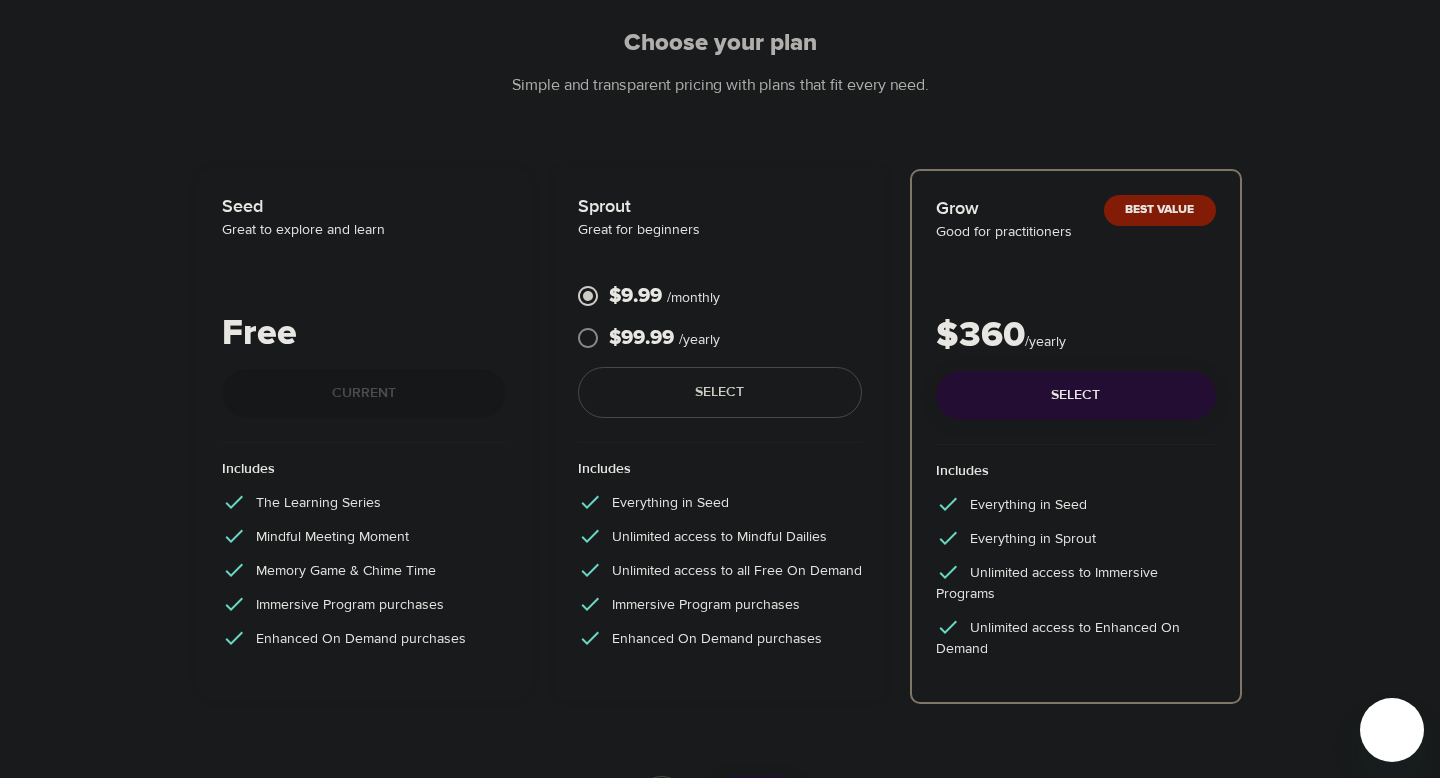 click on "Free Current" at bounding box center (364, 375) 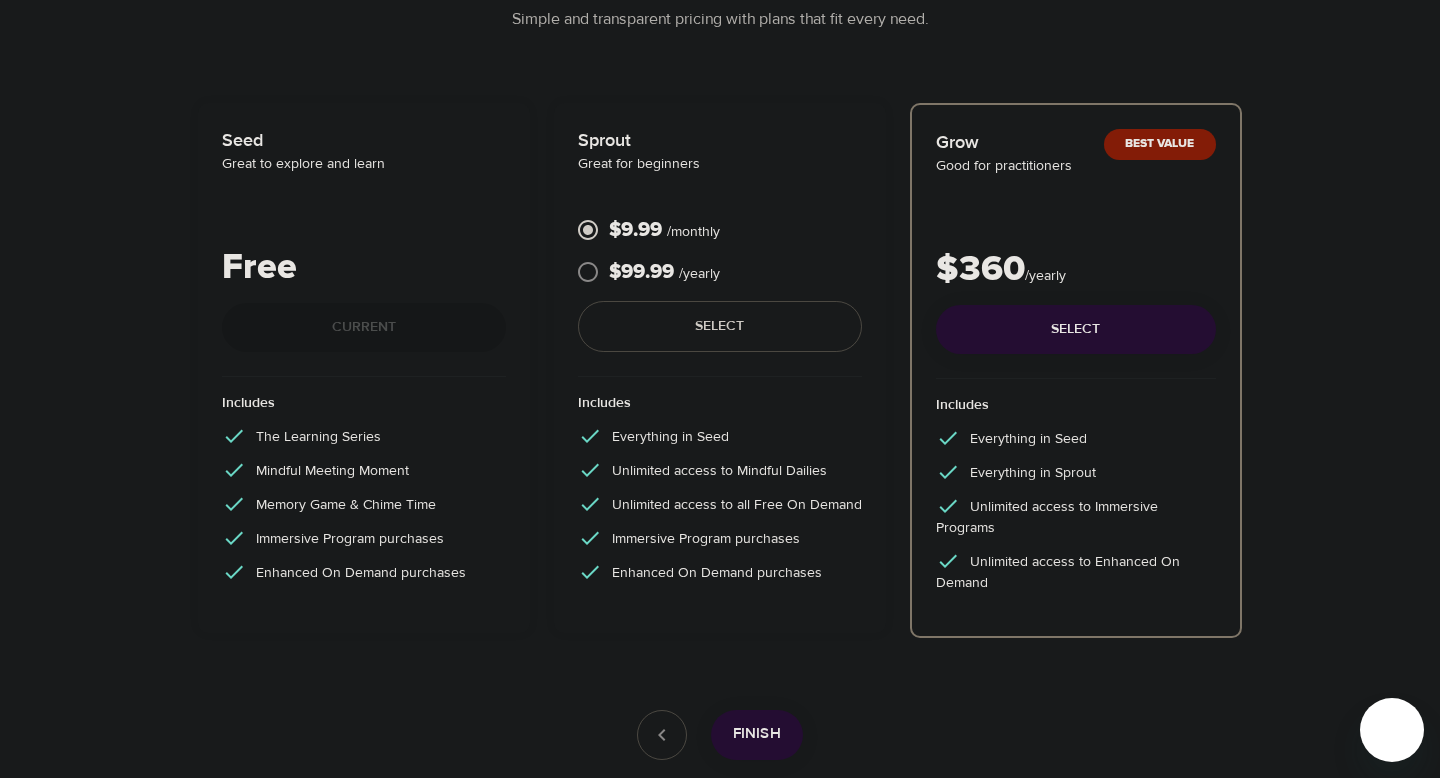 scroll, scrollTop: 375, scrollLeft: 0, axis: vertical 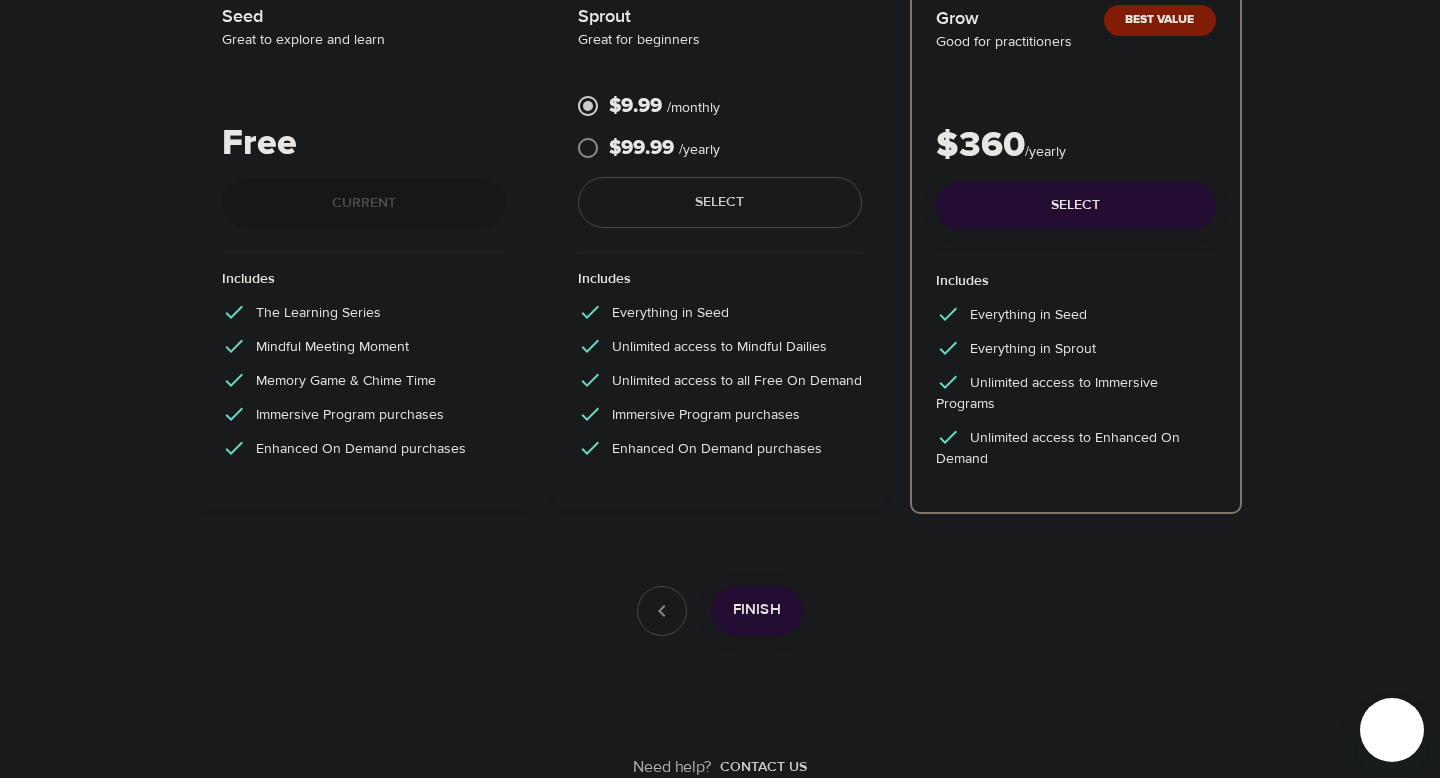 click on "Finish" at bounding box center [757, 610] 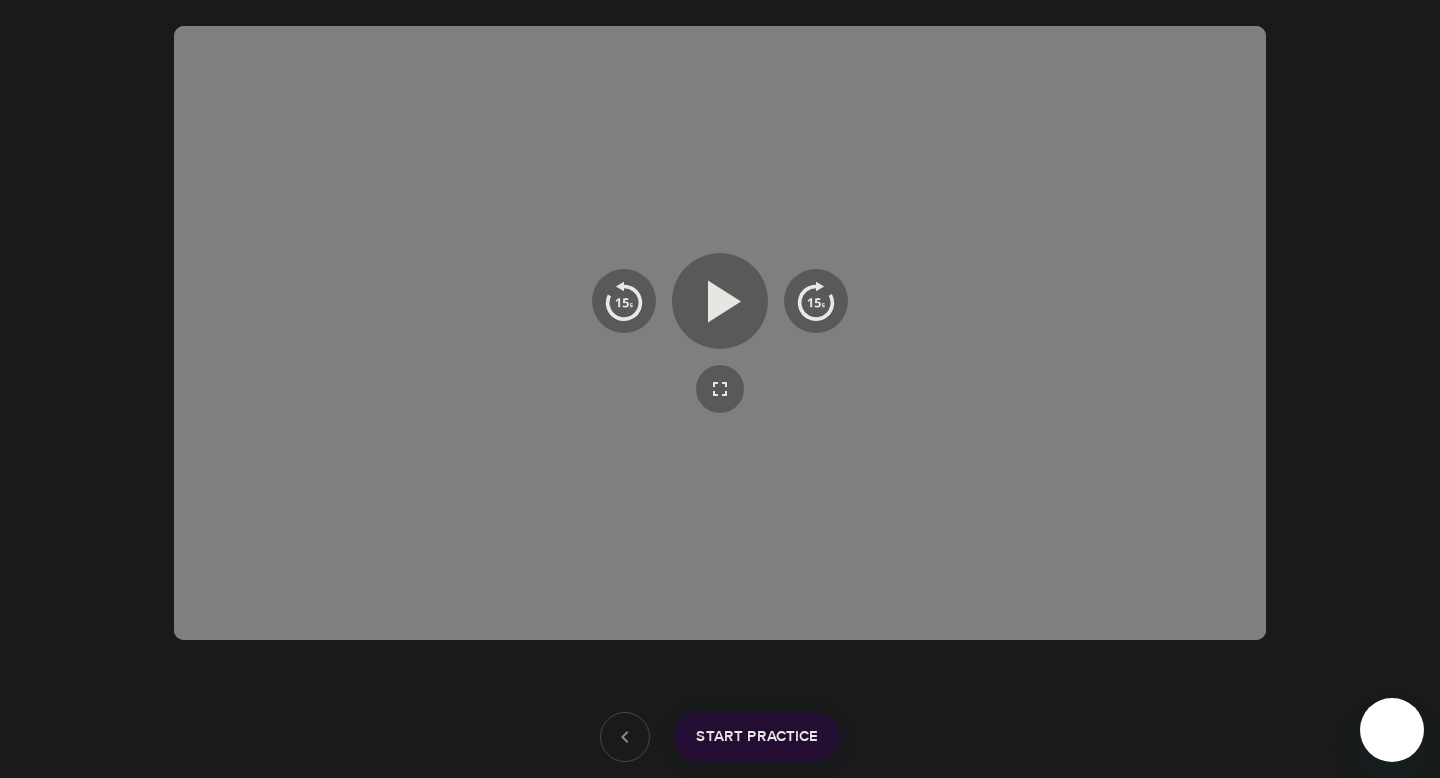 scroll, scrollTop: 324, scrollLeft: 0, axis: vertical 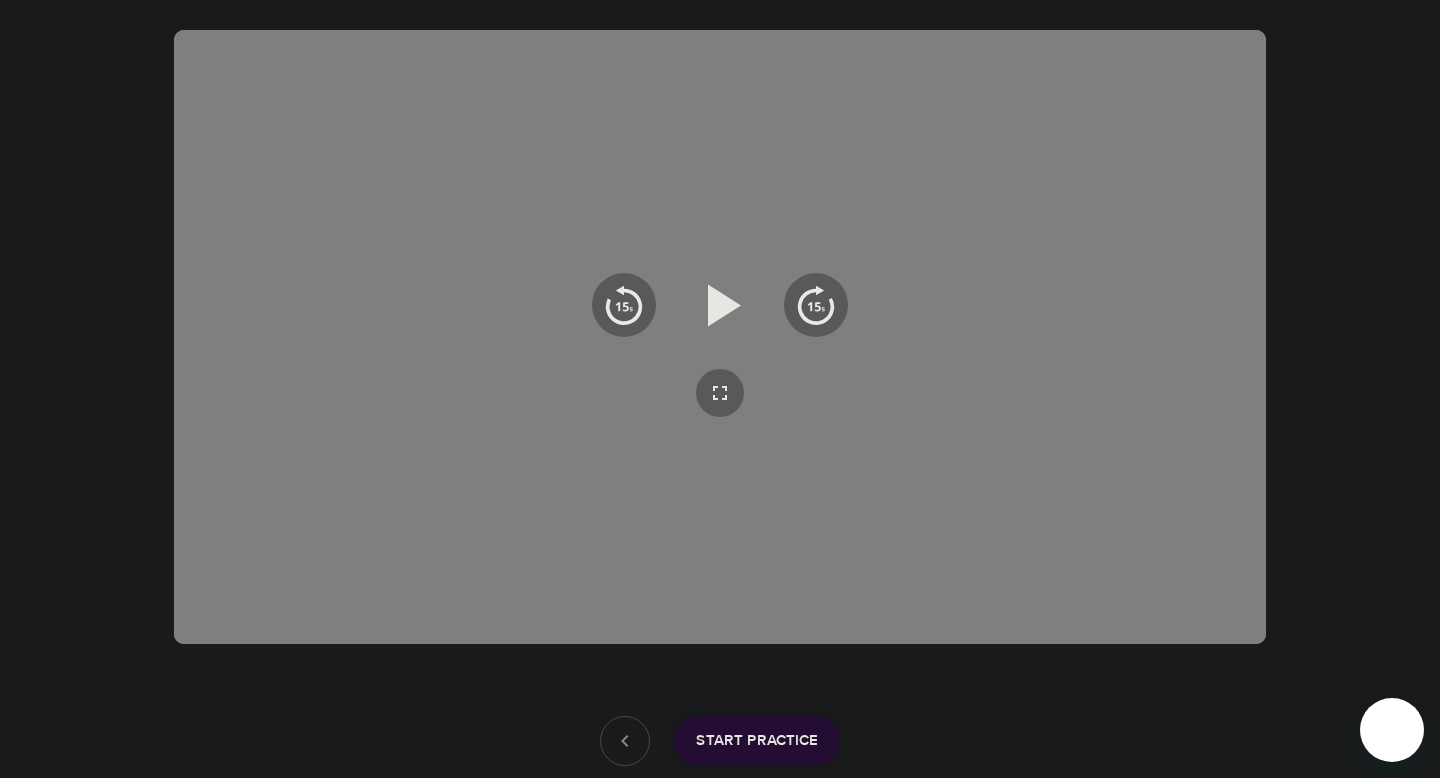 click 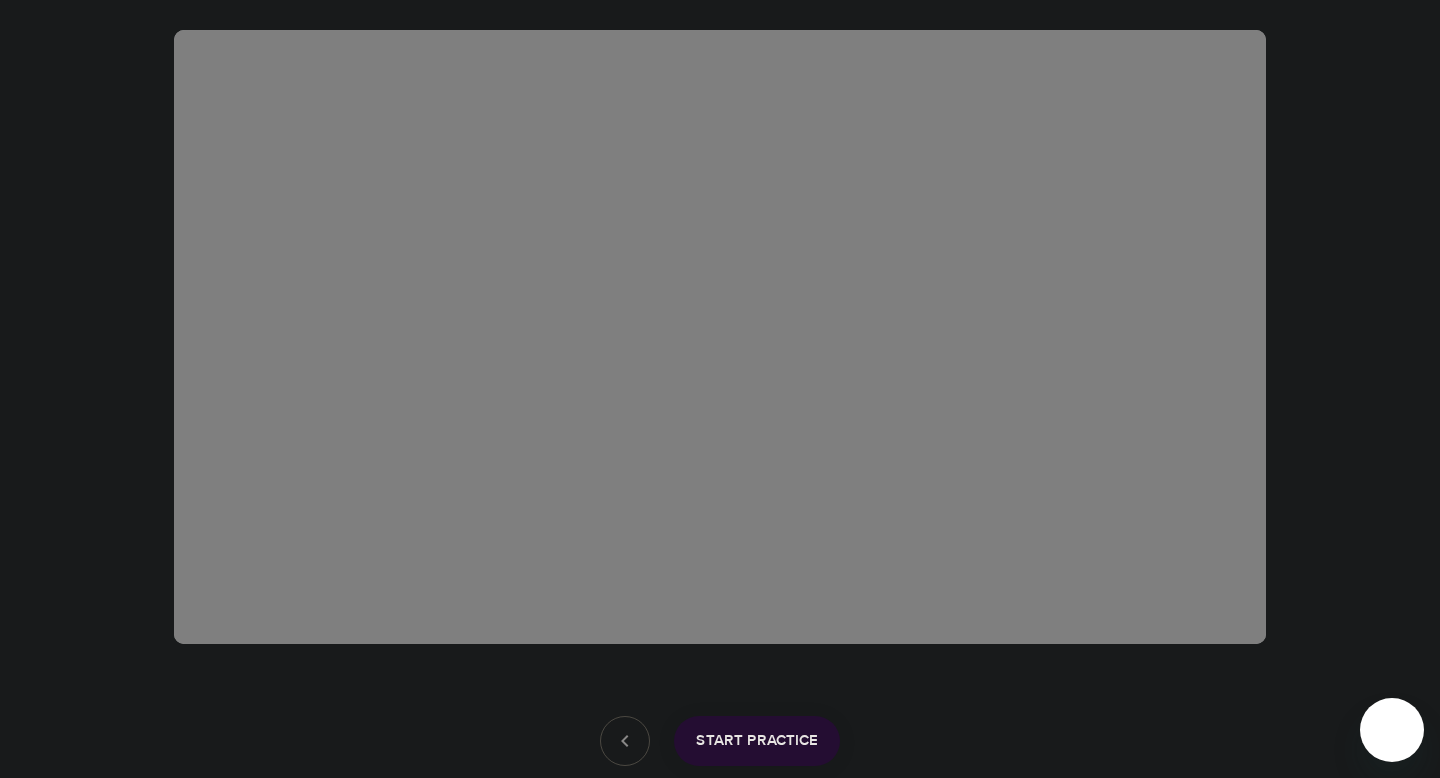 click on "User Profile Account Interests Subscription Finish nadiakhristean, welcome to eM Life! The first step is sometimes the hardest. Get to know what to expect from eM Life. Start Practice Need help? Contact us" at bounding box center [720, 292] 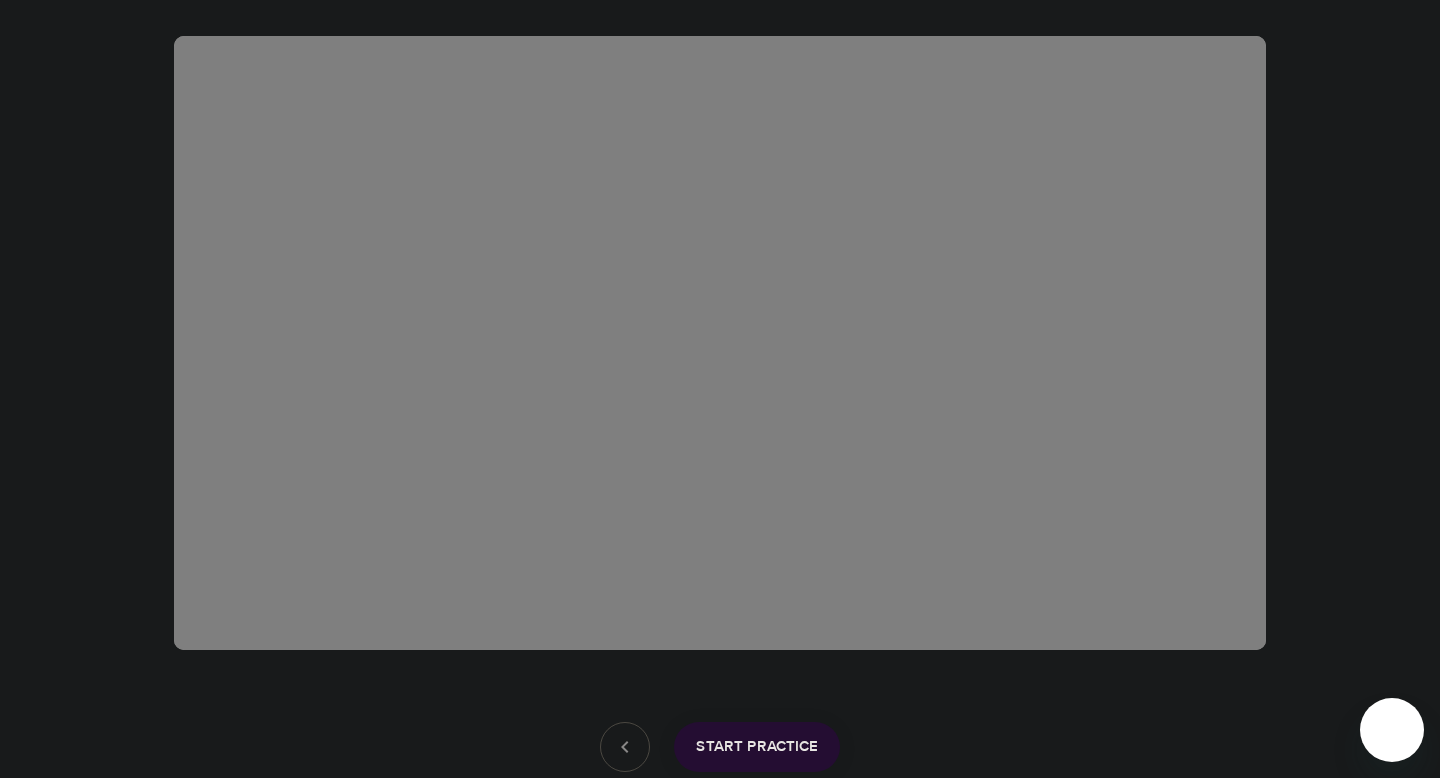 scroll, scrollTop: 322, scrollLeft: 0, axis: vertical 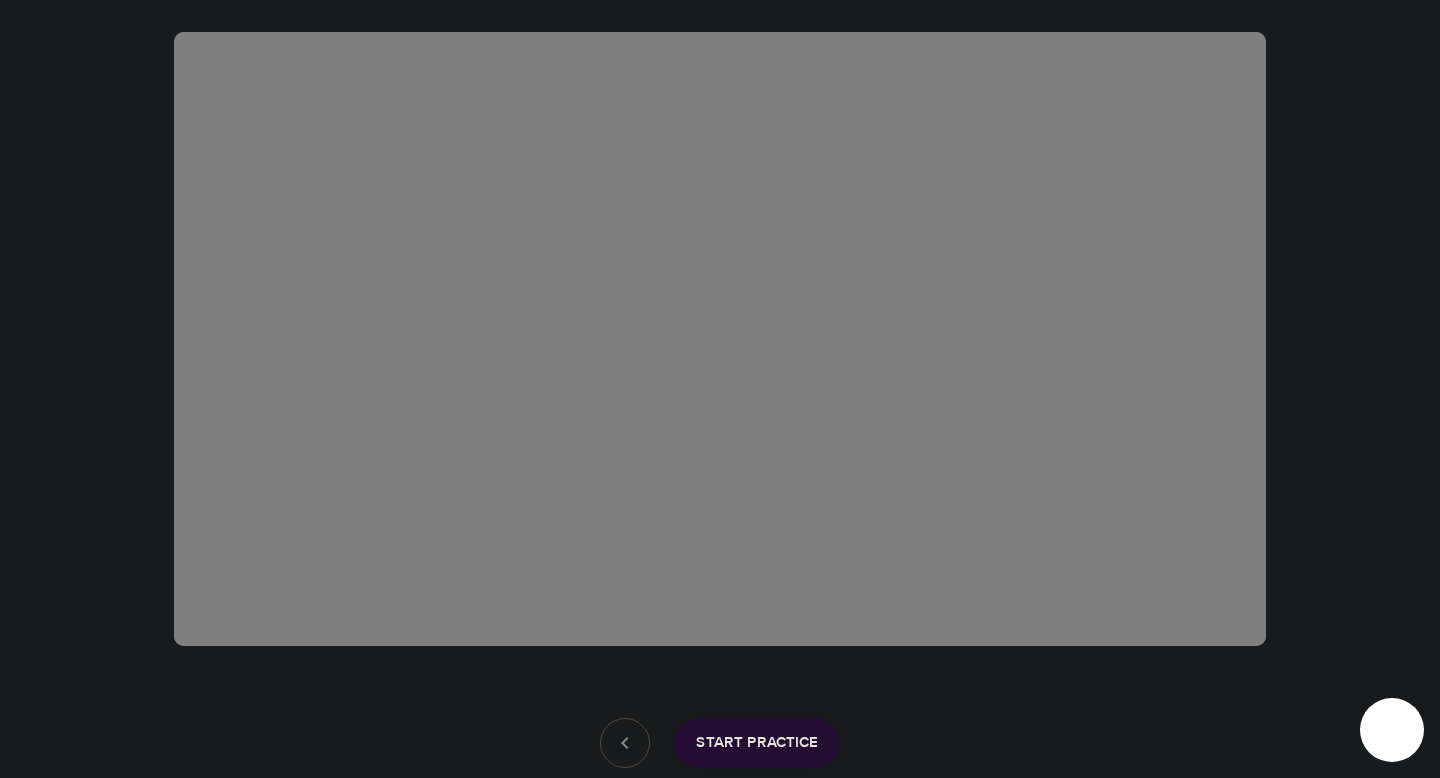 click on "Start Practice" at bounding box center [757, 743] 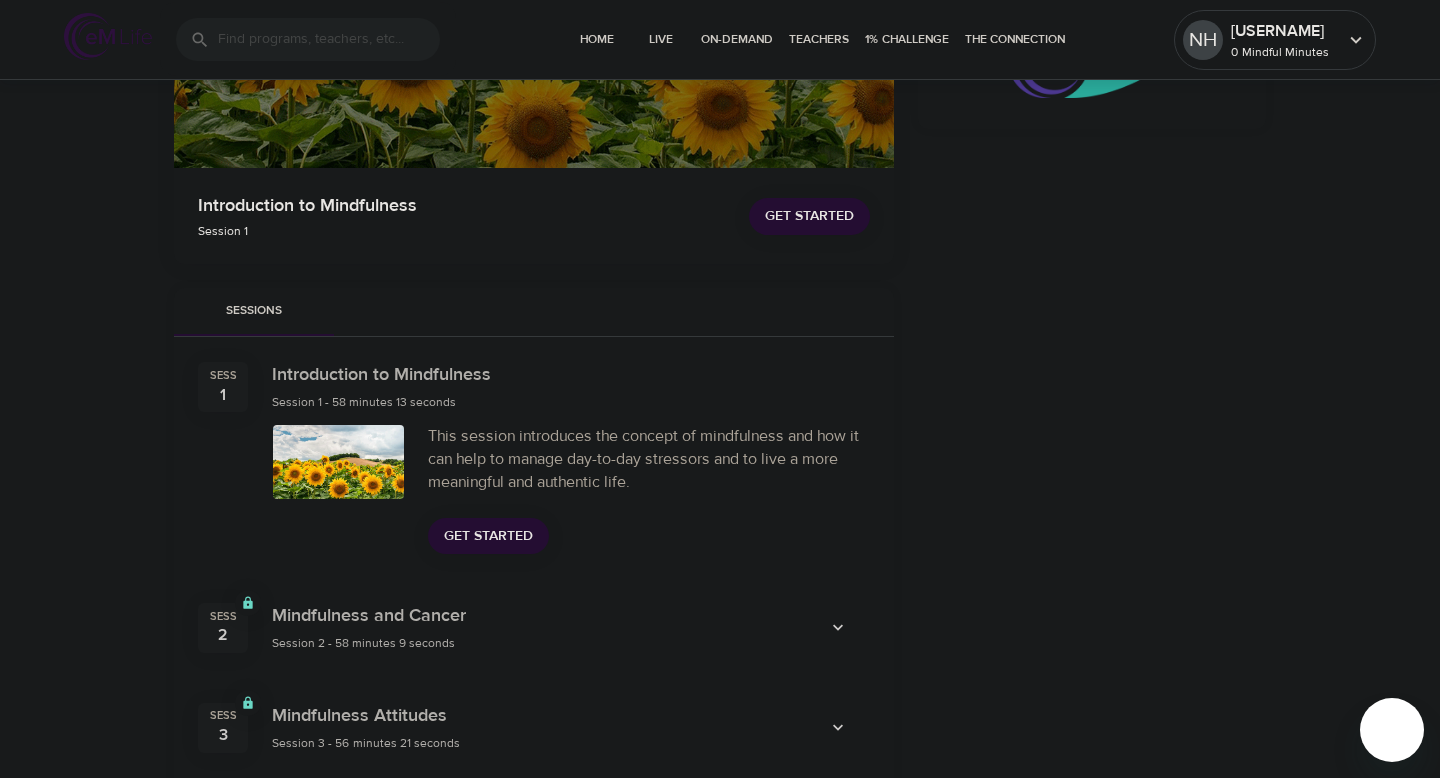 scroll, scrollTop: 459, scrollLeft: 0, axis: vertical 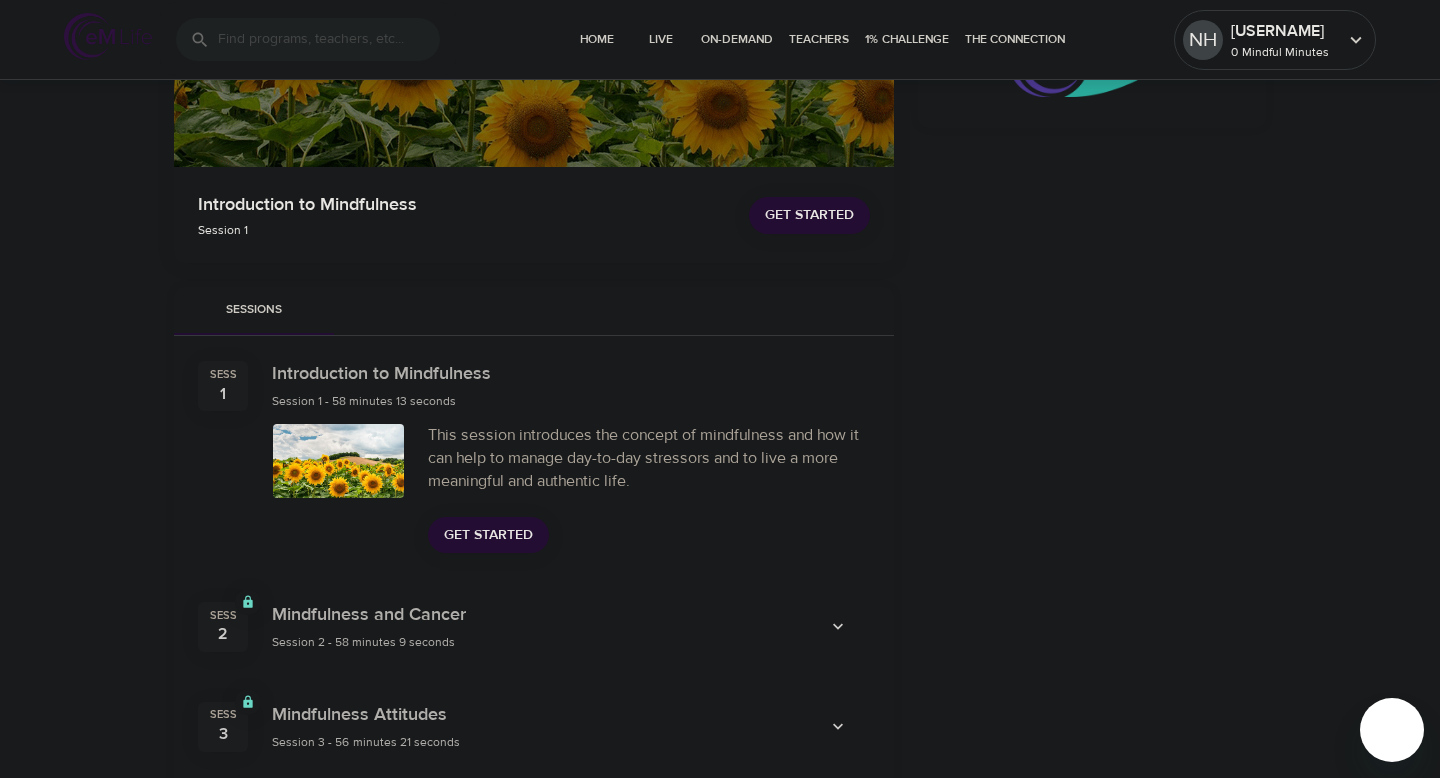 click on "Get Started" at bounding box center [488, 535] 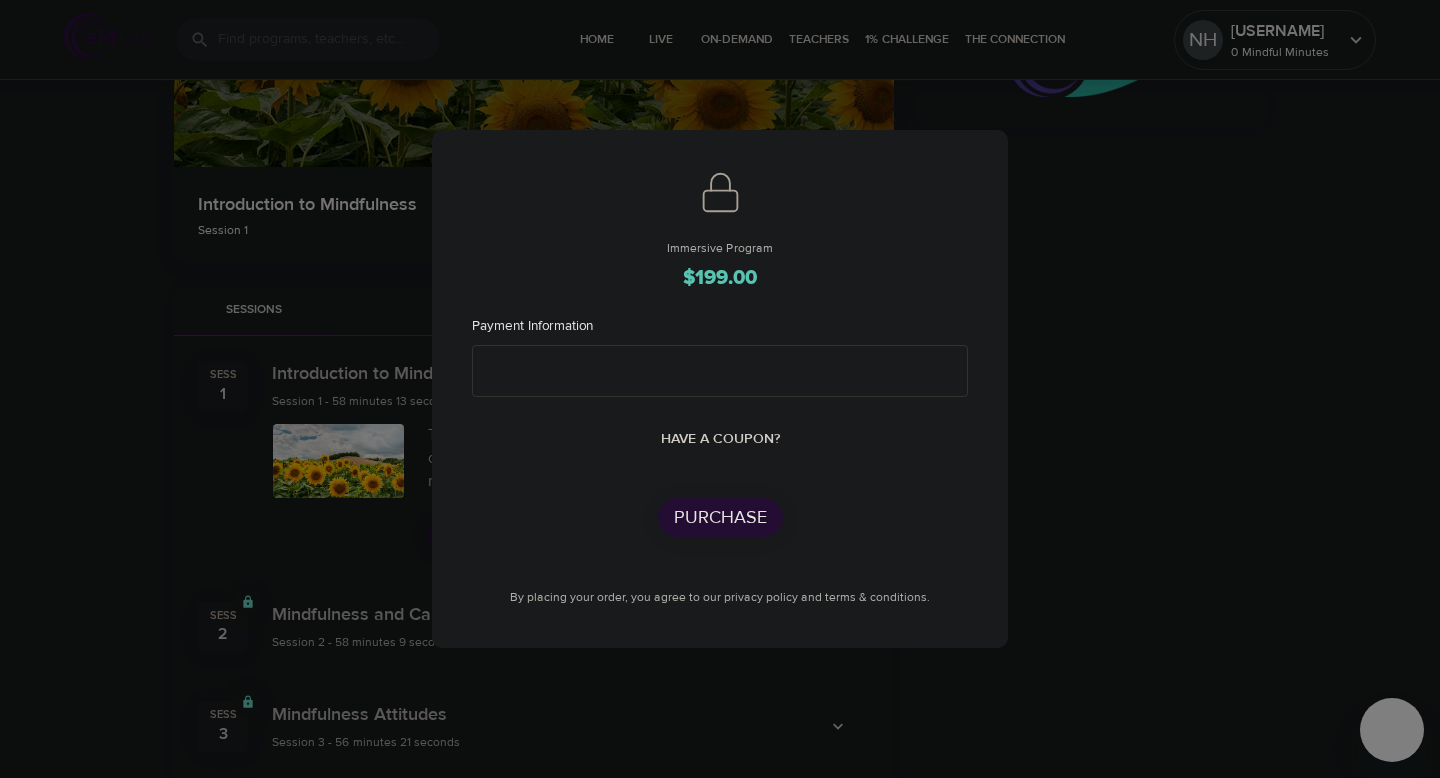 click on "Immersive Program $199.00 Payment Information Have a coupon? Purchase By placing your order, you agree to our privacy policy and terms & conditions." at bounding box center (720, 389) 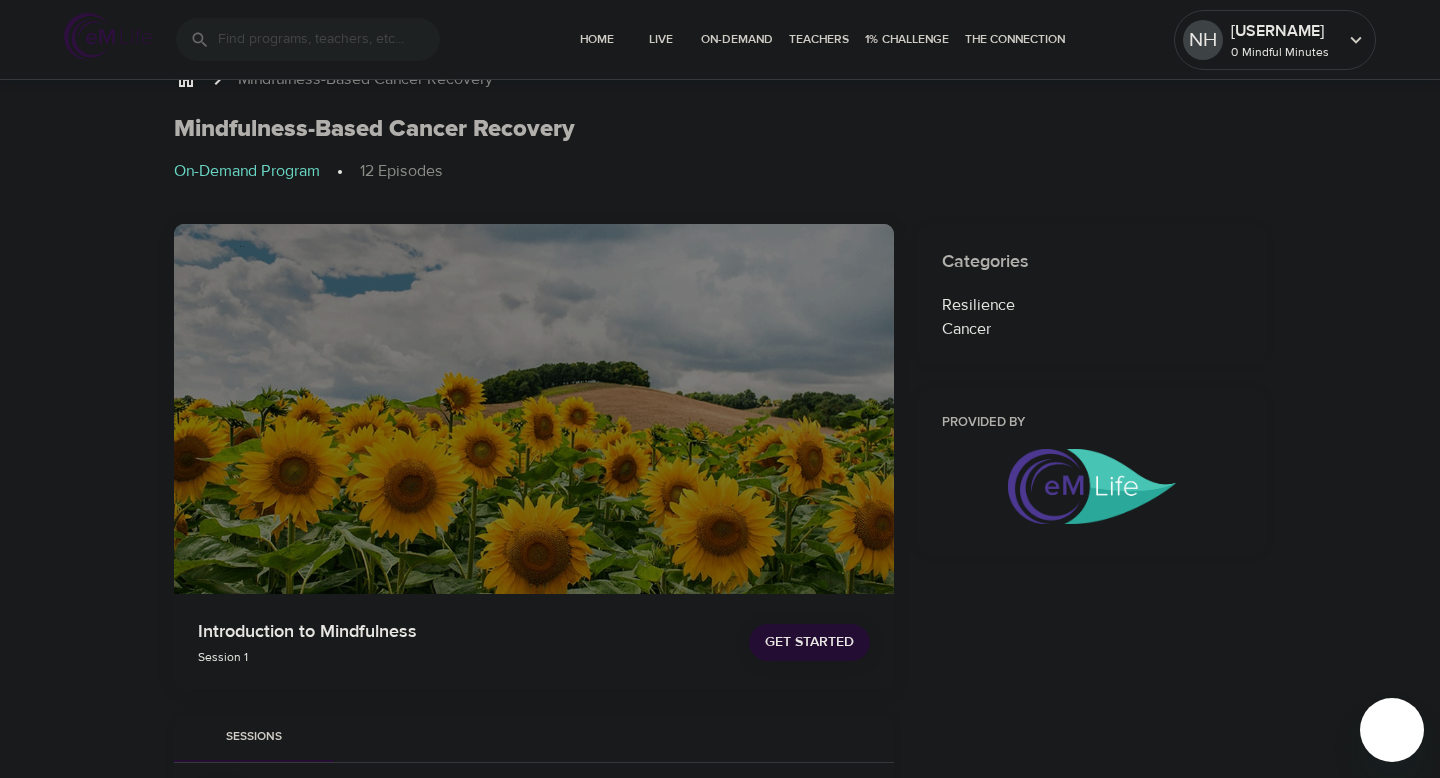 scroll, scrollTop: 39, scrollLeft: 0, axis: vertical 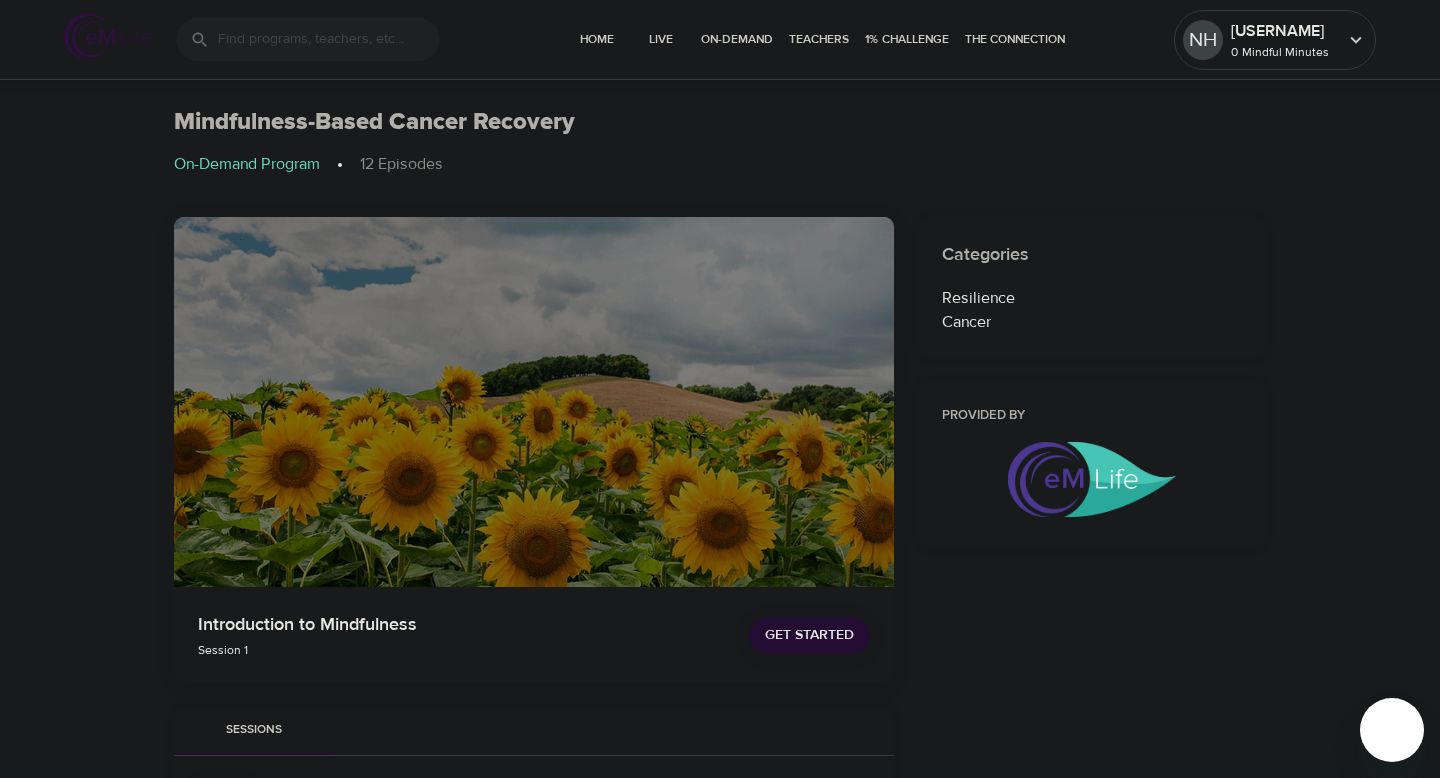 click at bounding box center (1091, 479) 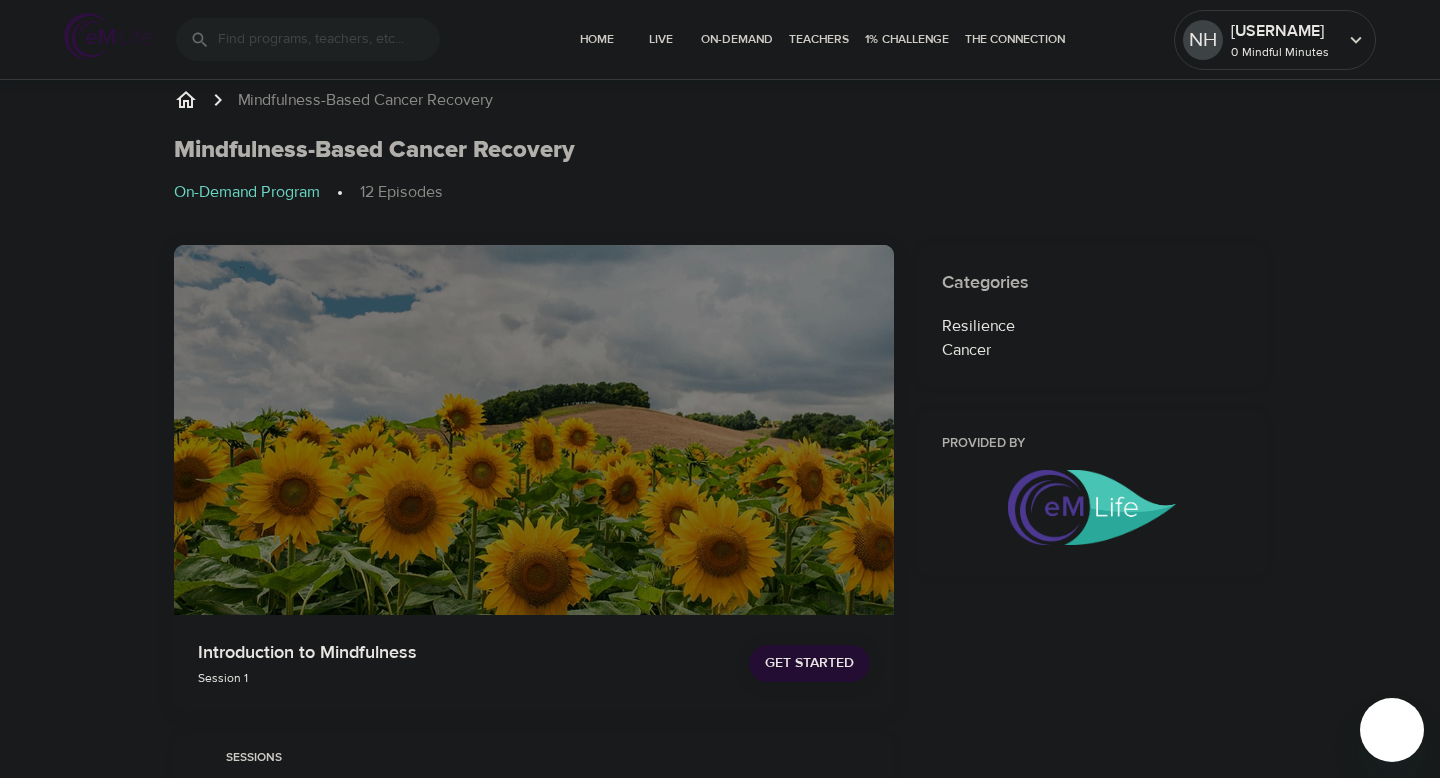 scroll, scrollTop: 0, scrollLeft: 0, axis: both 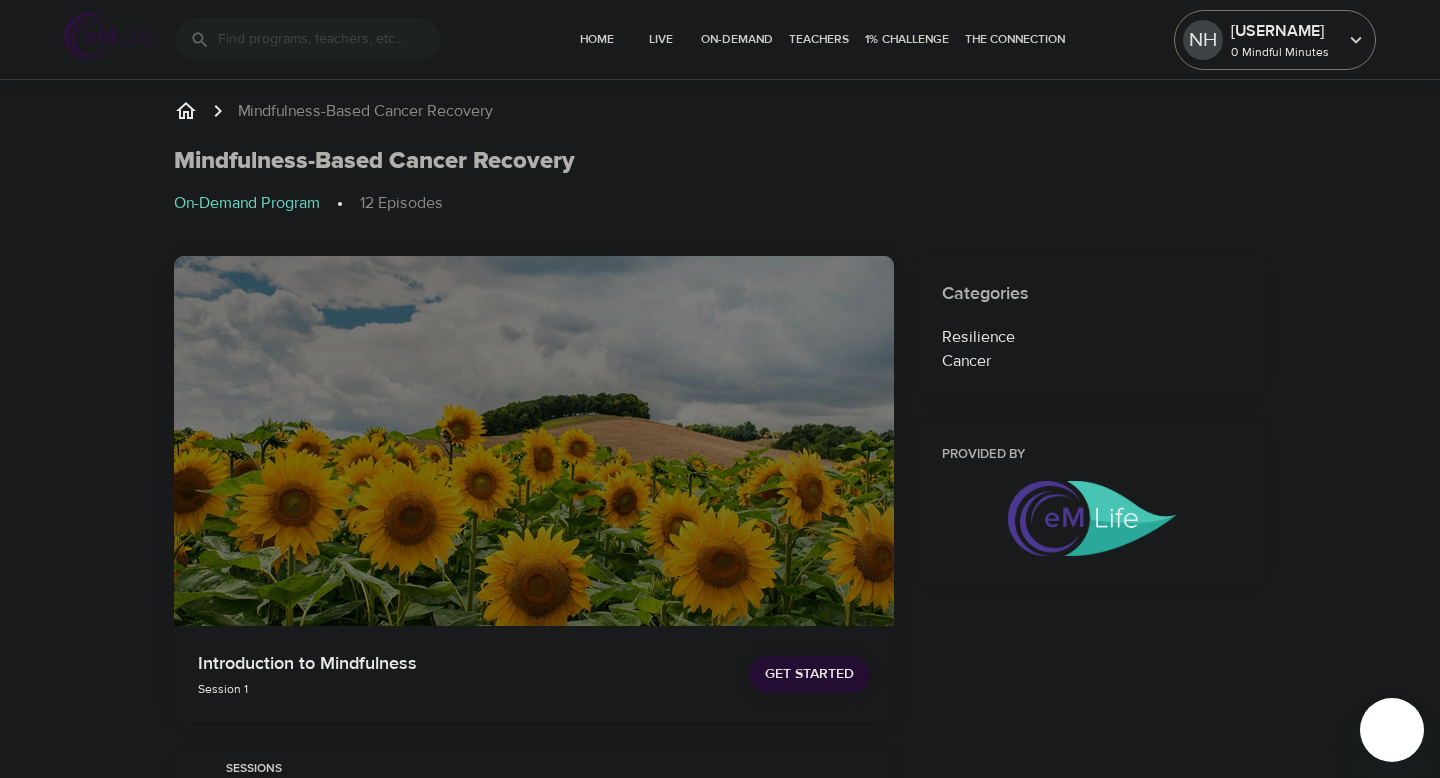 click on "nadiakhristean" at bounding box center [1284, 31] 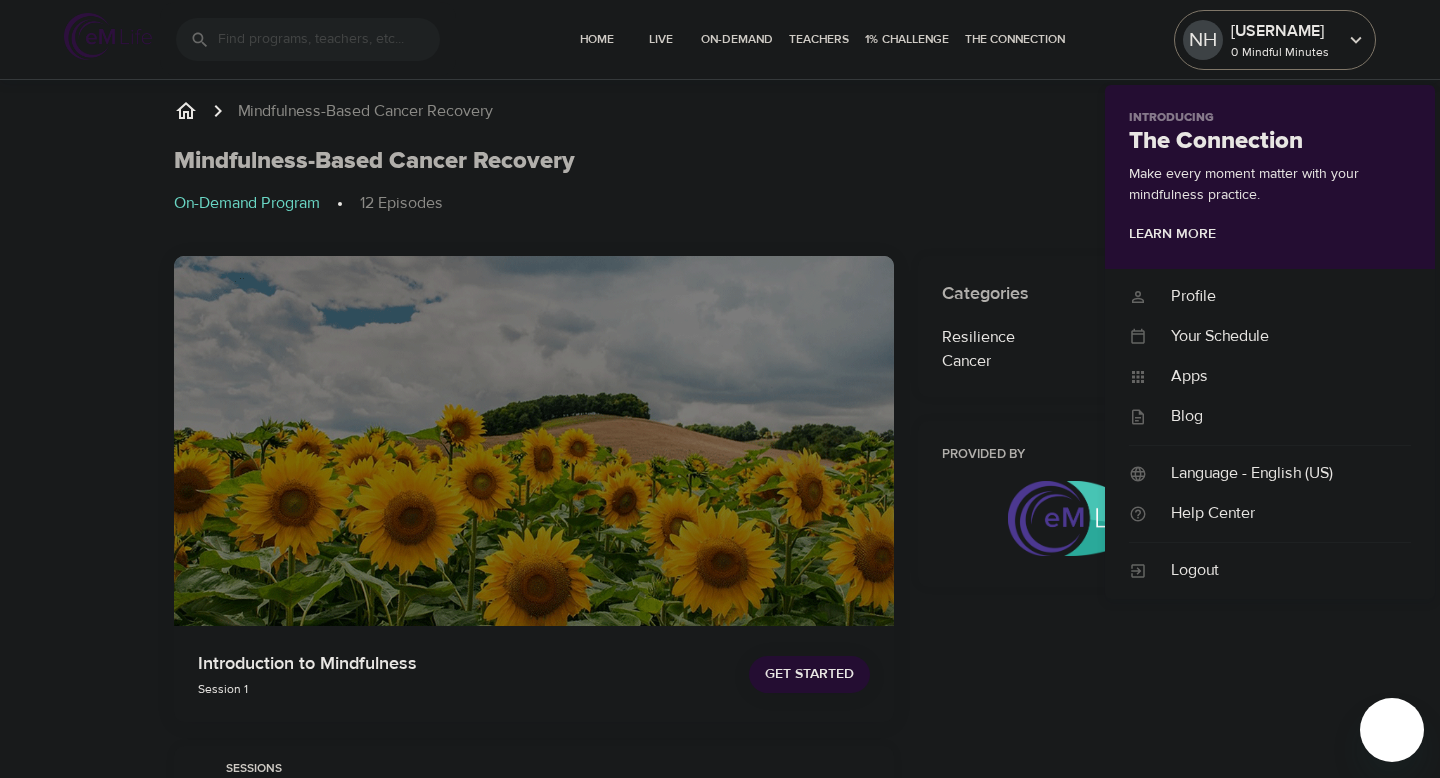 click on "nadiakhristean" at bounding box center (1284, 31) 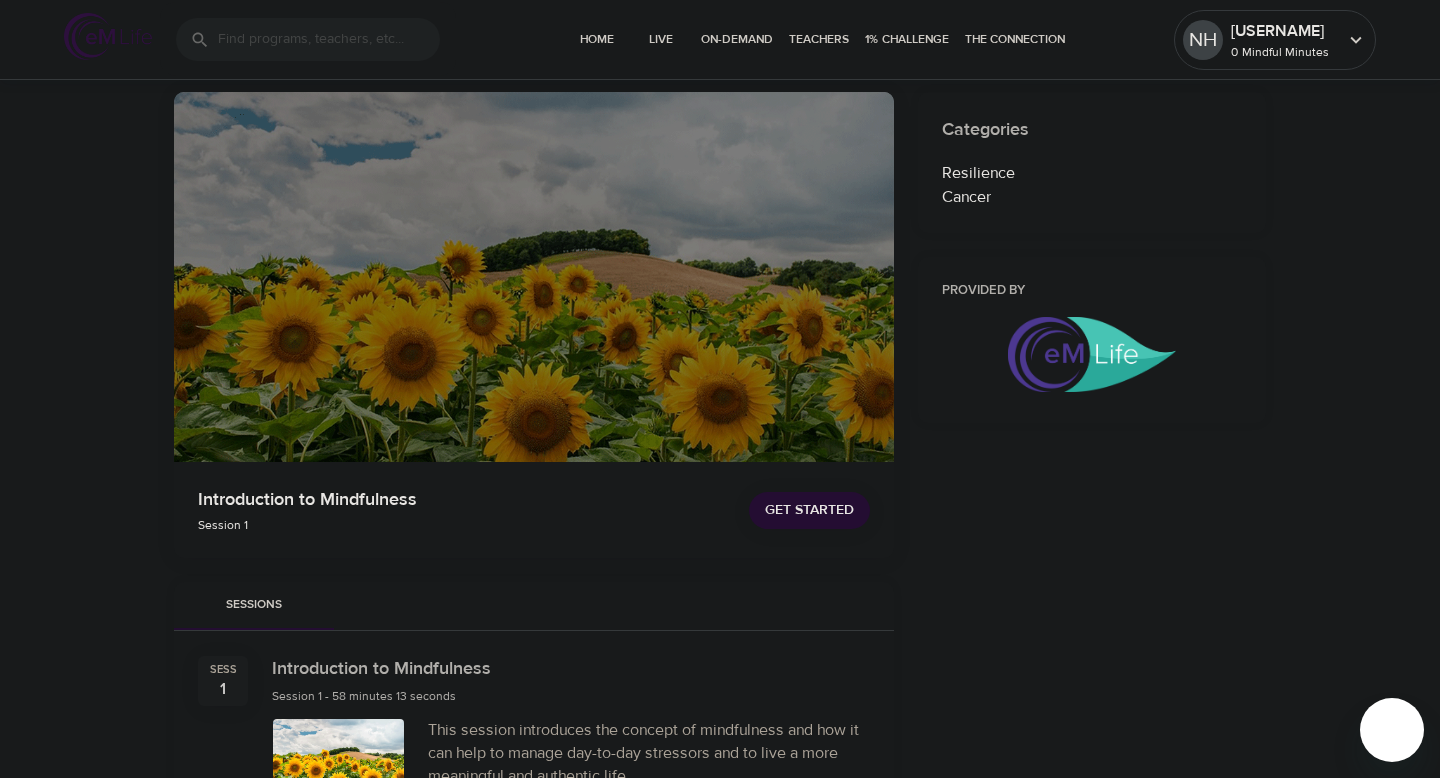 scroll, scrollTop: 159, scrollLeft: 0, axis: vertical 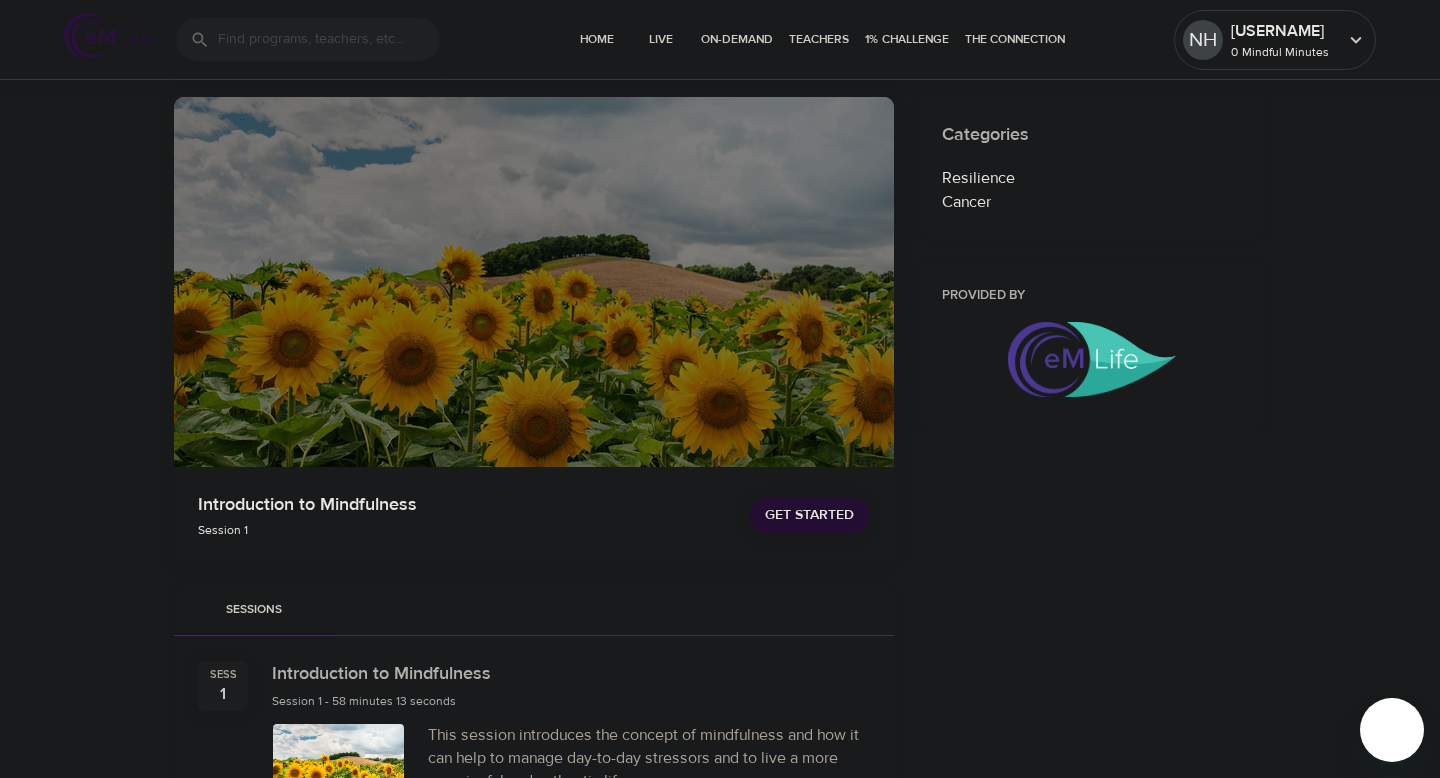 click on "Get Started" at bounding box center [809, 515] 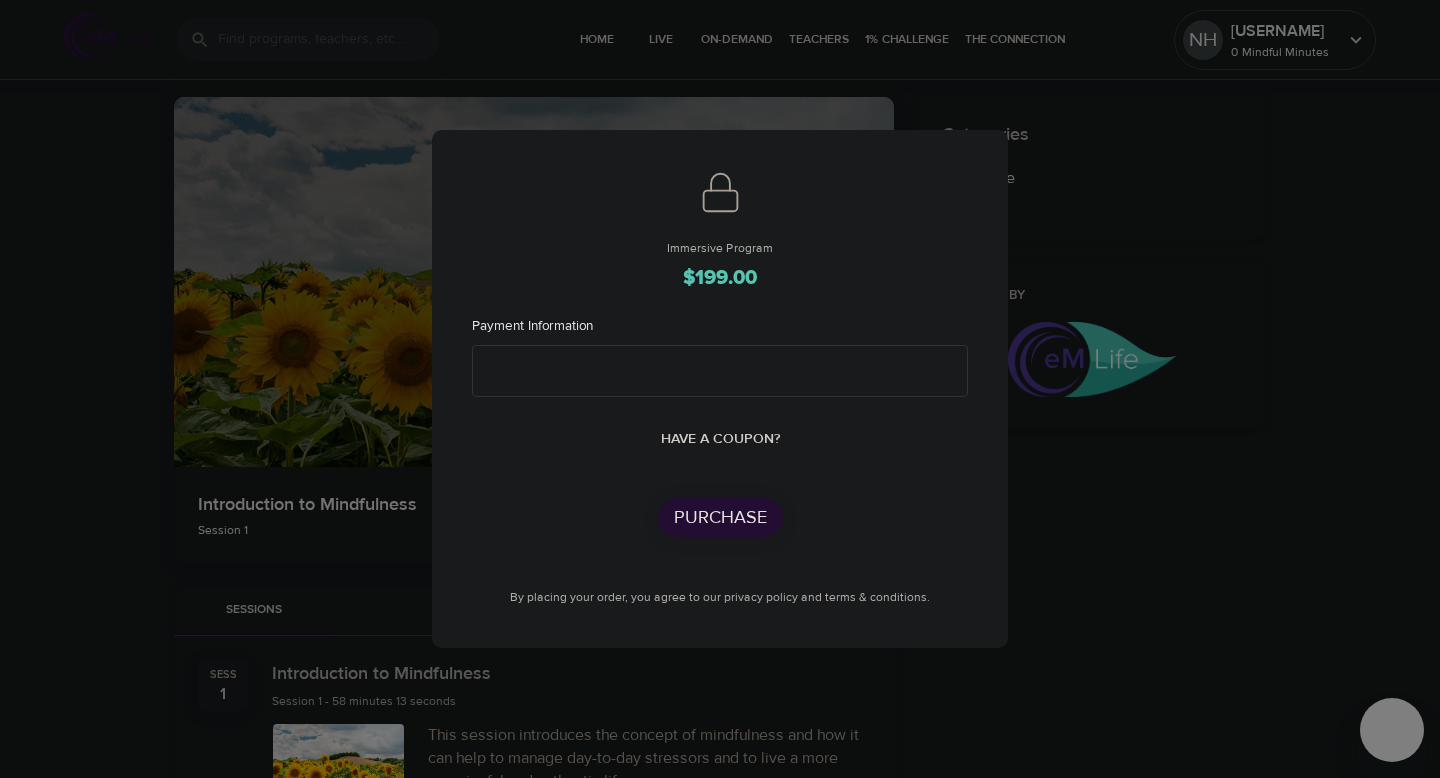 click on "Have a coupon?" at bounding box center [720, 439] 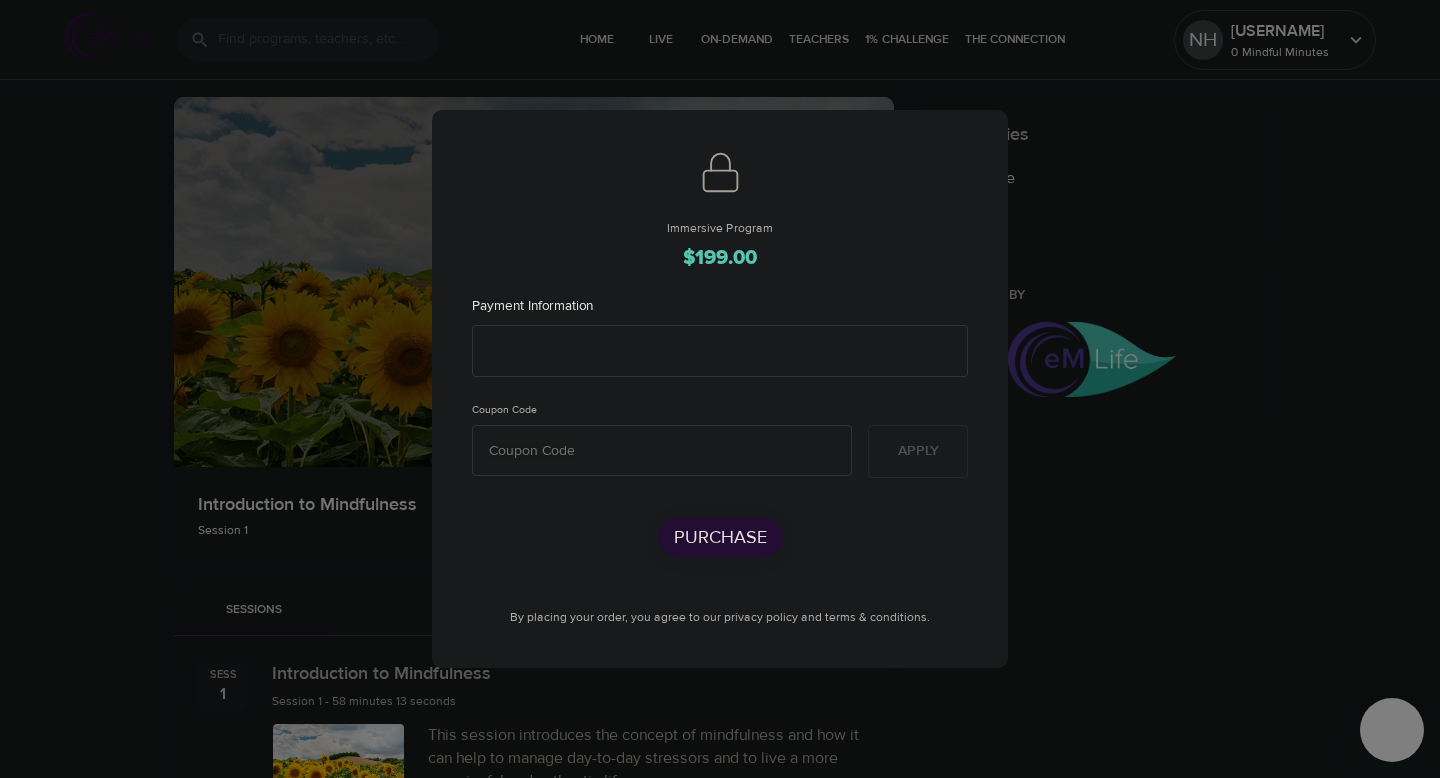 click on "$199.00" at bounding box center [720, 258] 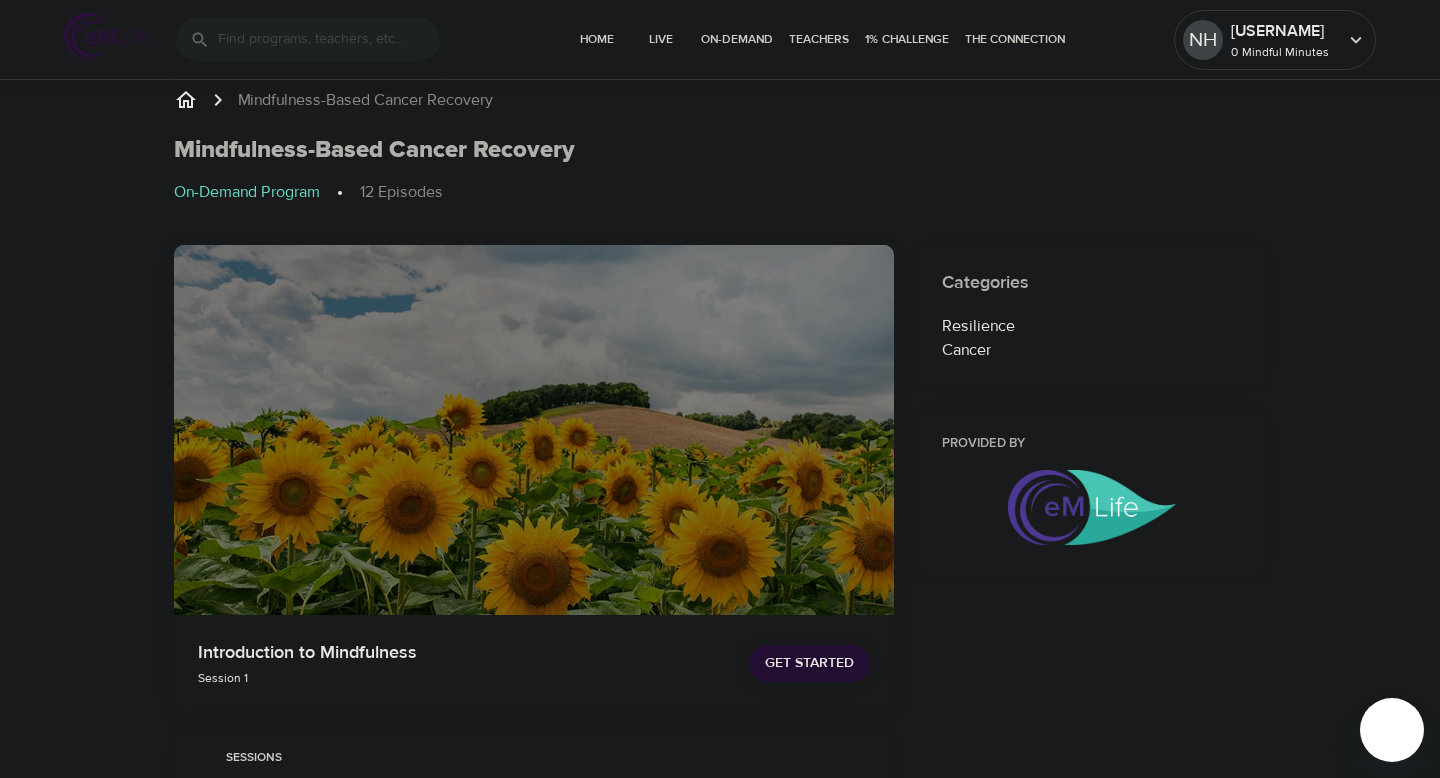 scroll, scrollTop: 0, scrollLeft: 0, axis: both 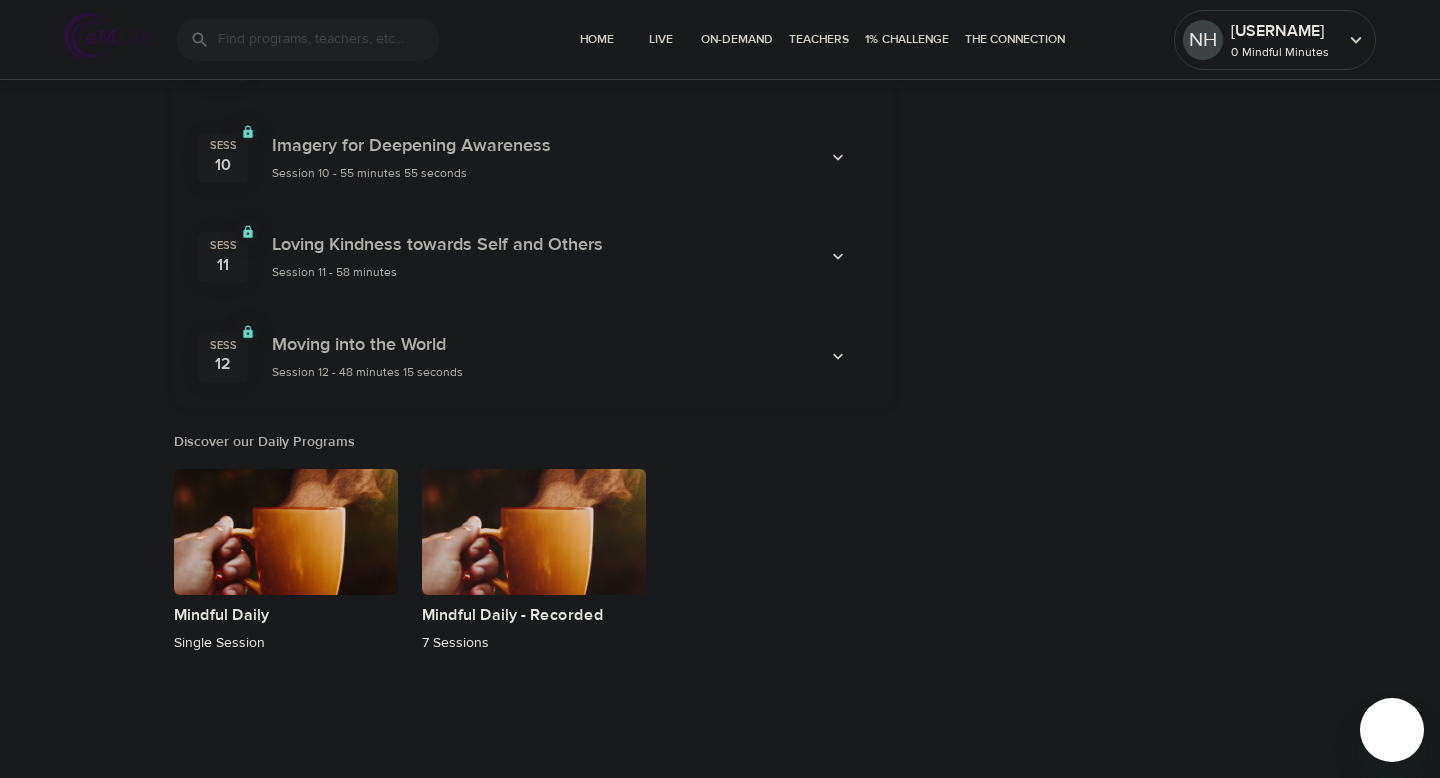type 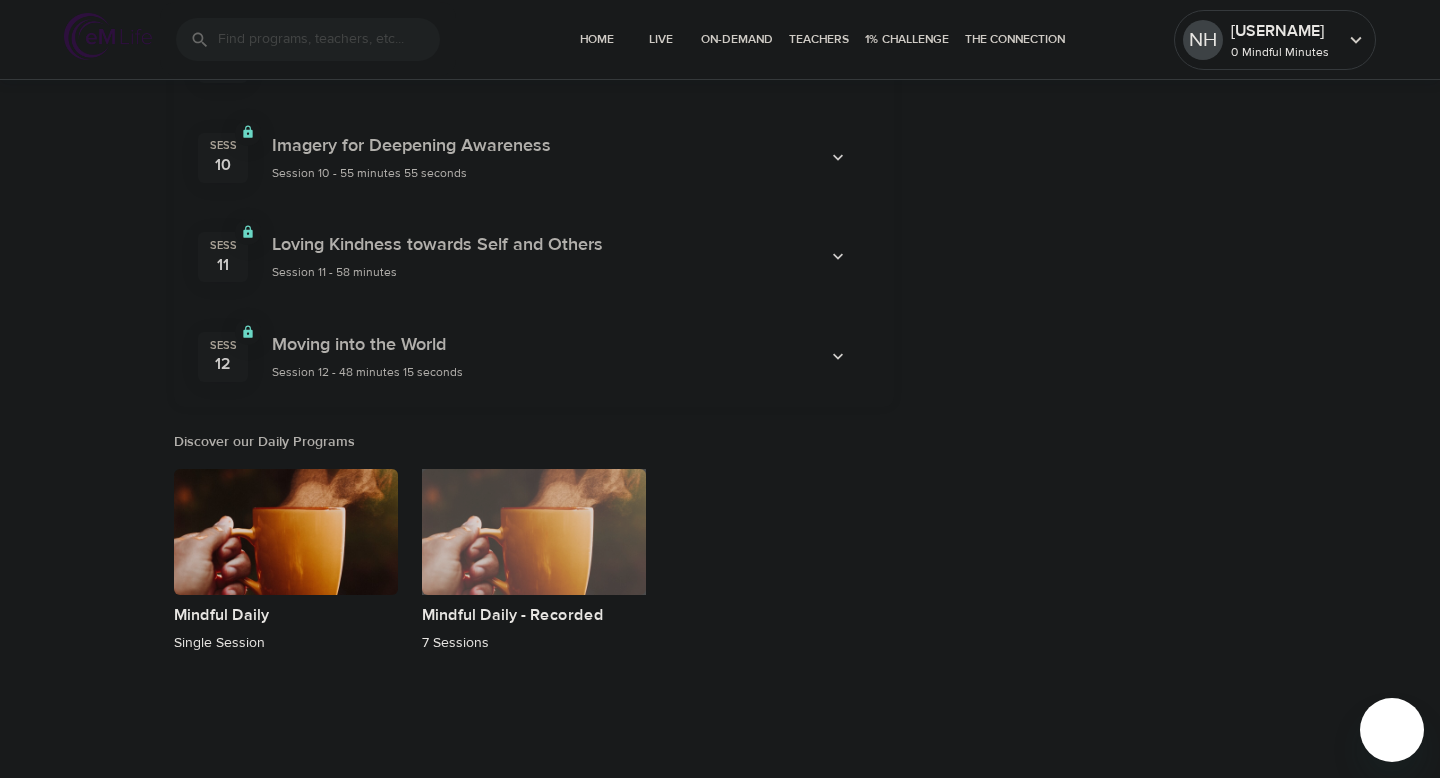 click at bounding box center (534, 532) 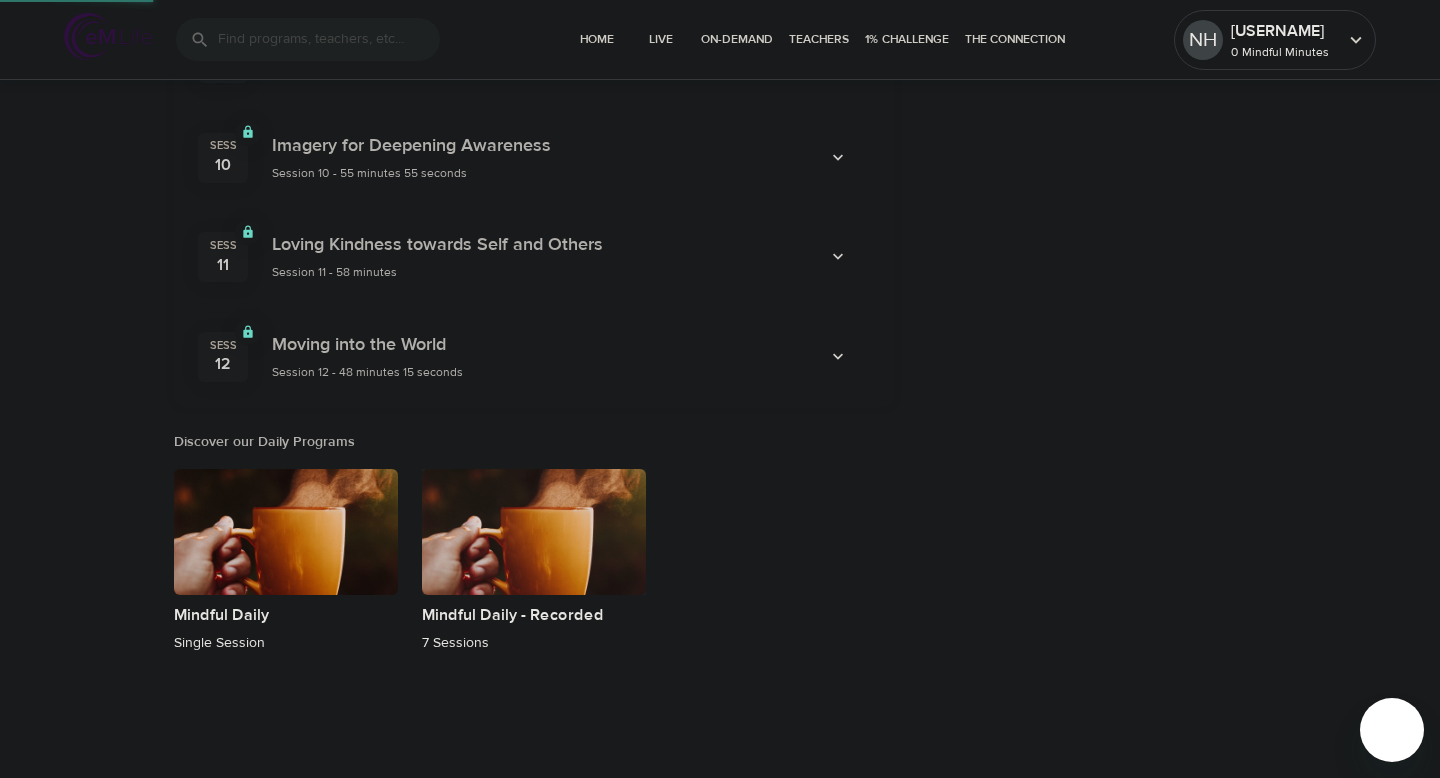 type 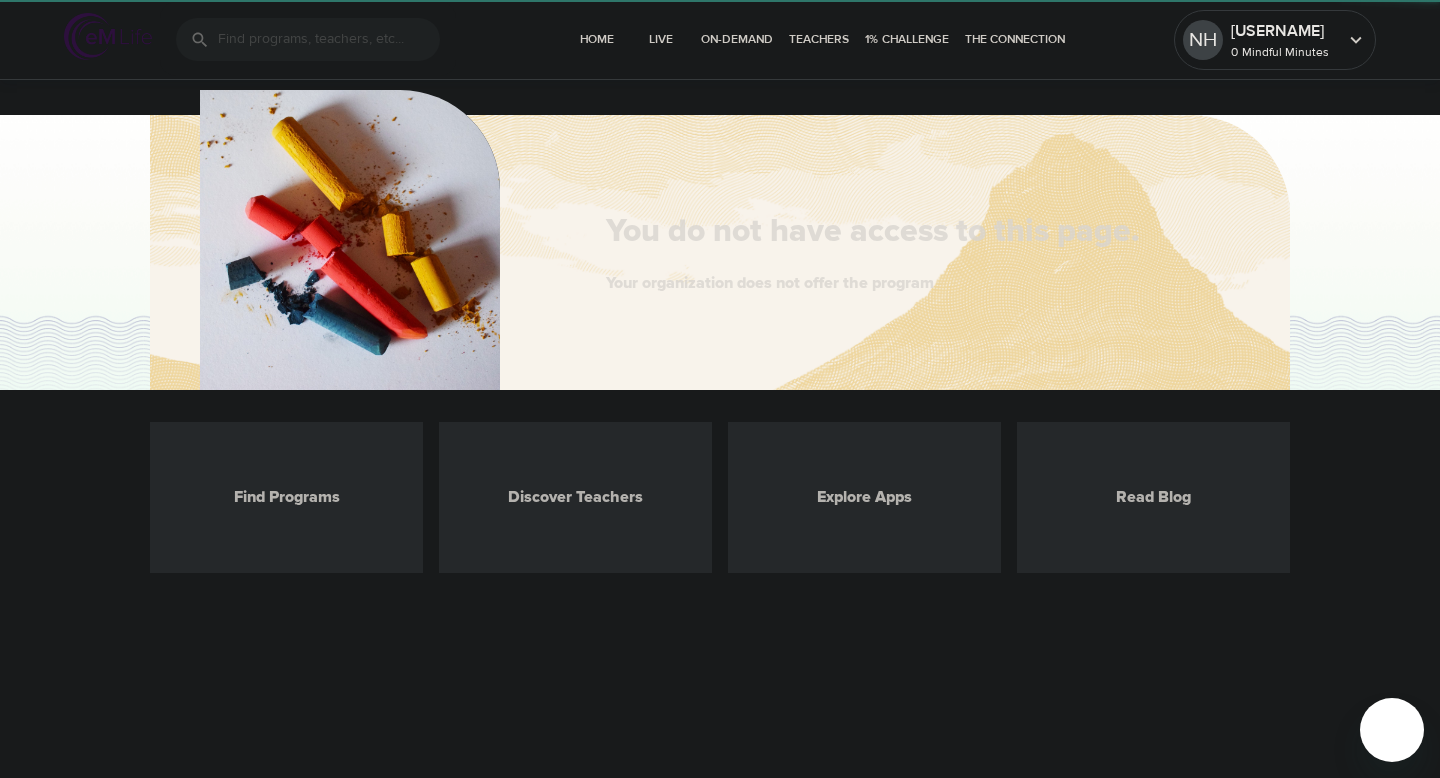 scroll, scrollTop: 0, scrollLeft: 0, axis: both 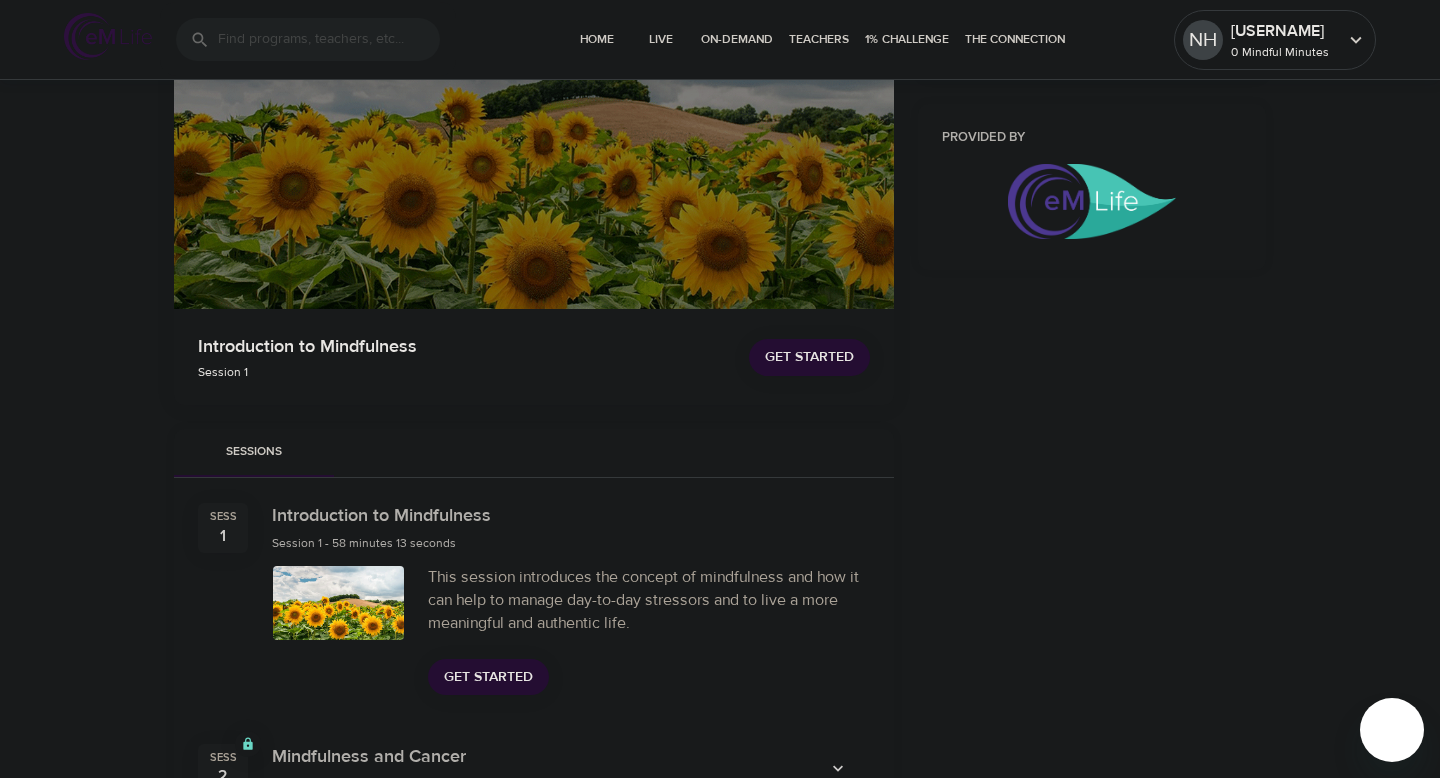 click on "Get Started" at bounding box center [488, 677] 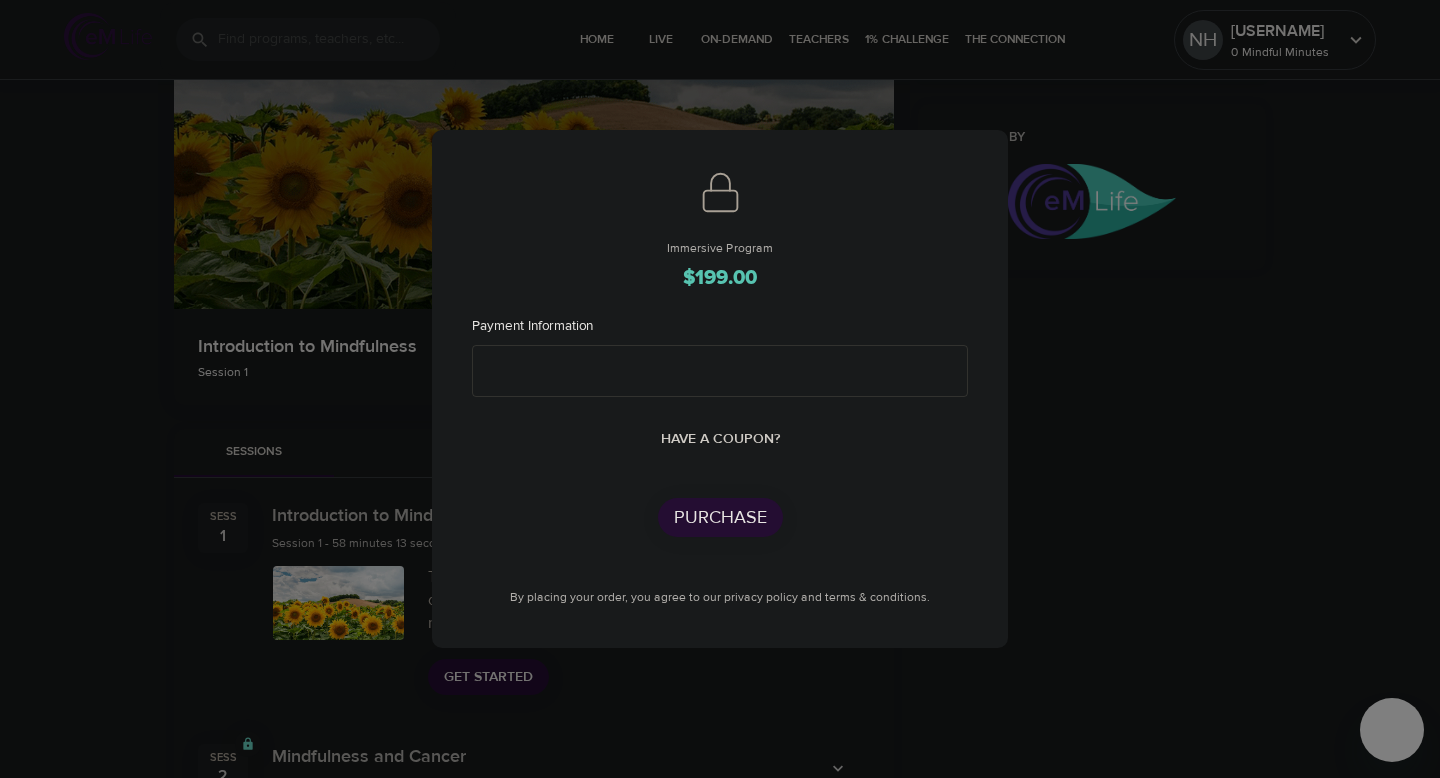 click on "Immersive Program $199.00 Payment Information Have a coupon? Purchase By placing your order, you agree to our privacy policy and terms & conditions." at bounding box center [720, 389] 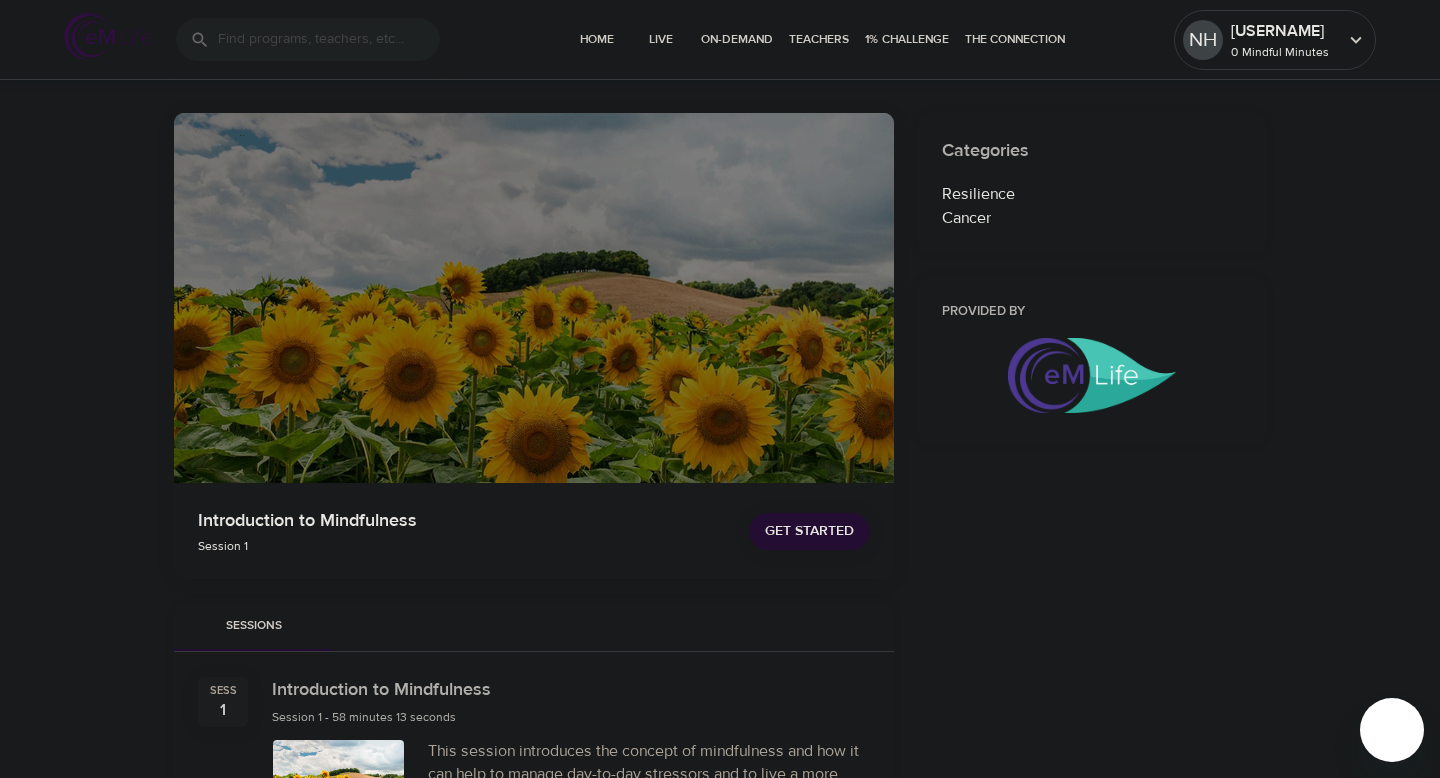scroll, scrollTop: 0, scrollLeft: 0, axis: both 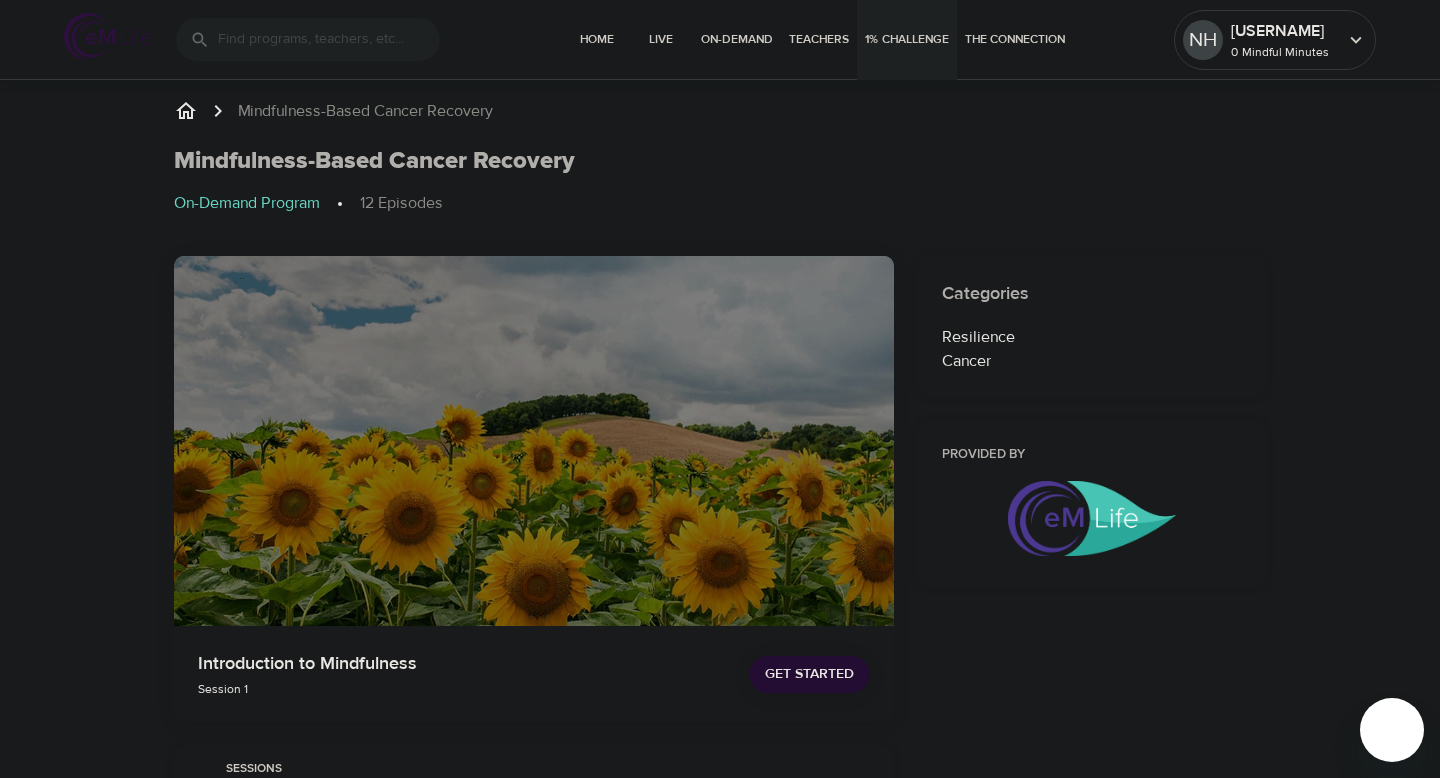 type 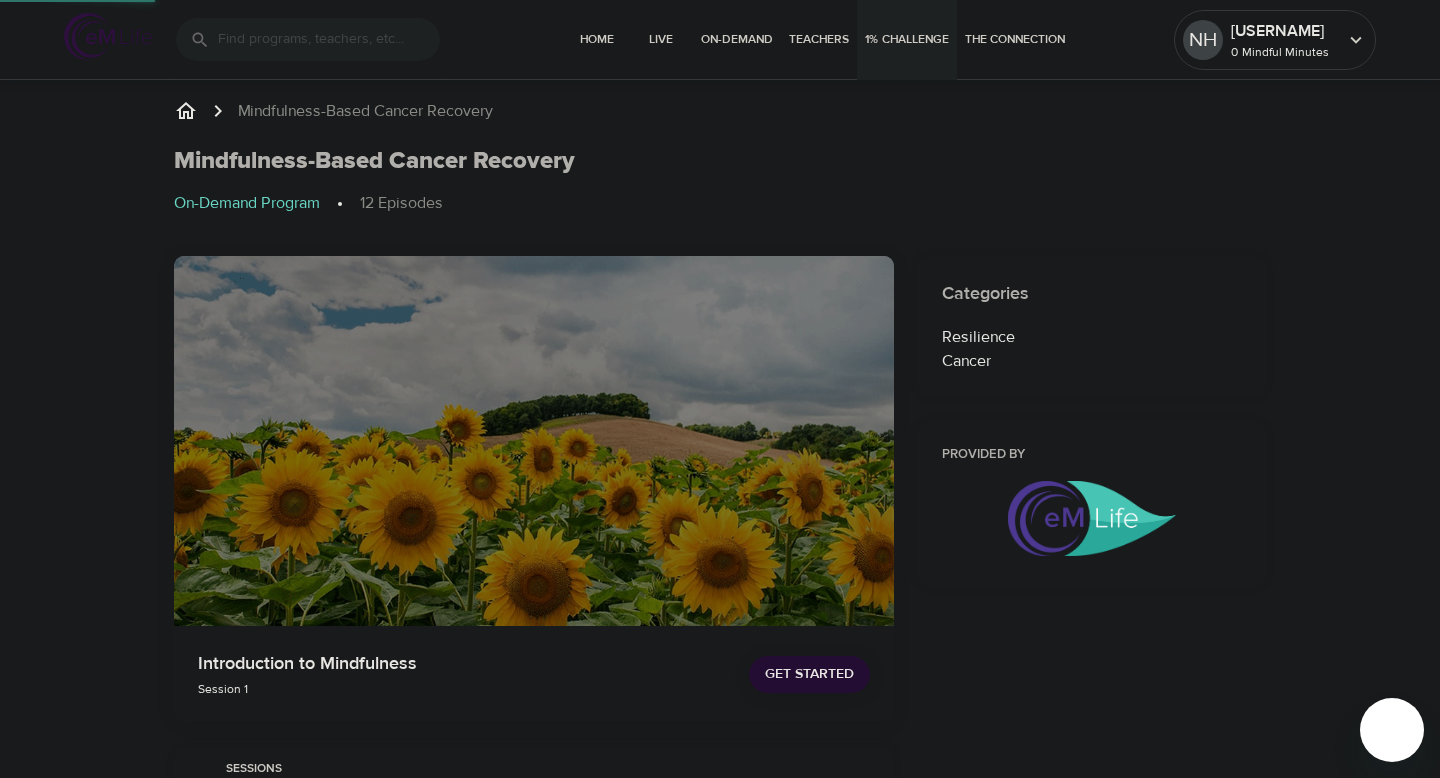 type 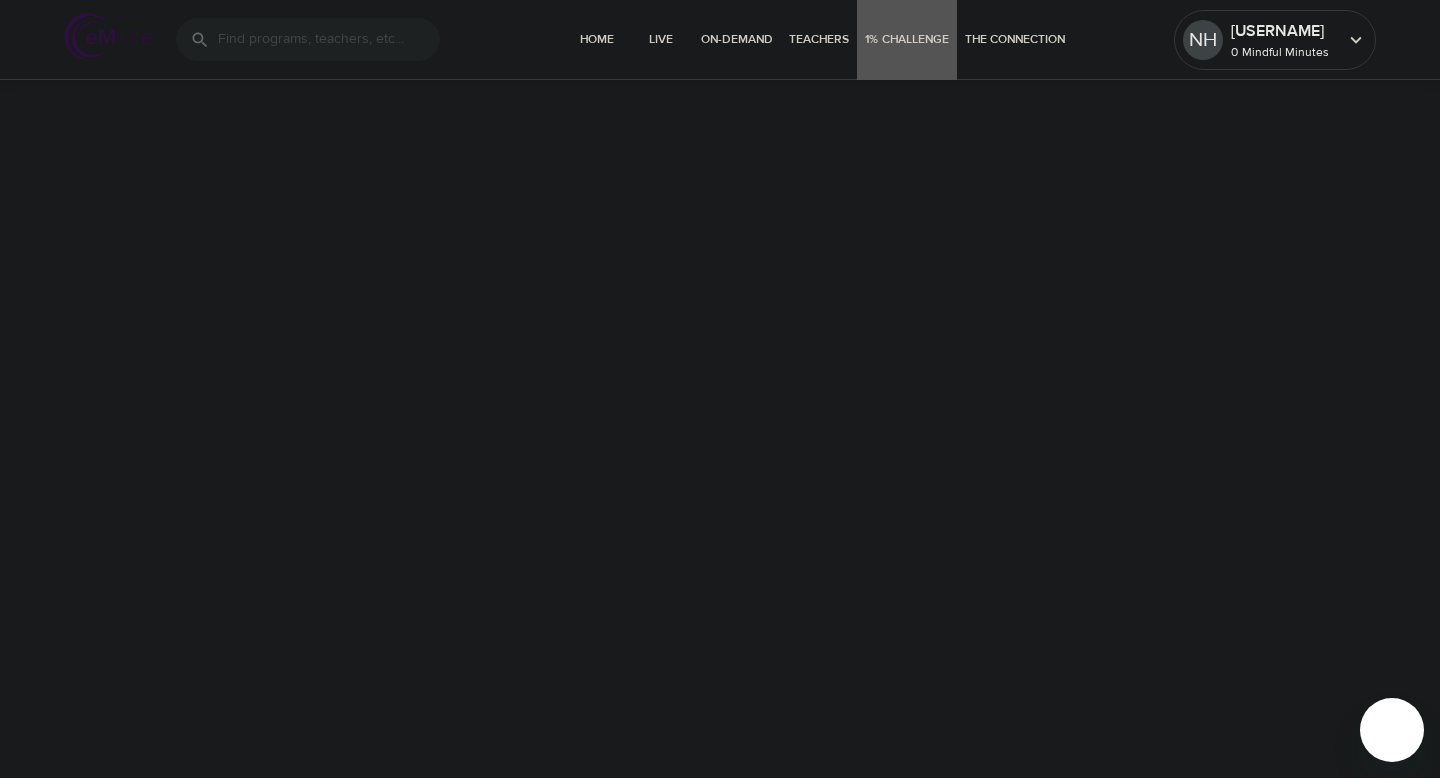 click on "1% Challenge" at bounding box center [907, 39] 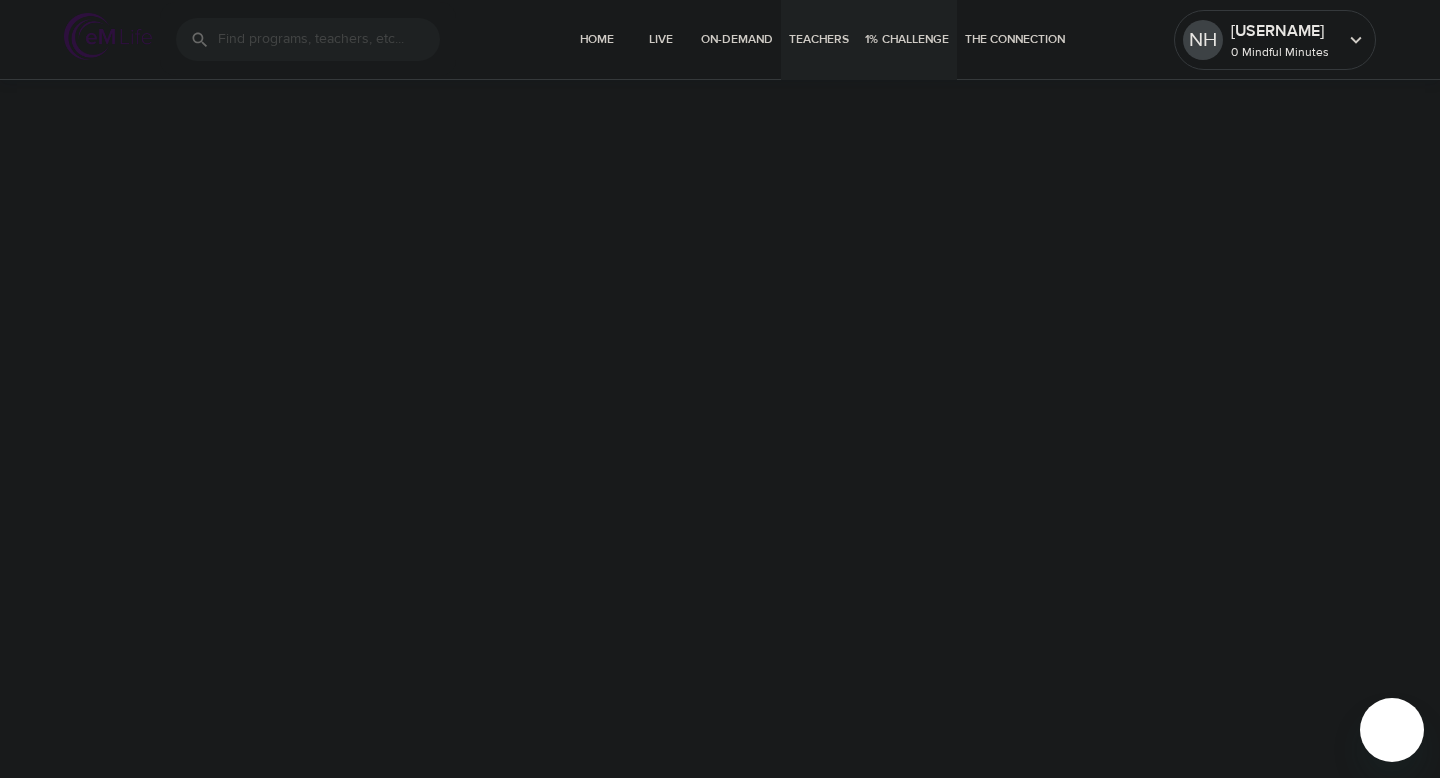 click on "Teachers" at bounding box center (819, 39) 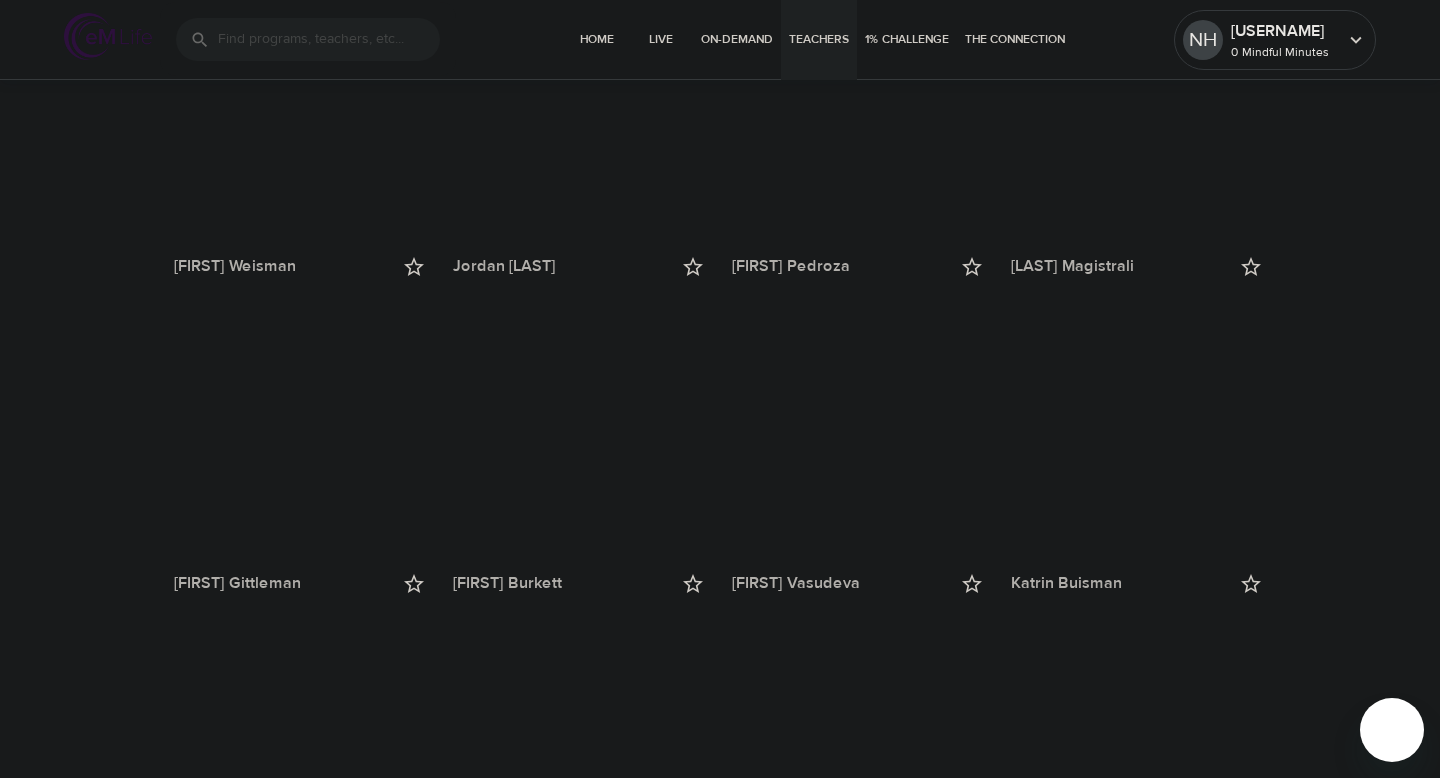 scroll, scrollTop: 1907, scrollLeft: 0, axis: vertical 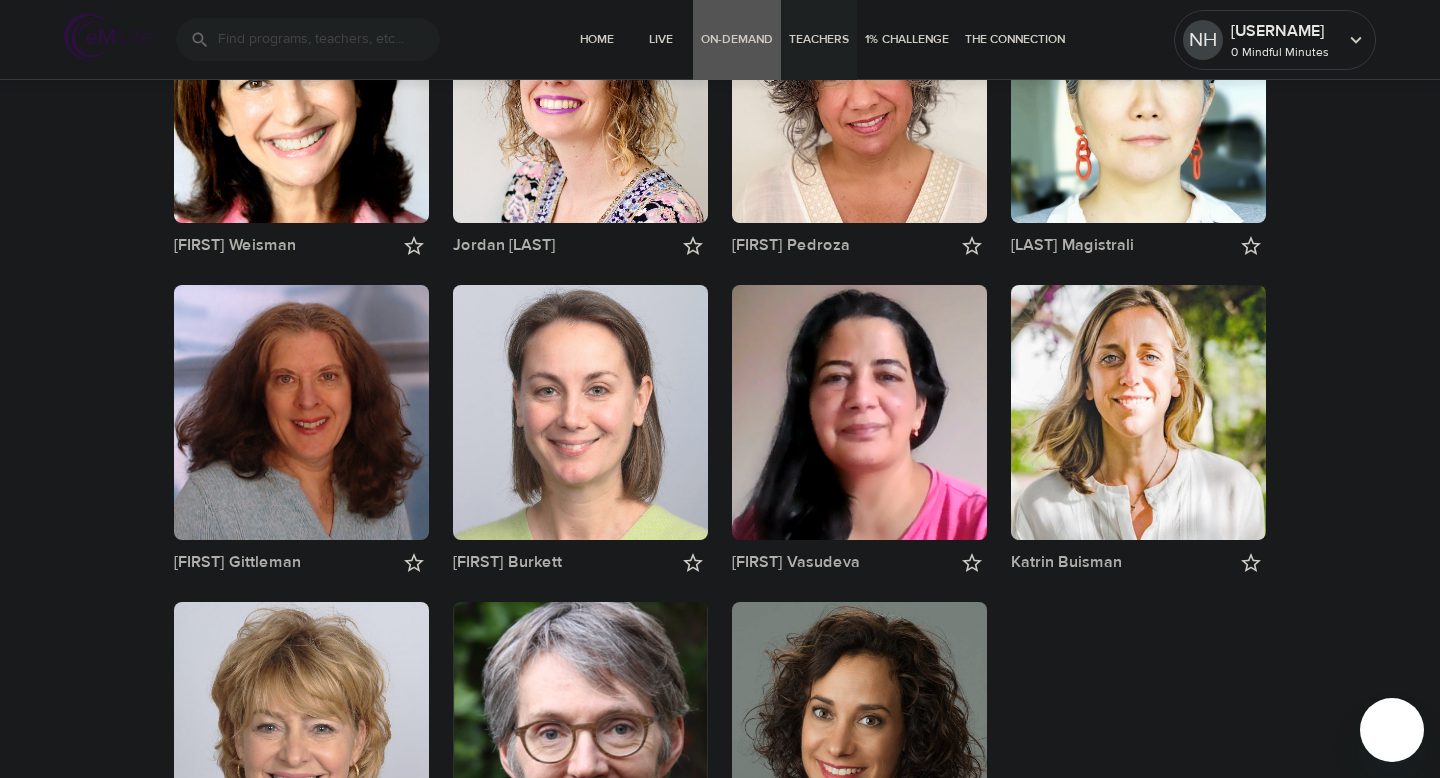 click on "On-Demand" at bounding box center (737, 39) 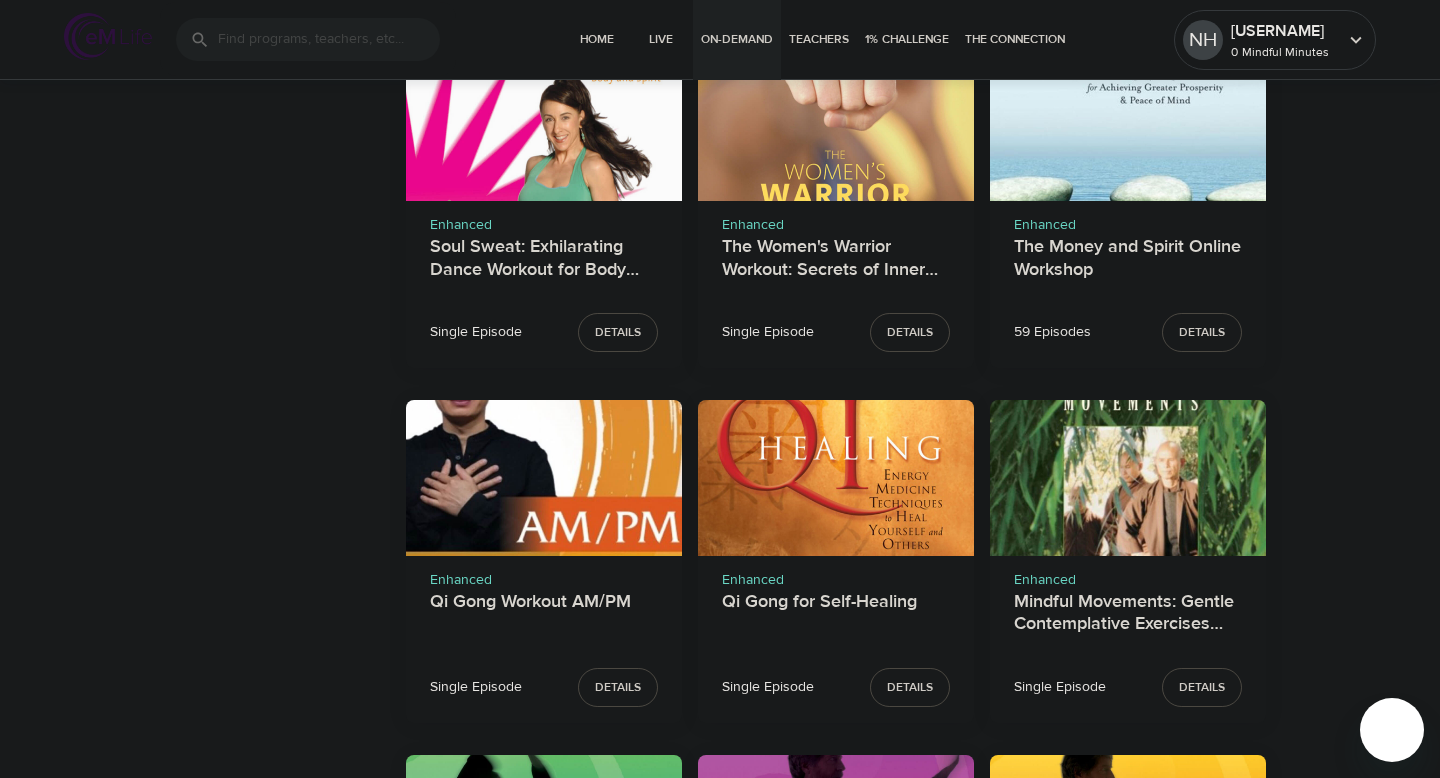 scroll, scrollTop: 2449, scrollLeft: 0, axis: vertical 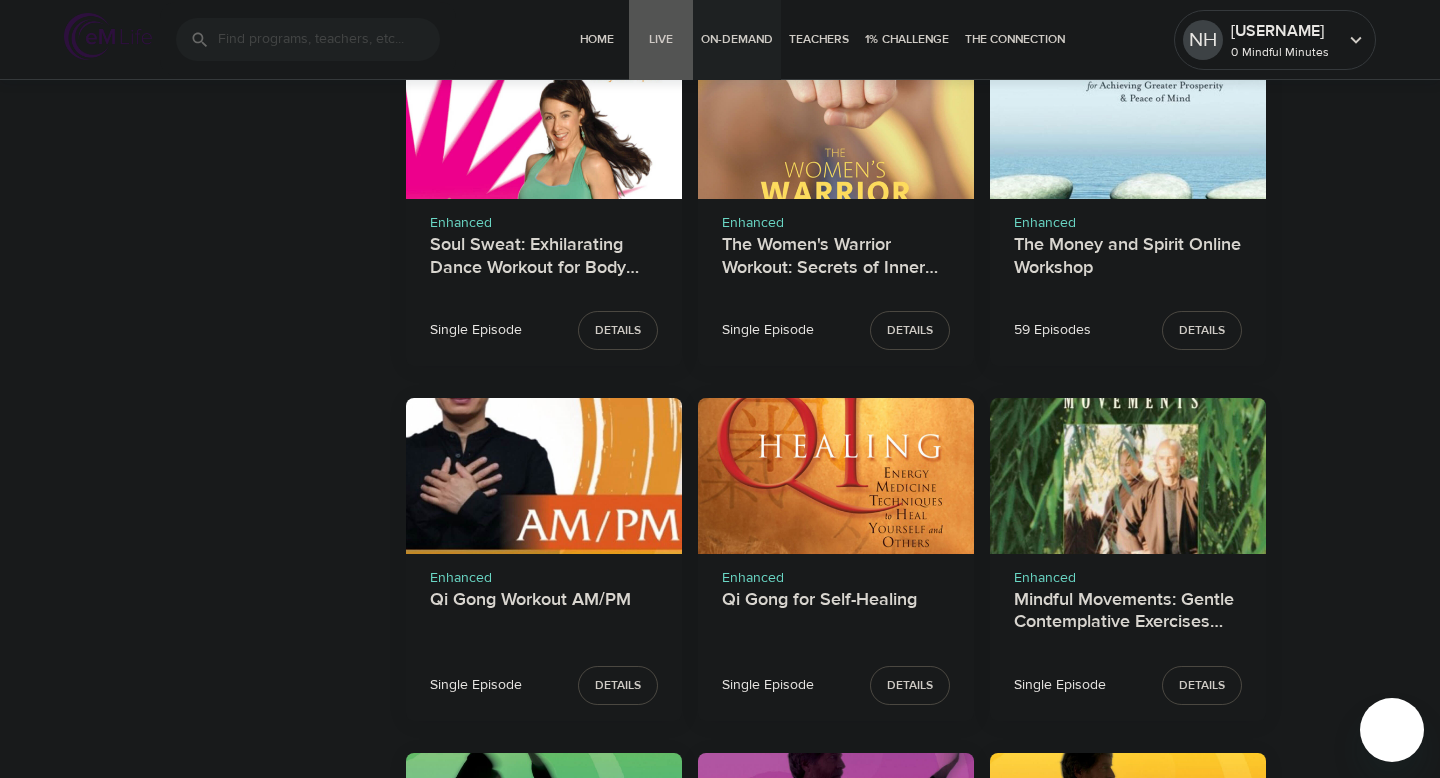 click on "Live" at bounding box center (661, 39) 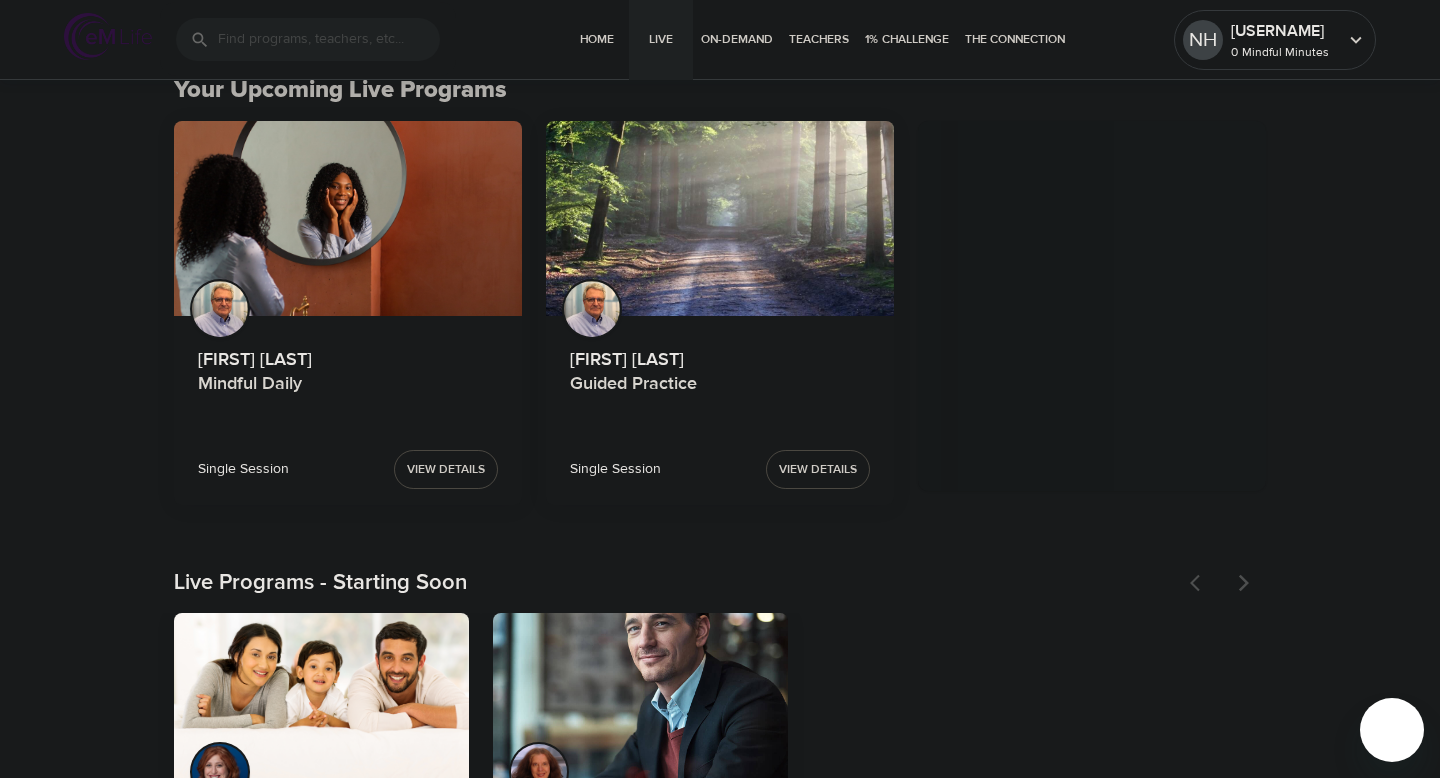 scroll, scrollTop: 0, scrollLeft: 0, axis: both 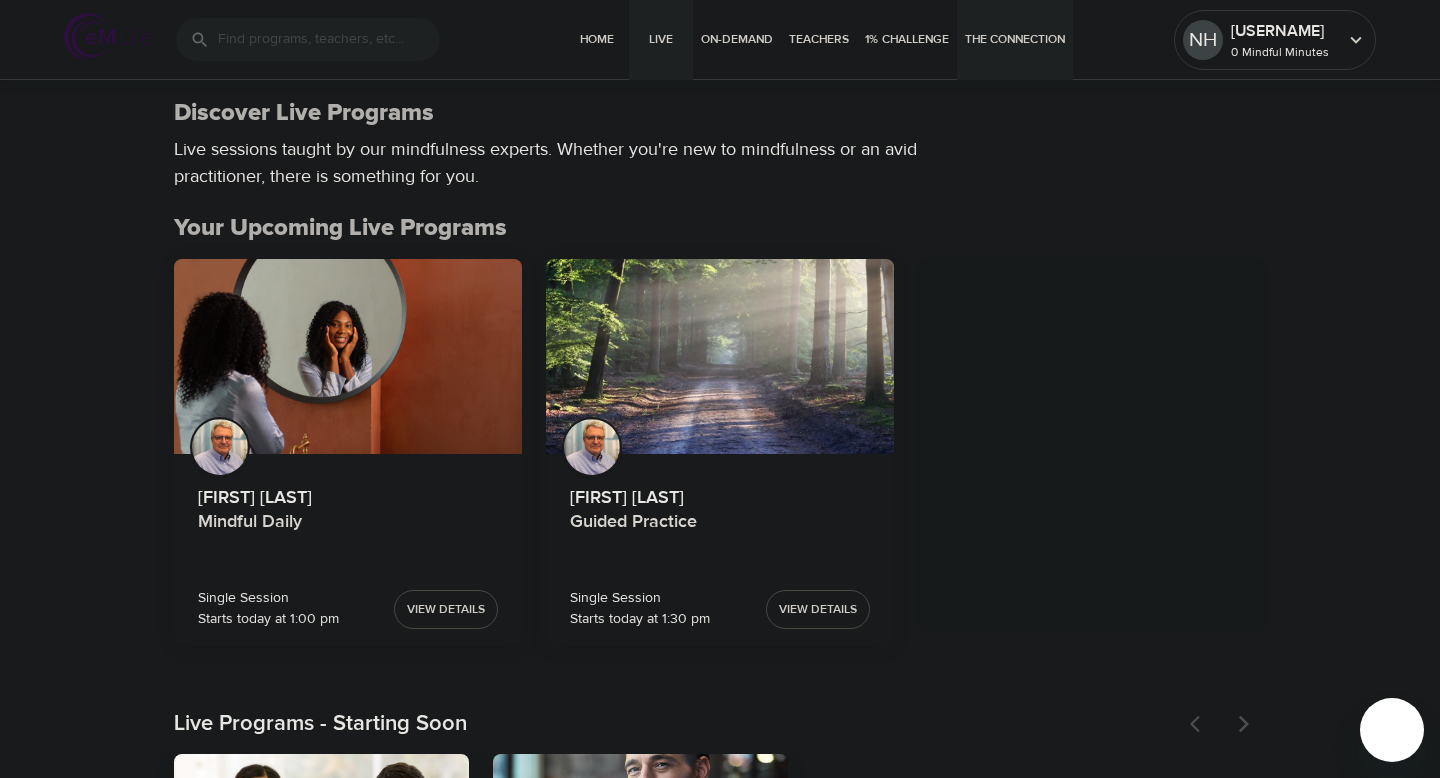 click on "The Connection" at bounding box center [1015, 40] 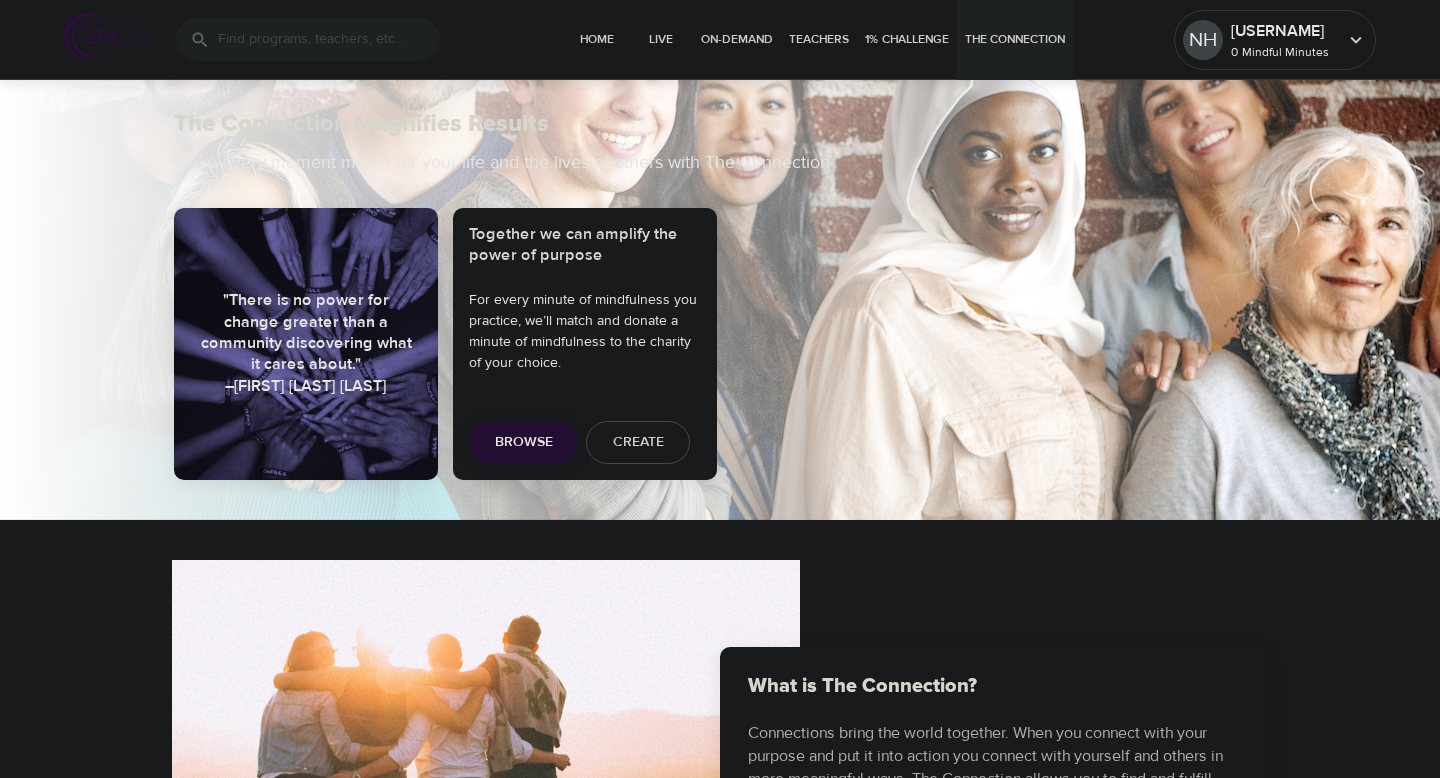 scroll, scrollTop: 0, scrollLeft: 0, axis: both 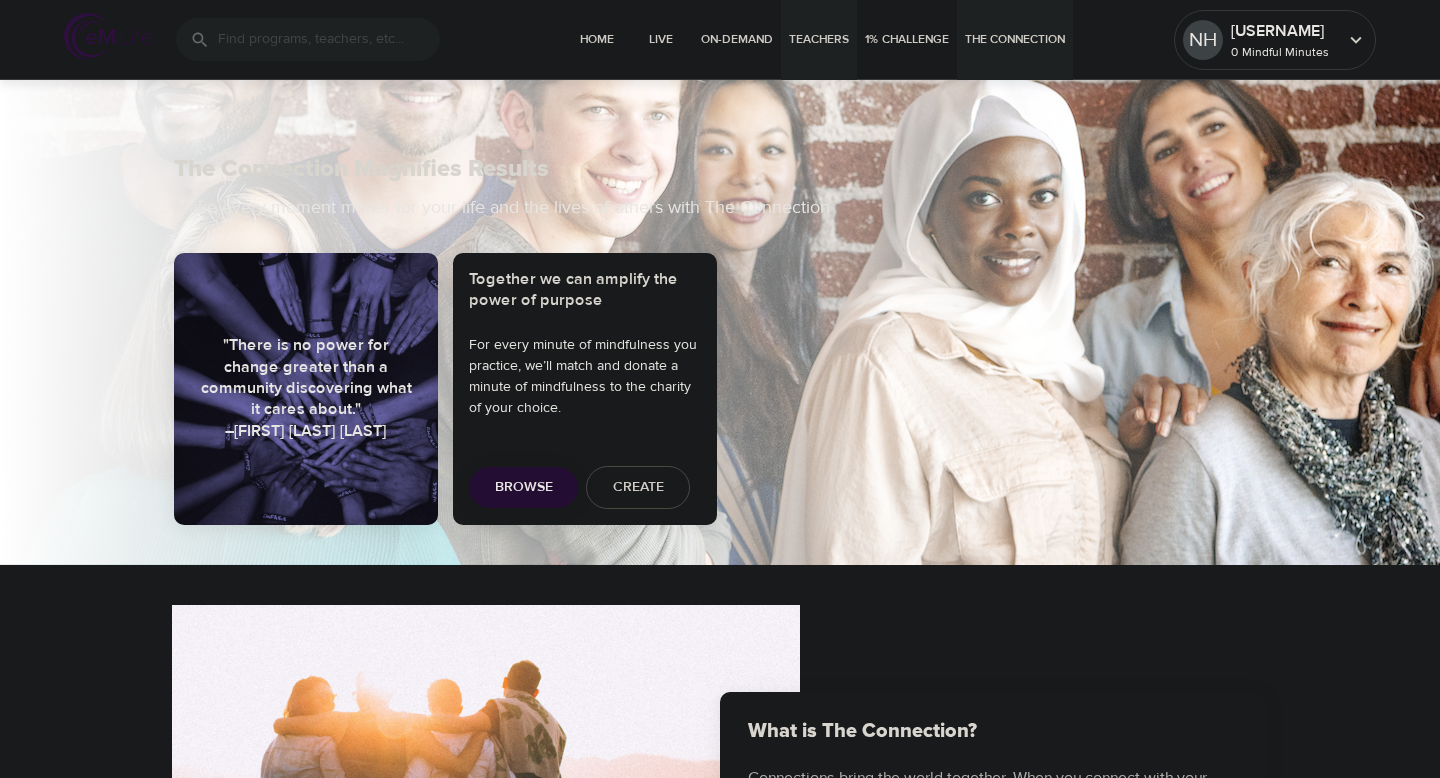 click on "Teachers" at bounding box center [819, 39] 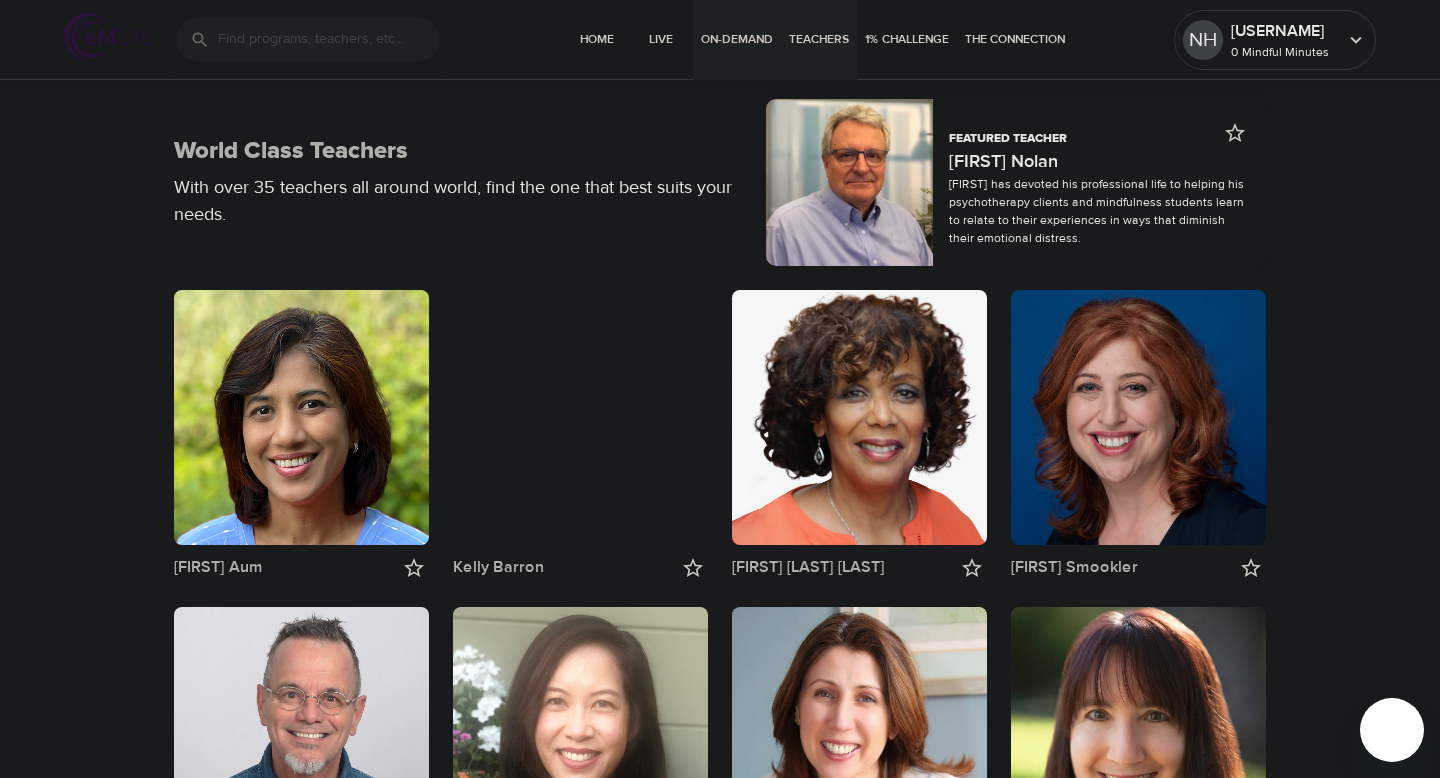 click on "On-Demand" at bounding box center (737, 39) 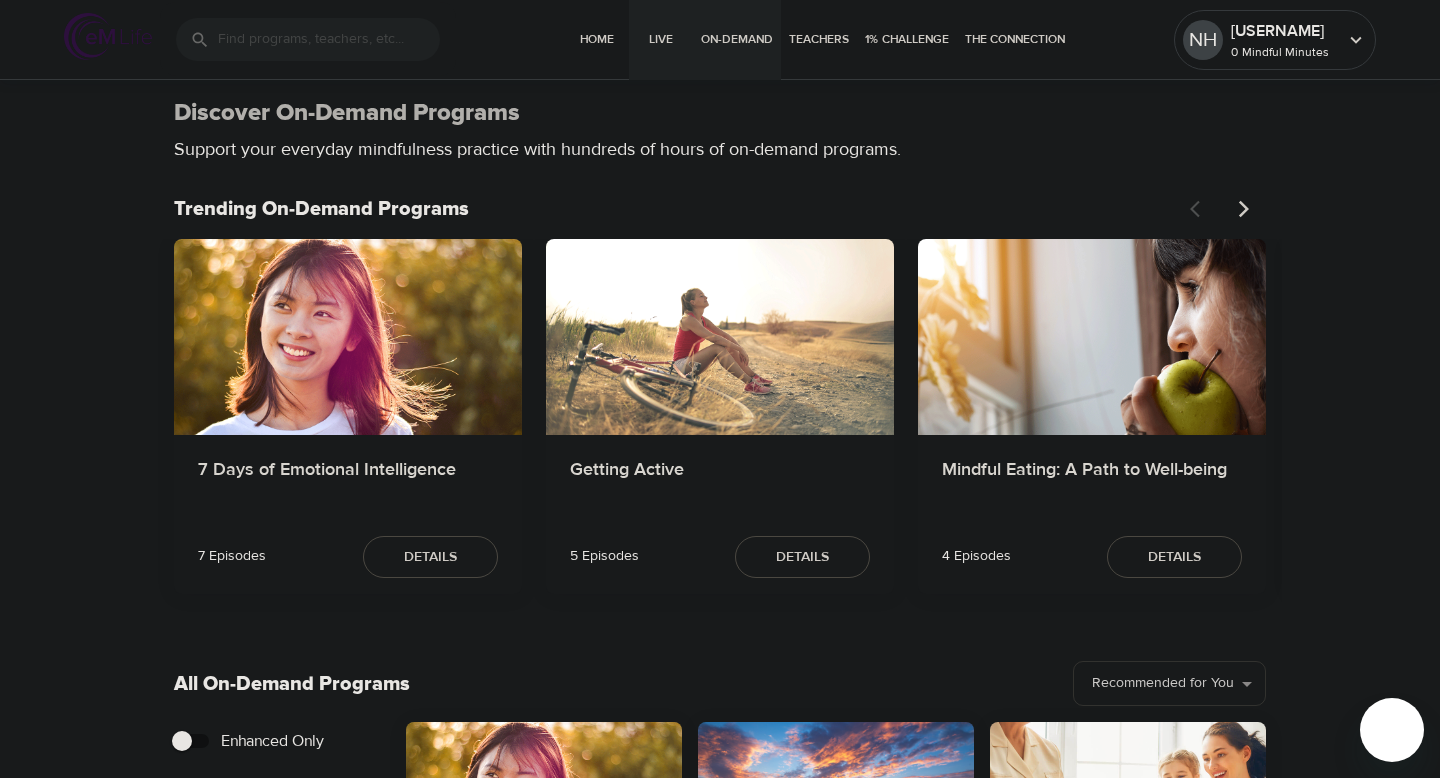 click on "Live" at bounding box center [661, 39] 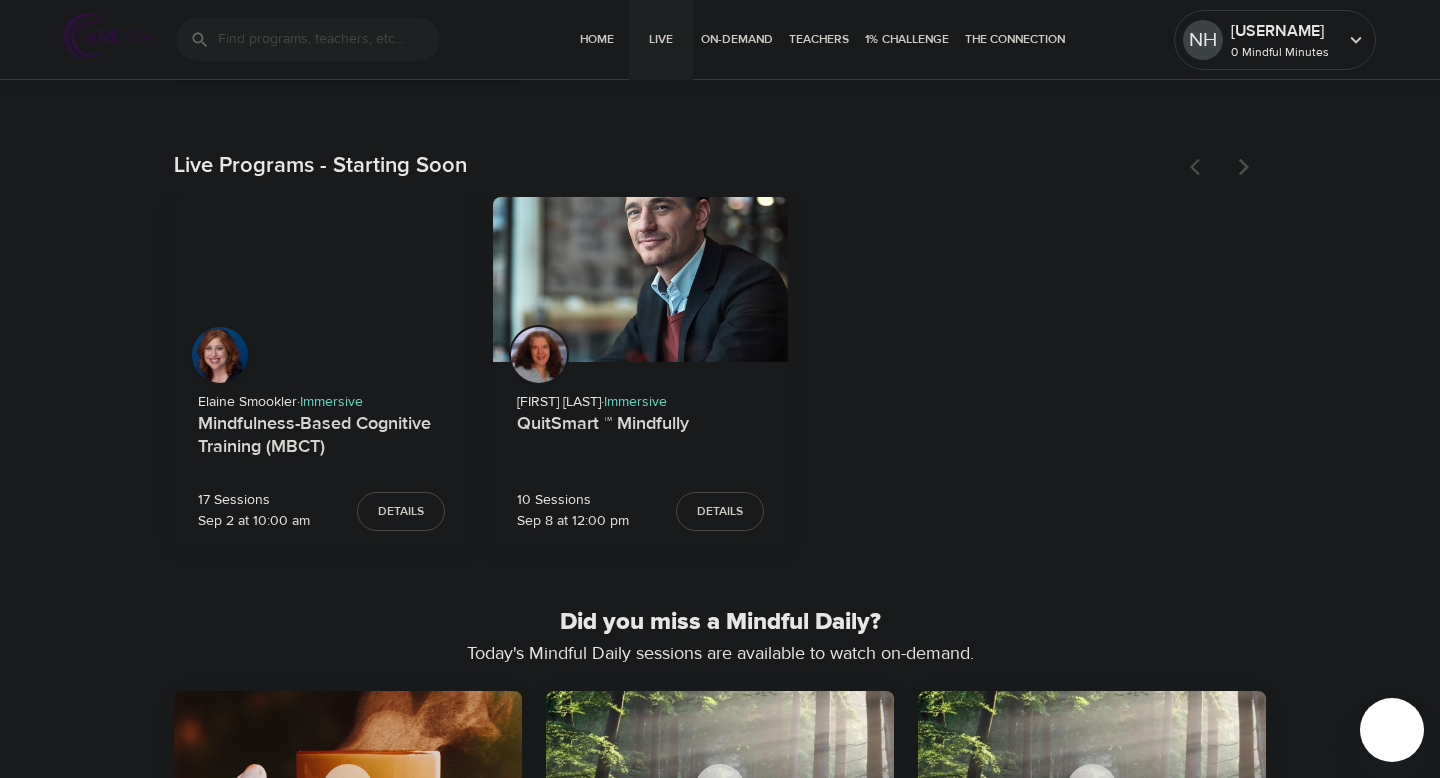 scroll, scrollTop: 0, scrollLeft: 0, axis: both 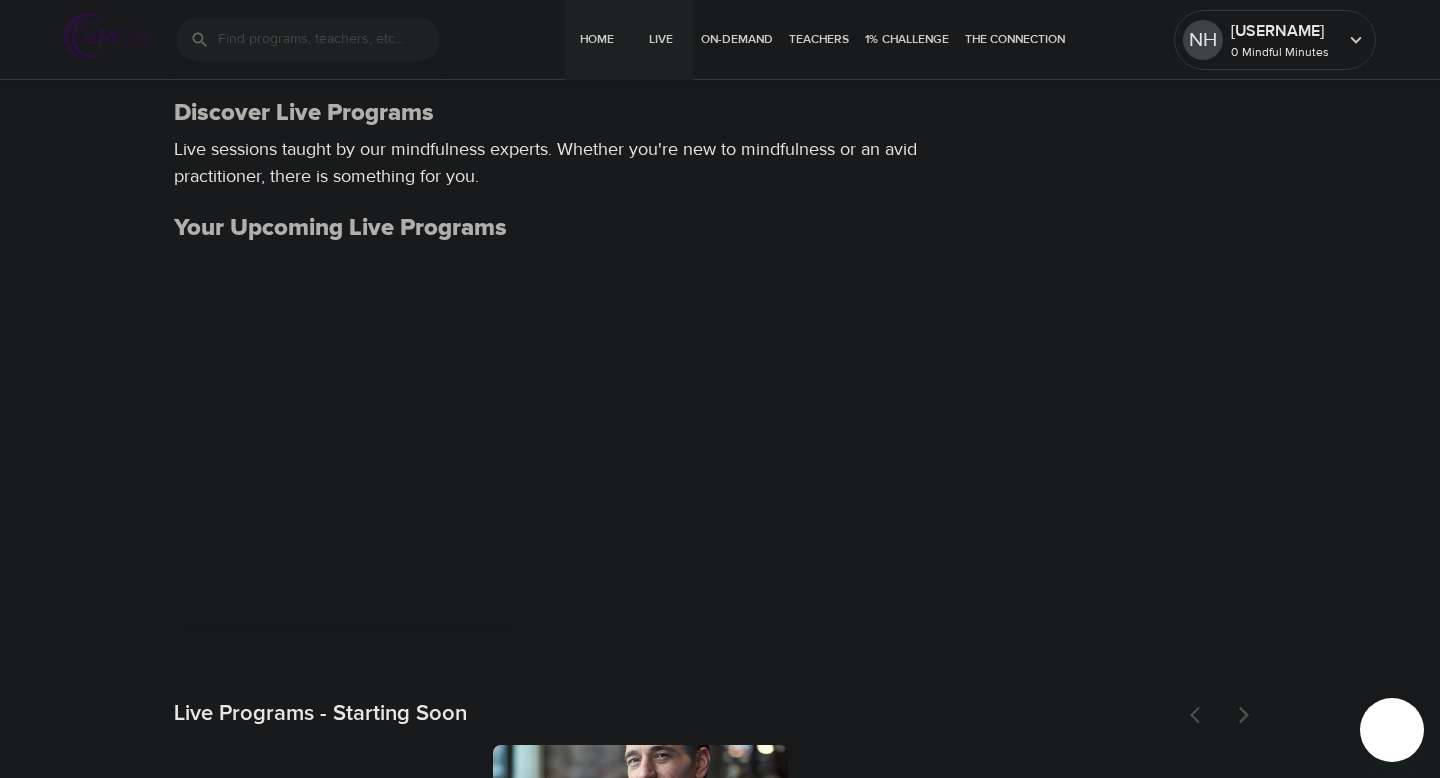 click on "Home" at bounding box center (597, 40) 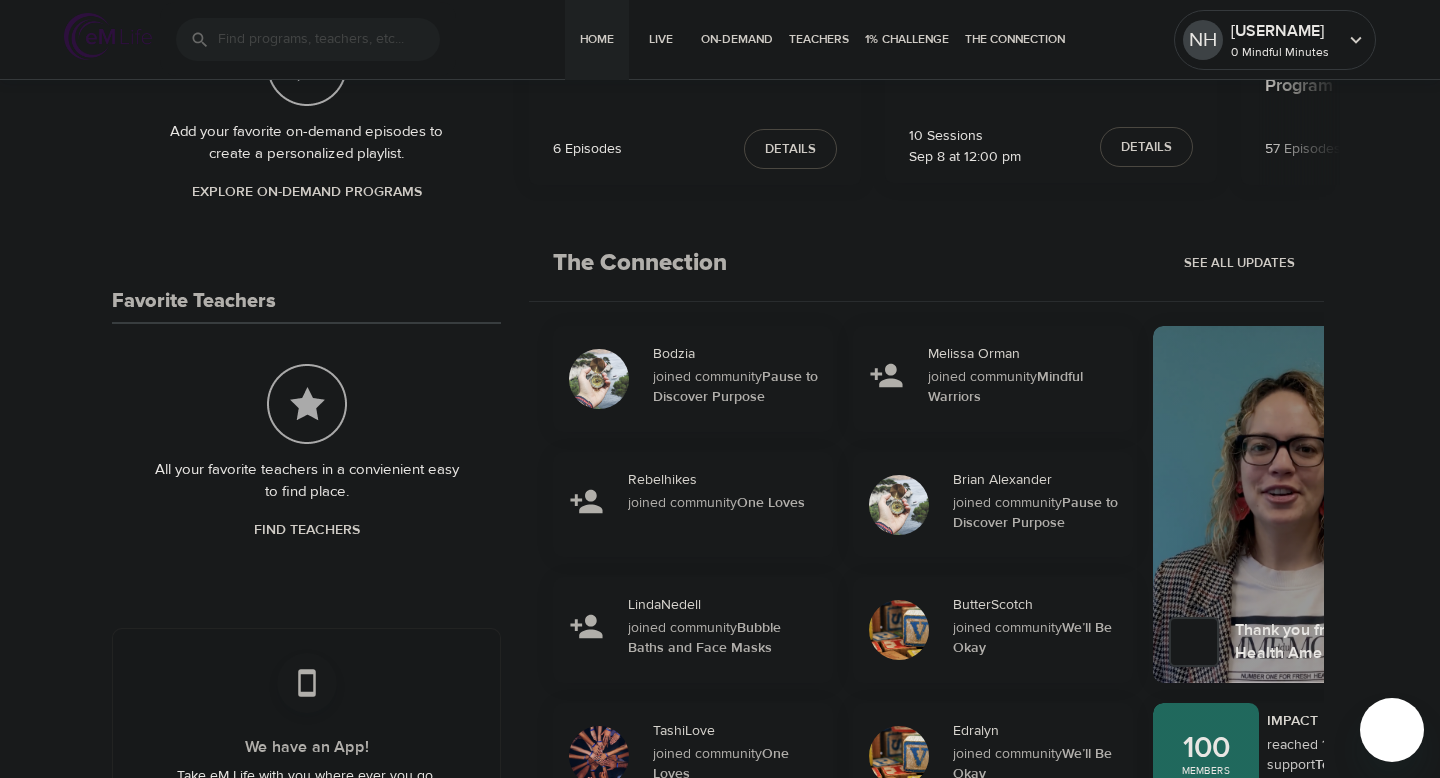 scroll, scrollTop: 0, scrollLeft: 0, axis: both 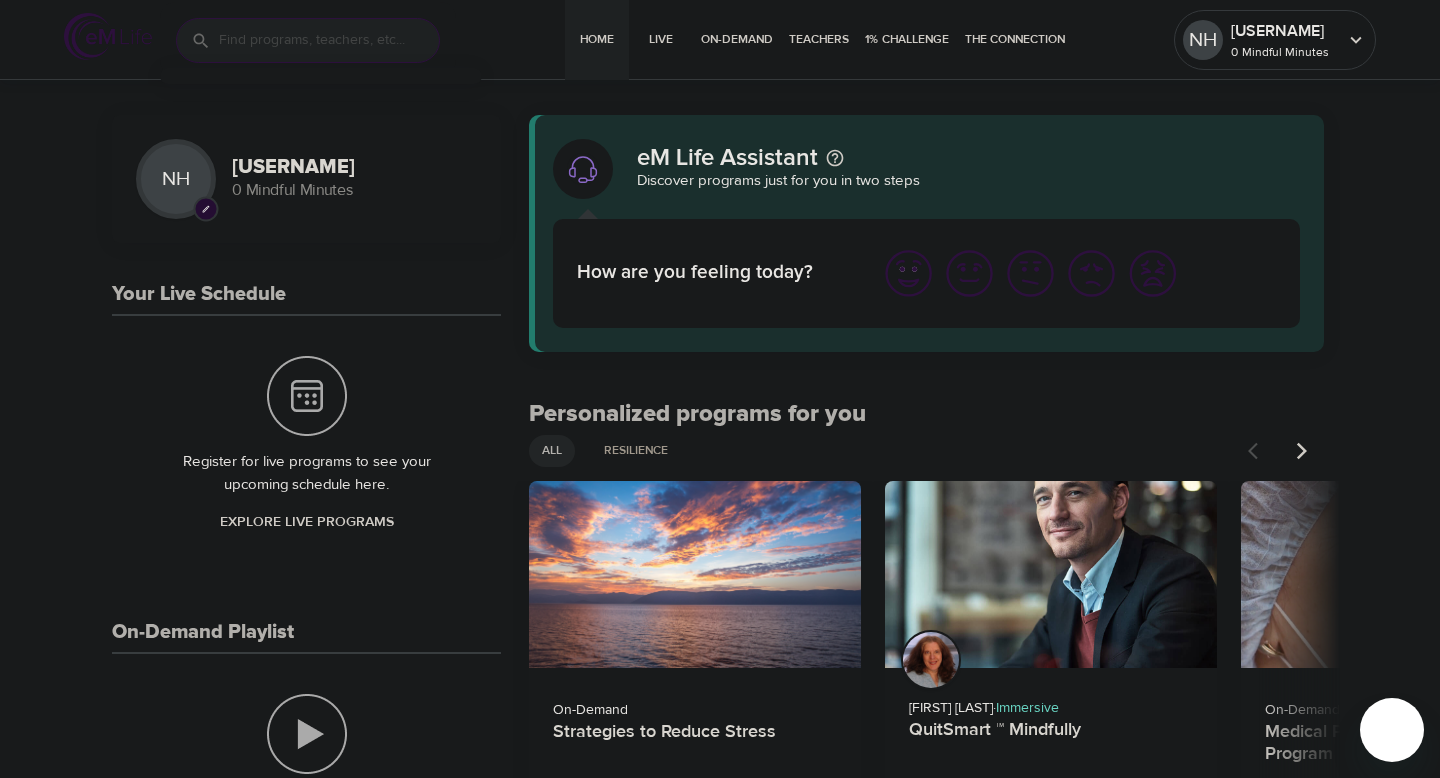 click at bounding box center [329, 40] 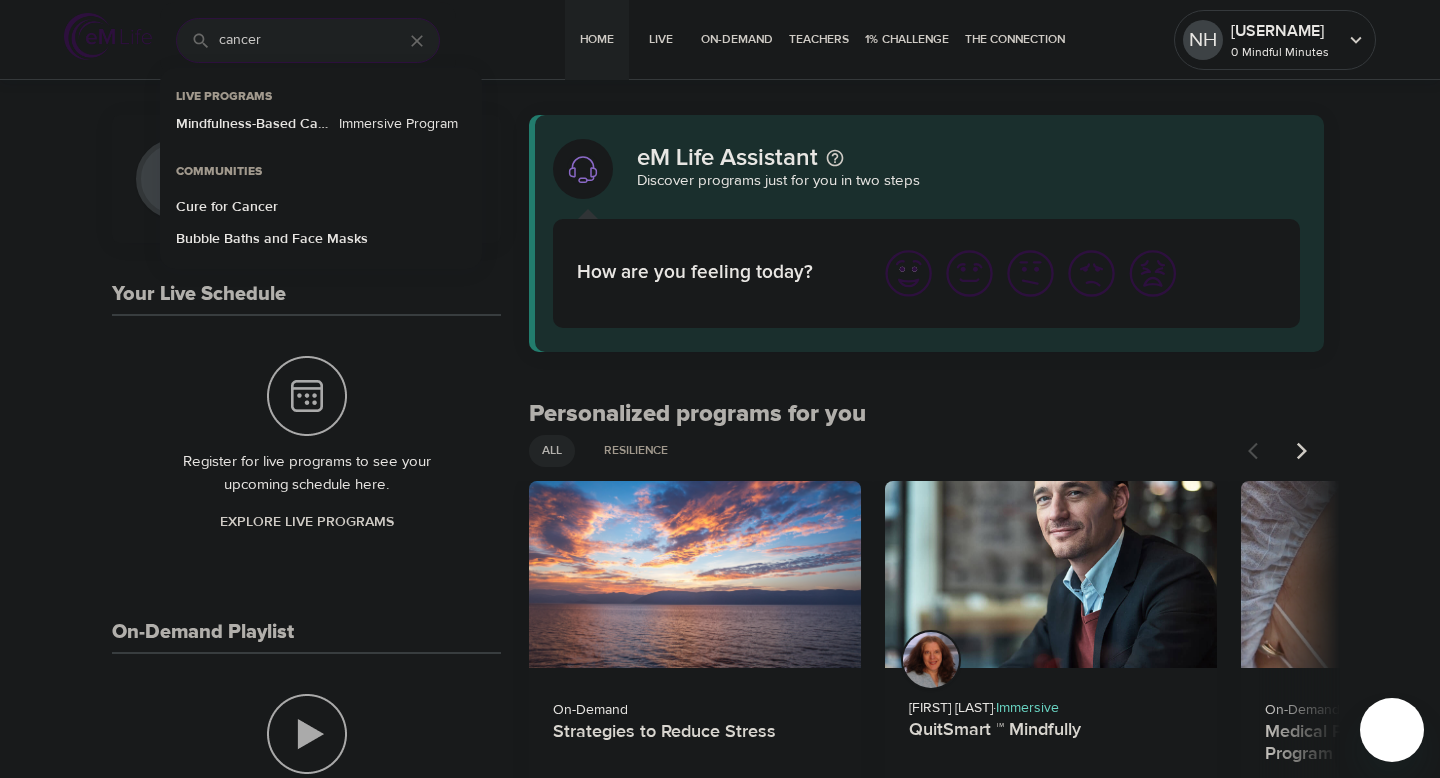 type on "cancer" 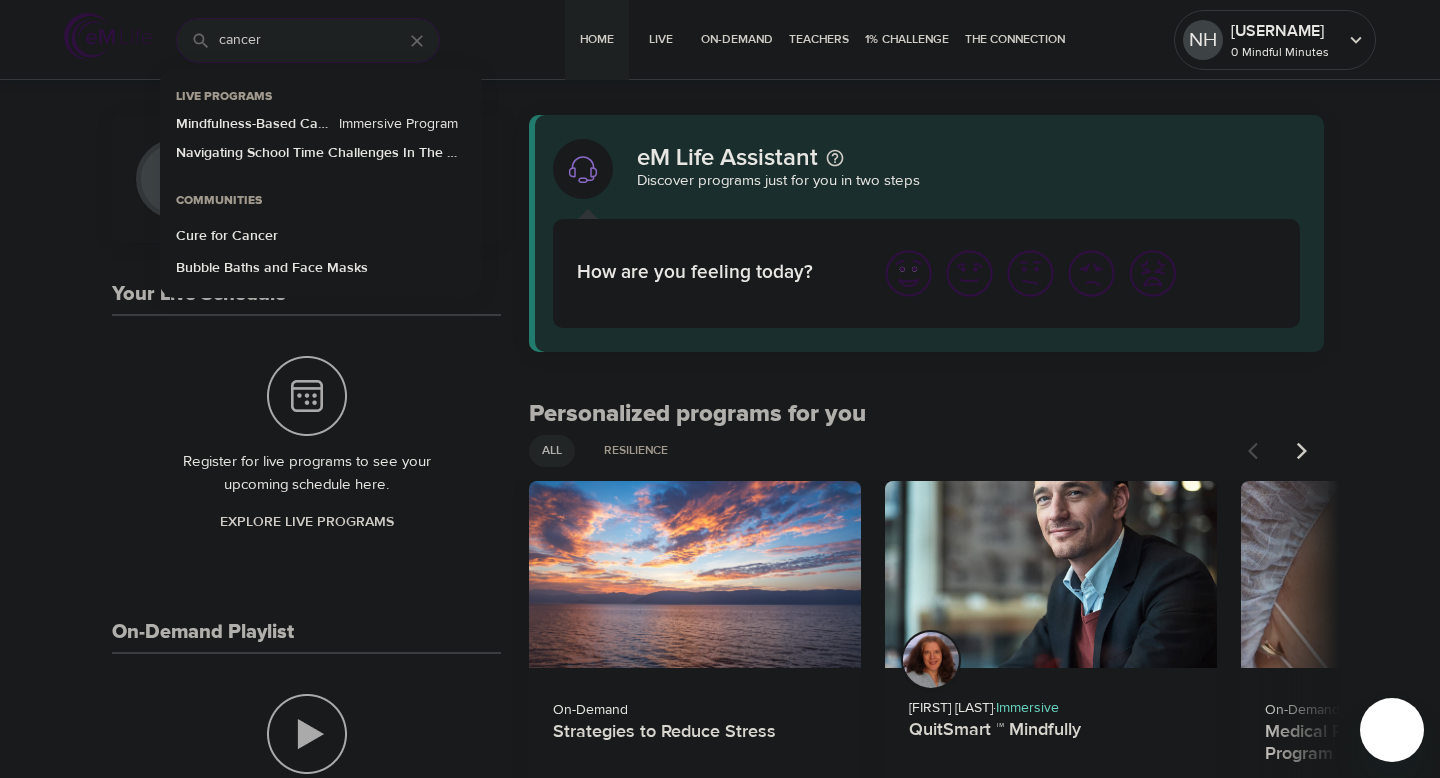 click on "Mindfulness-Based Cancer Recovery" at bounding box center (253, 128) 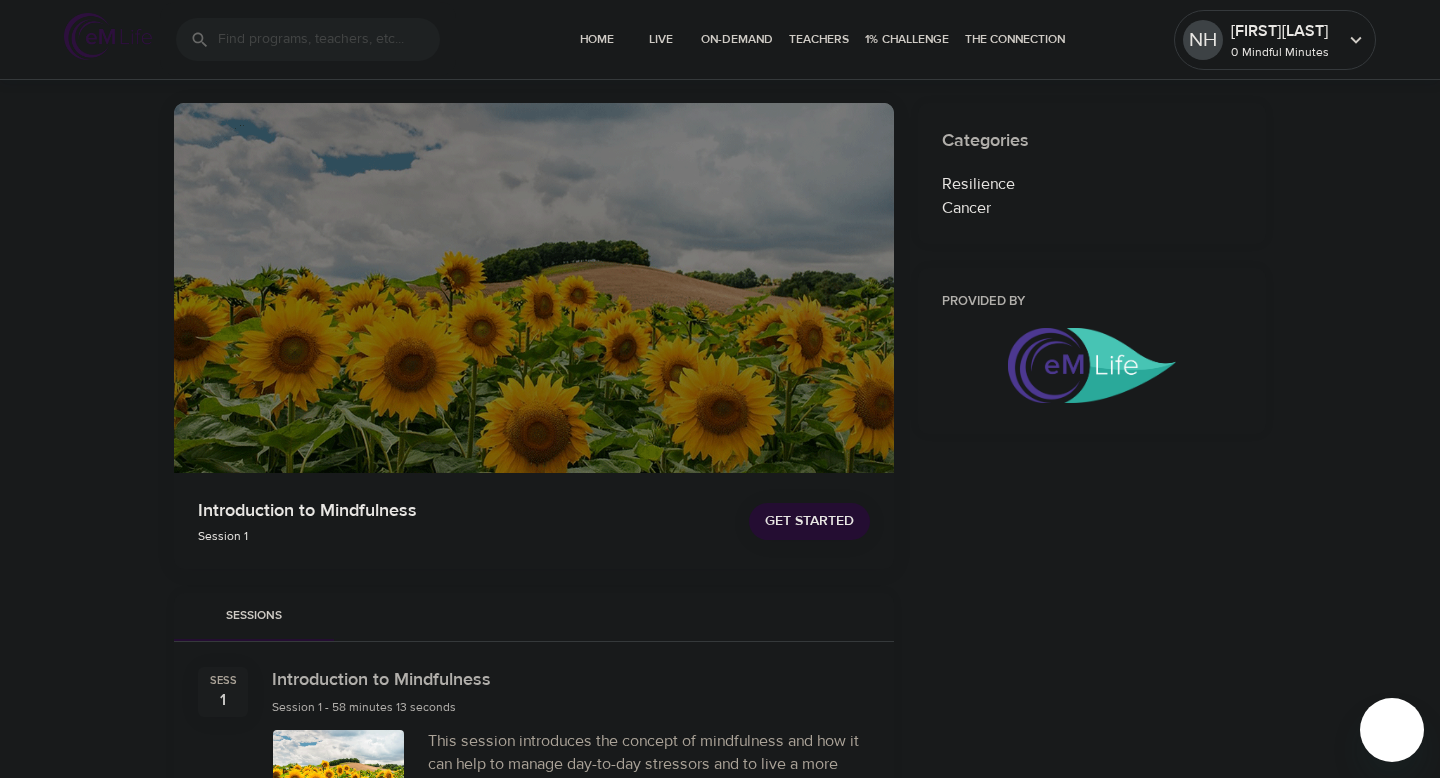 scroll, scrollTop: 100, scrollLeft: 0, axis: vertical 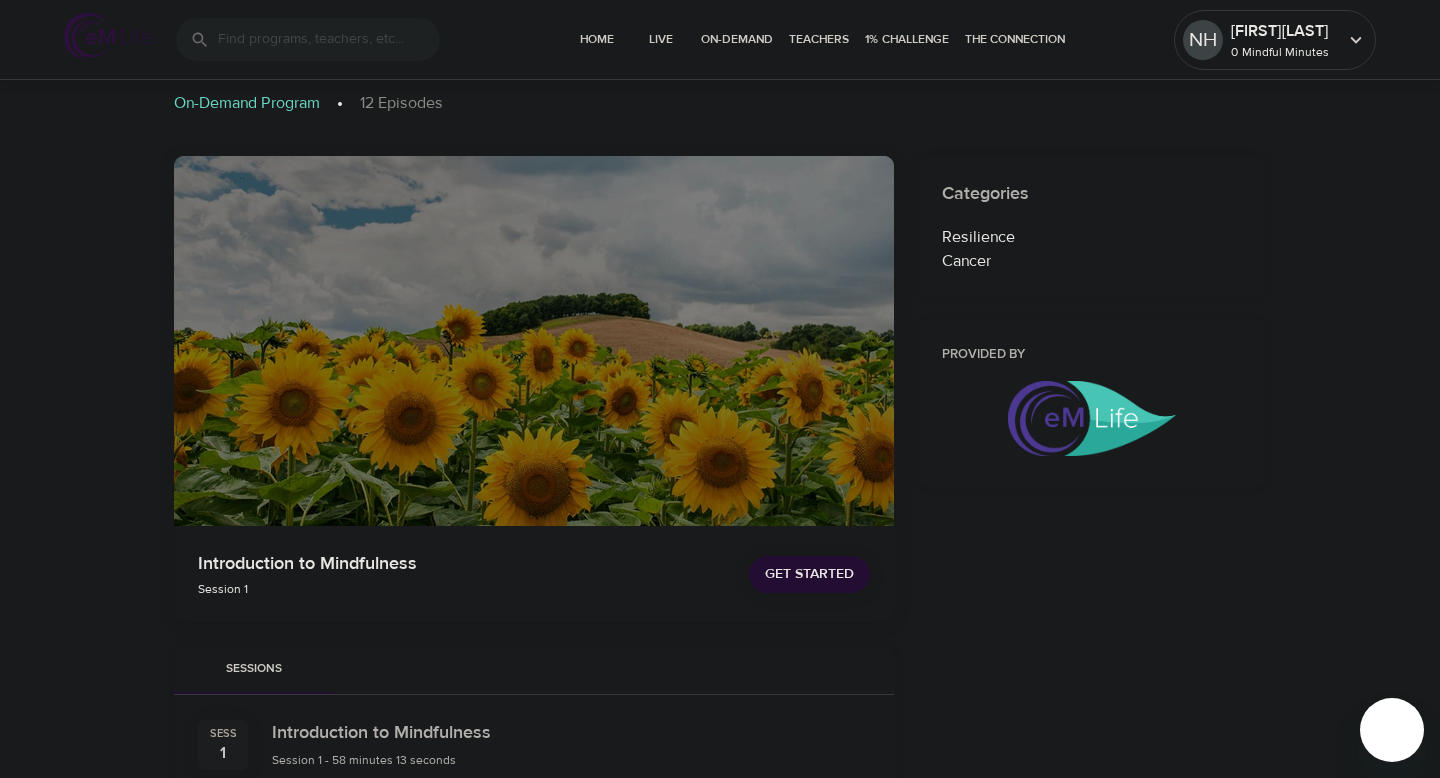 click at bounding box center [534, 341] 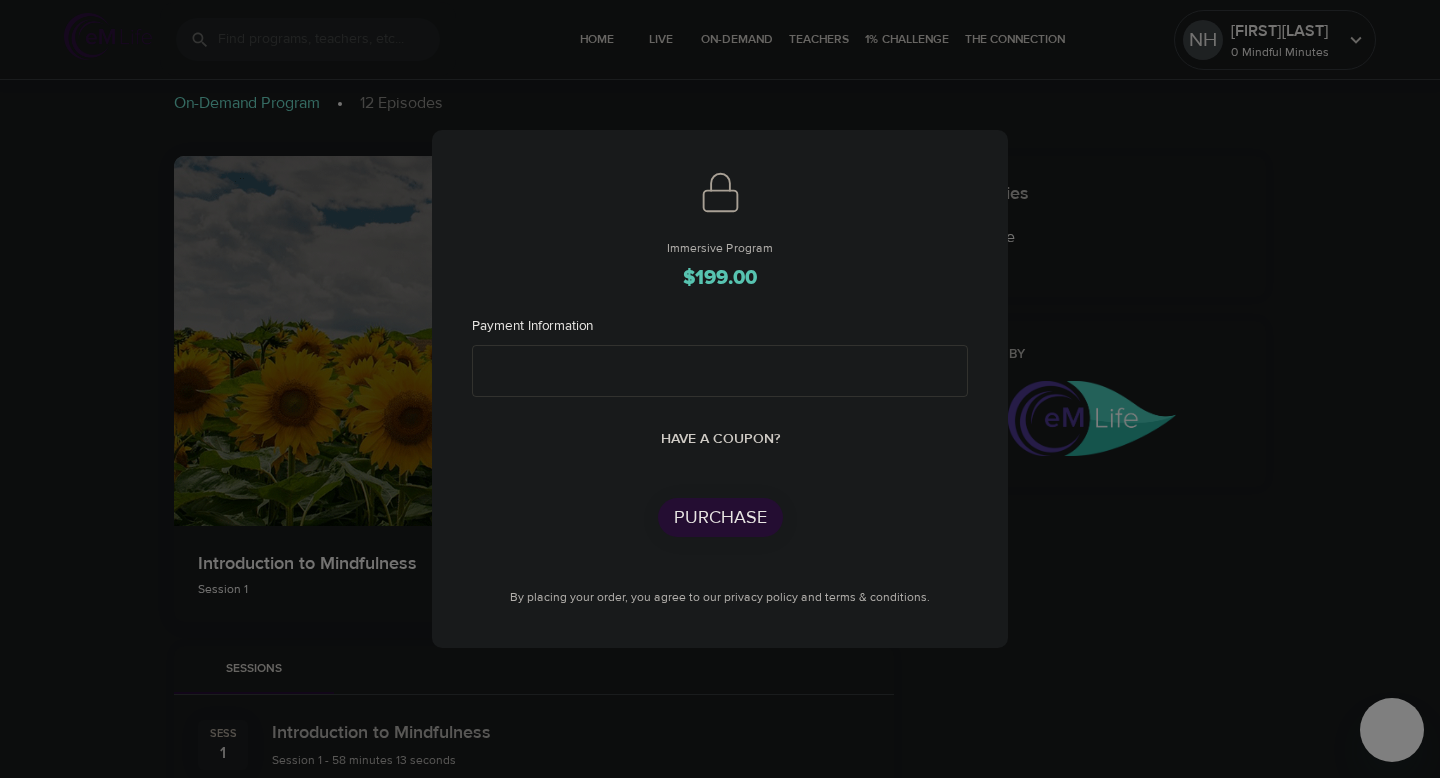 click on "Immersive Program $199.00 Payment Information Have a coupon? Purchase By placing your order, you agree to our privacy policy and terms & conditions." at bounding box center [720, 389] 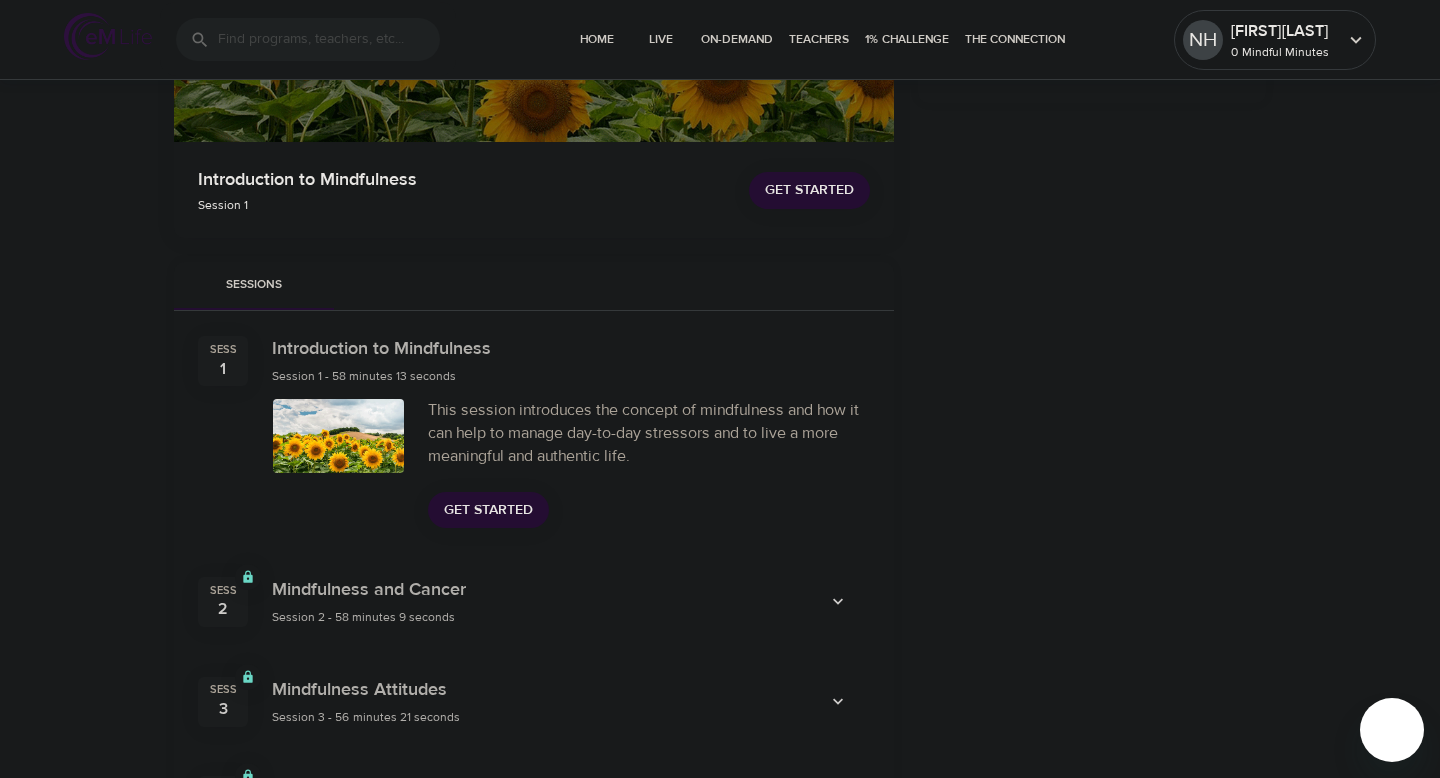 scroll, scrollTop: 0, scrollLeft: 0, axis: both 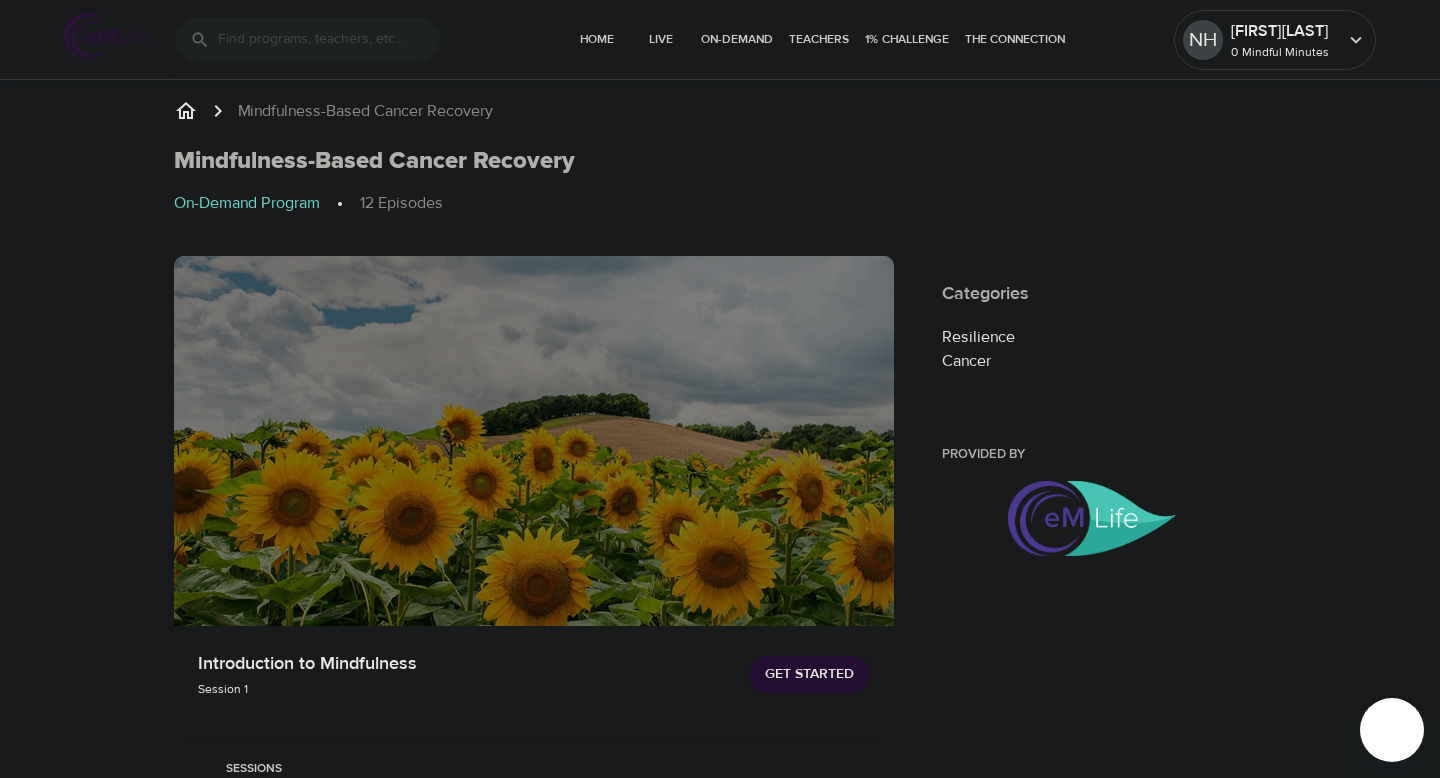 click on "Get Started" at bounding box center (809, 674) 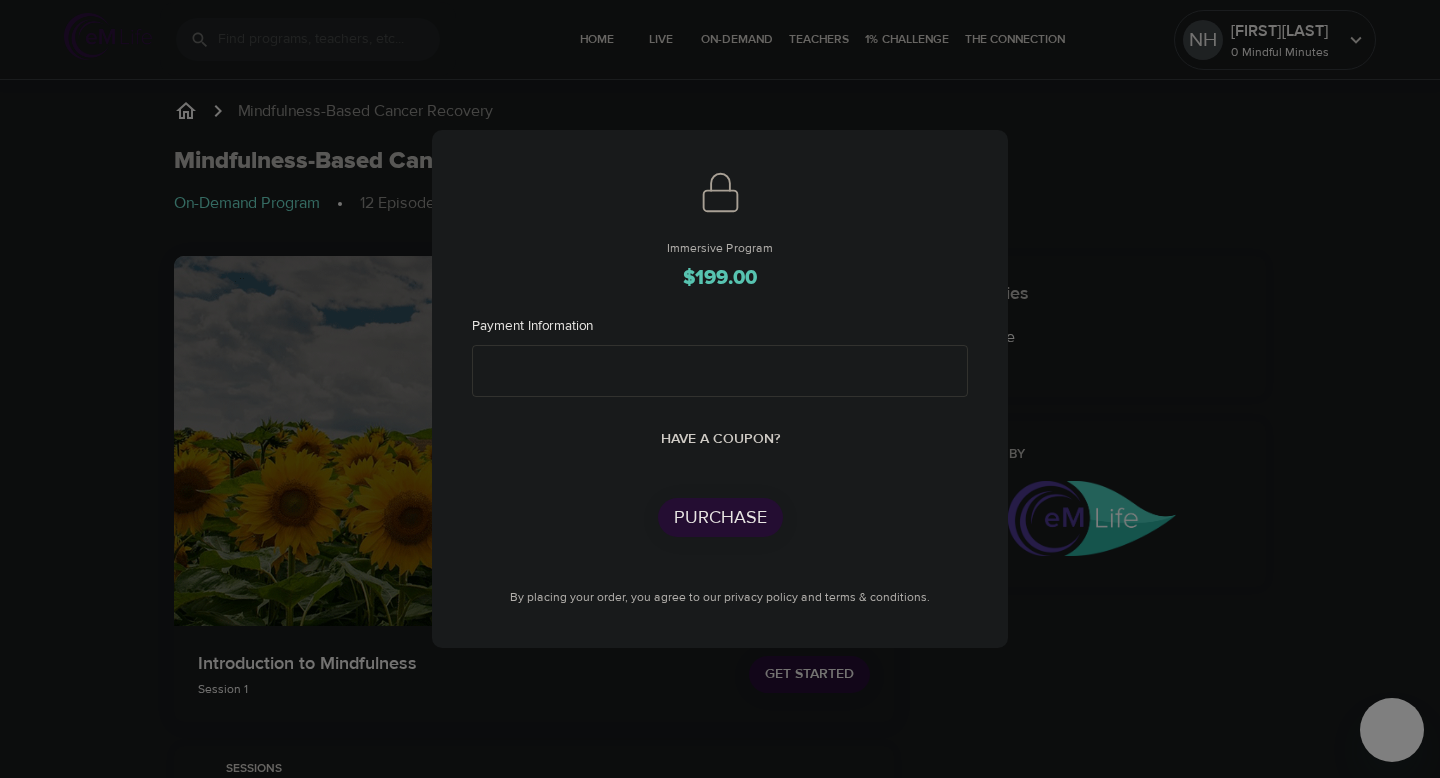 click on "Have a coupon?" at bounding box center (720, 439) 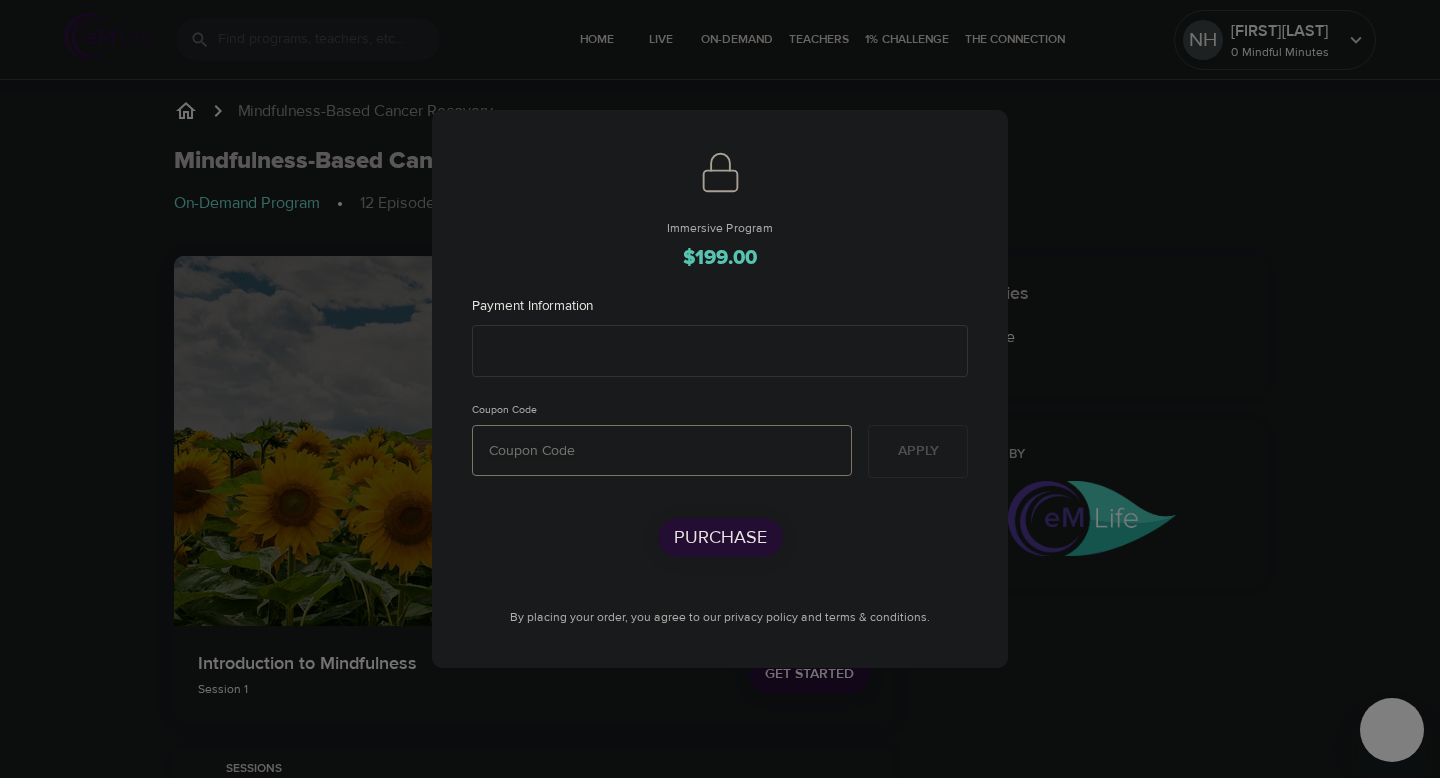 click at bounding box center (662, 450) 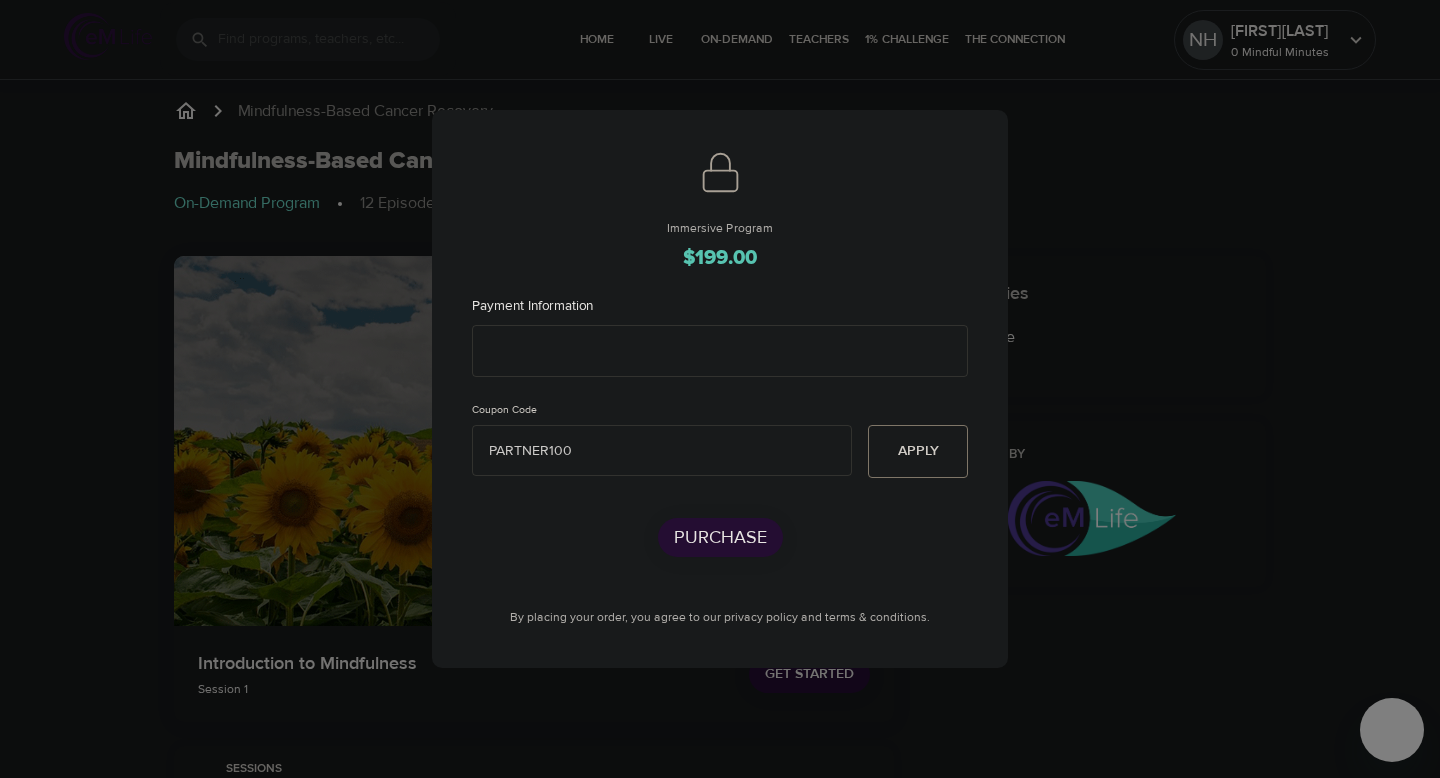 click on "Apply" at bounding box center (918, 451) 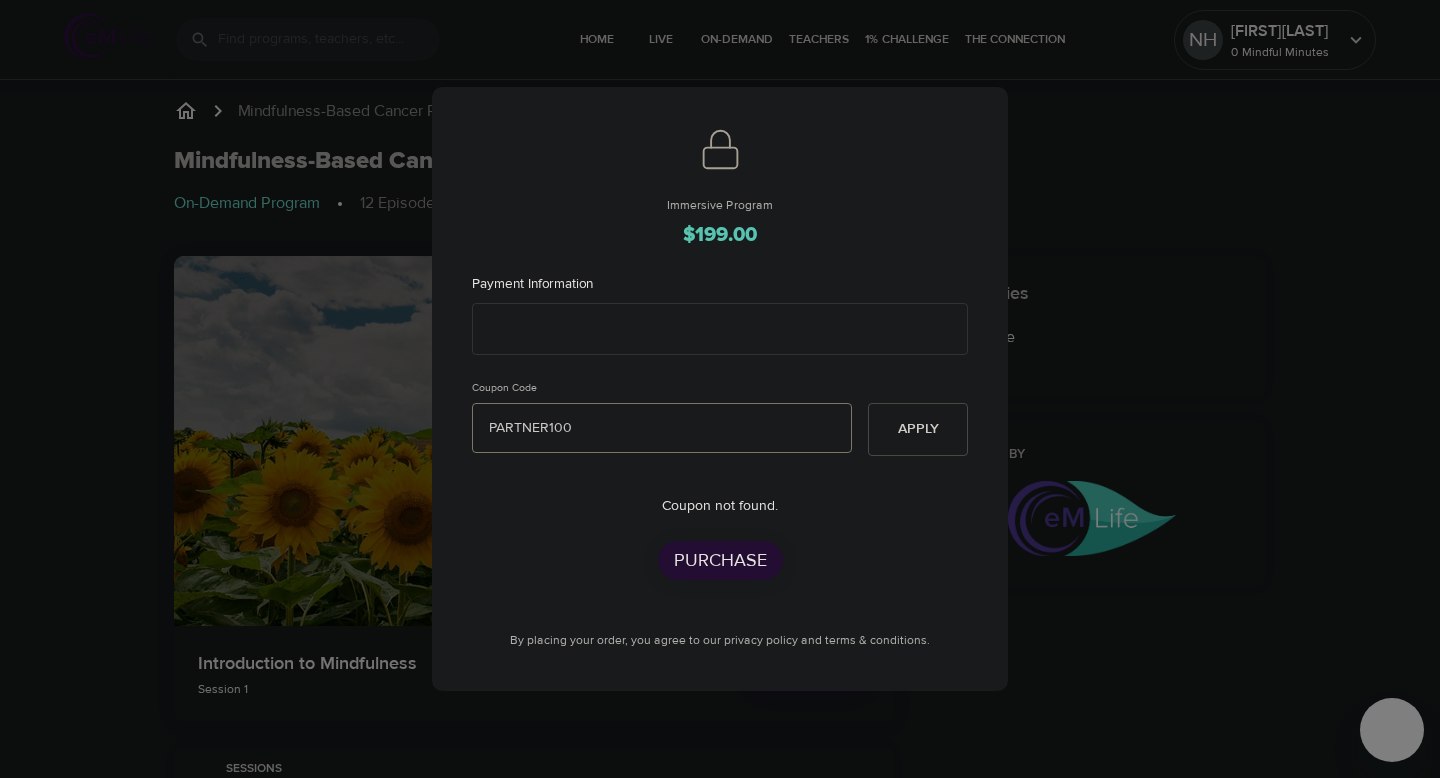 click on "PARTNER100" at bounding box center (662, 428) 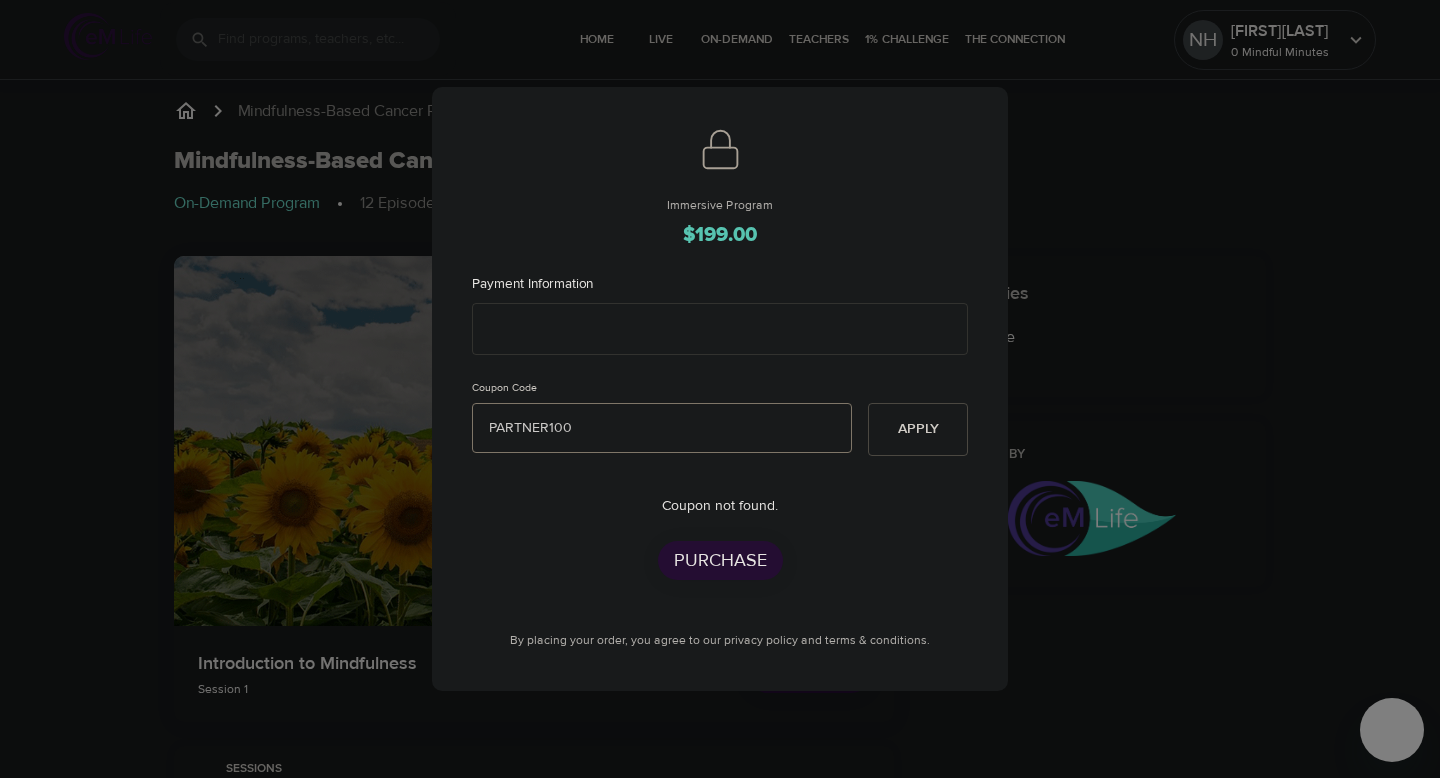 click on "PARTNER100" at bounding box center [662, 428] 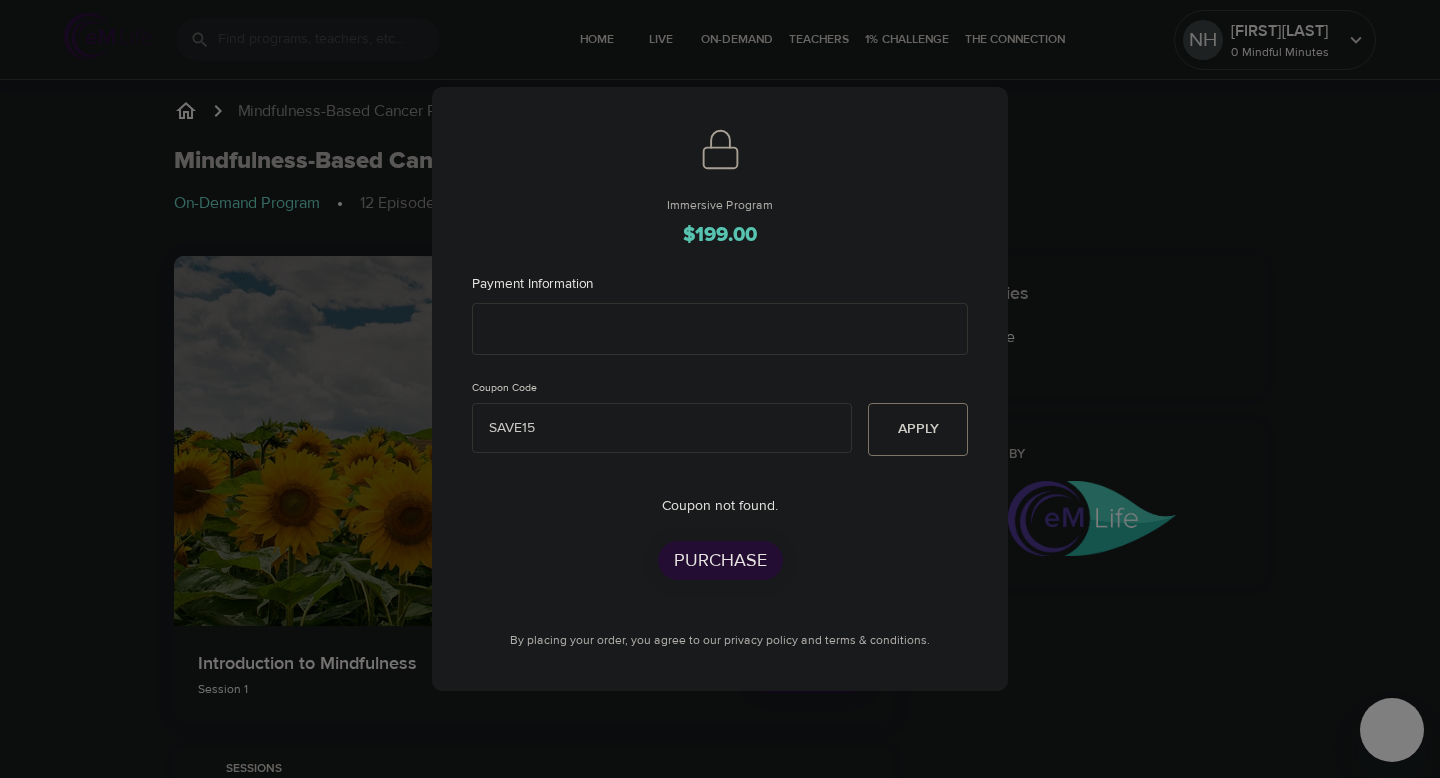 click on "Apply" at bounding box center (918, 429) 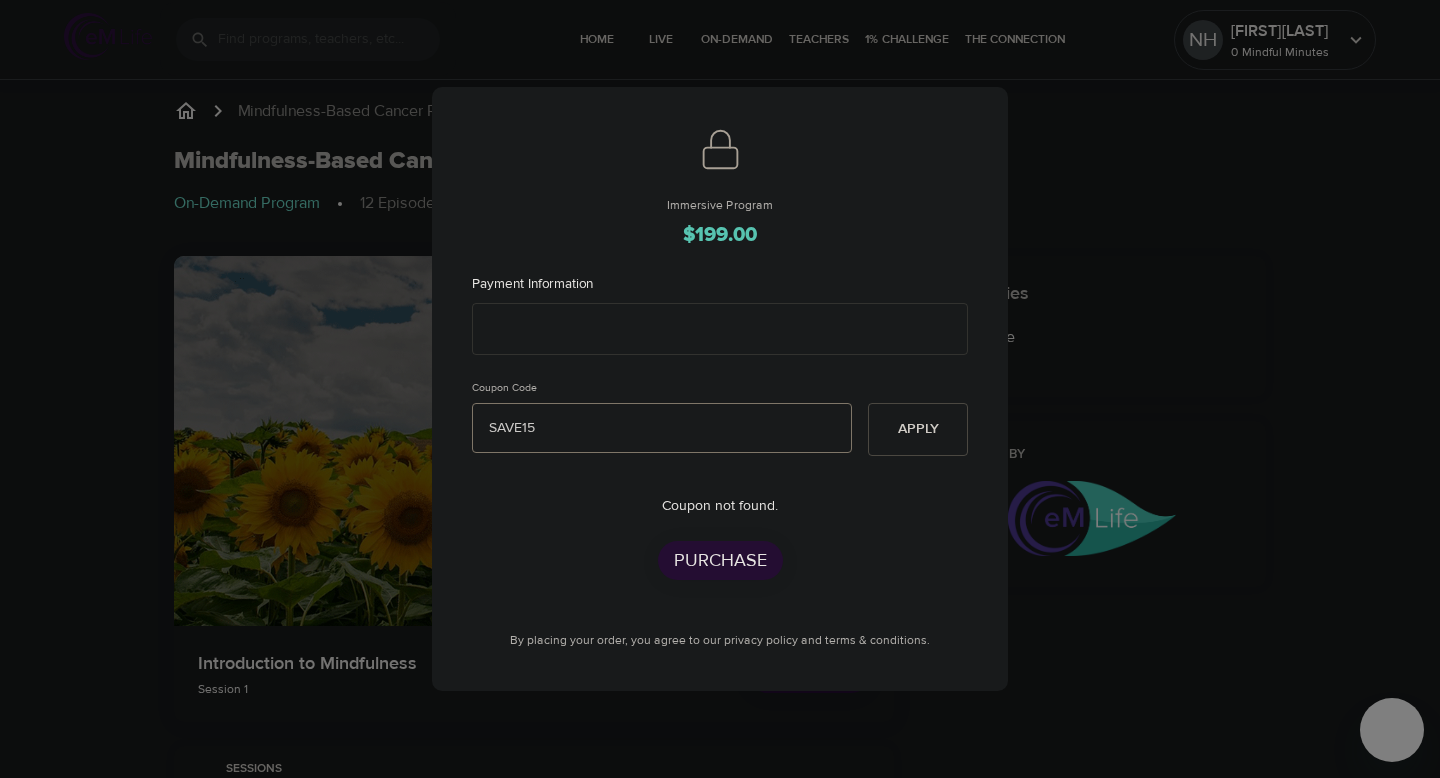click on "SAVE15" at bounding box center (662, 428) 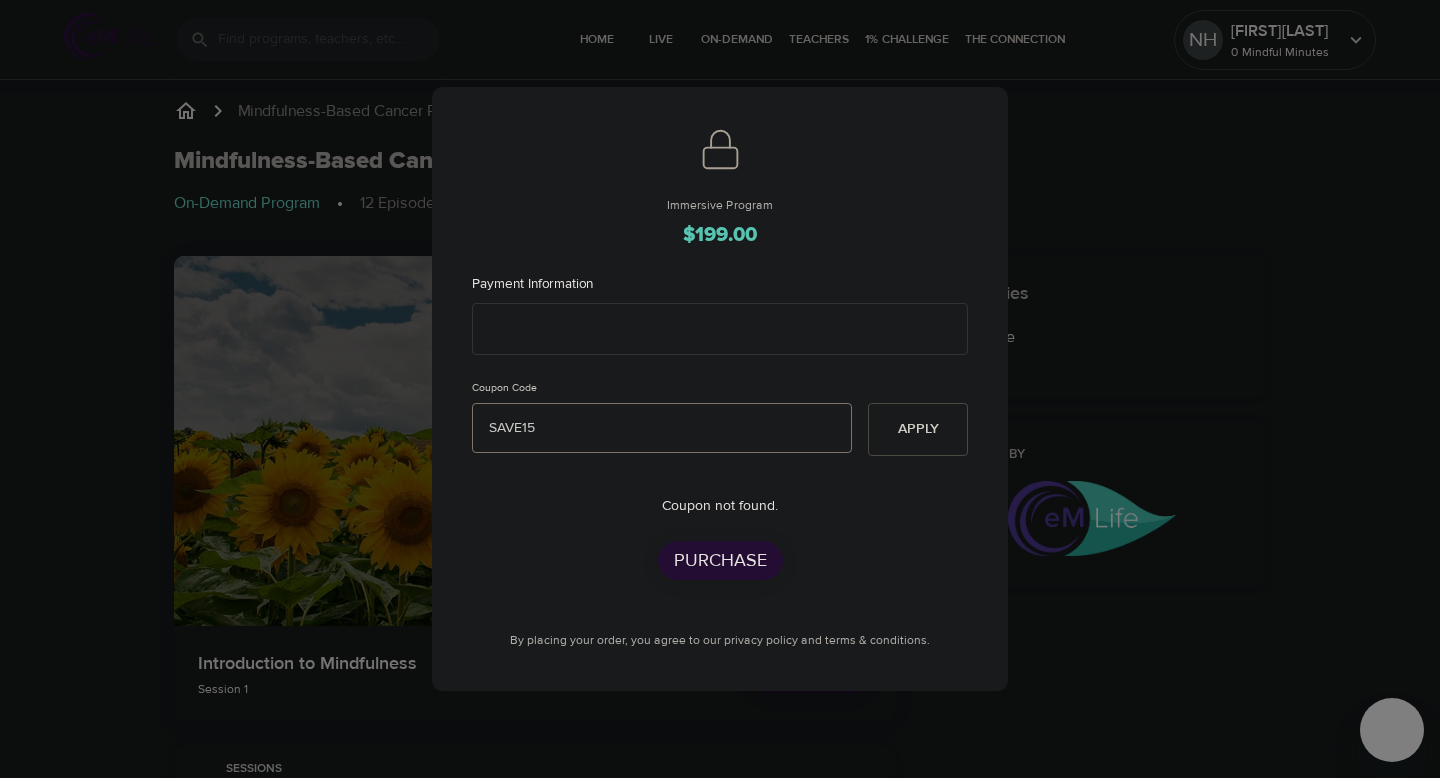 click on "SAVE15" at bounding box center [662, 428] 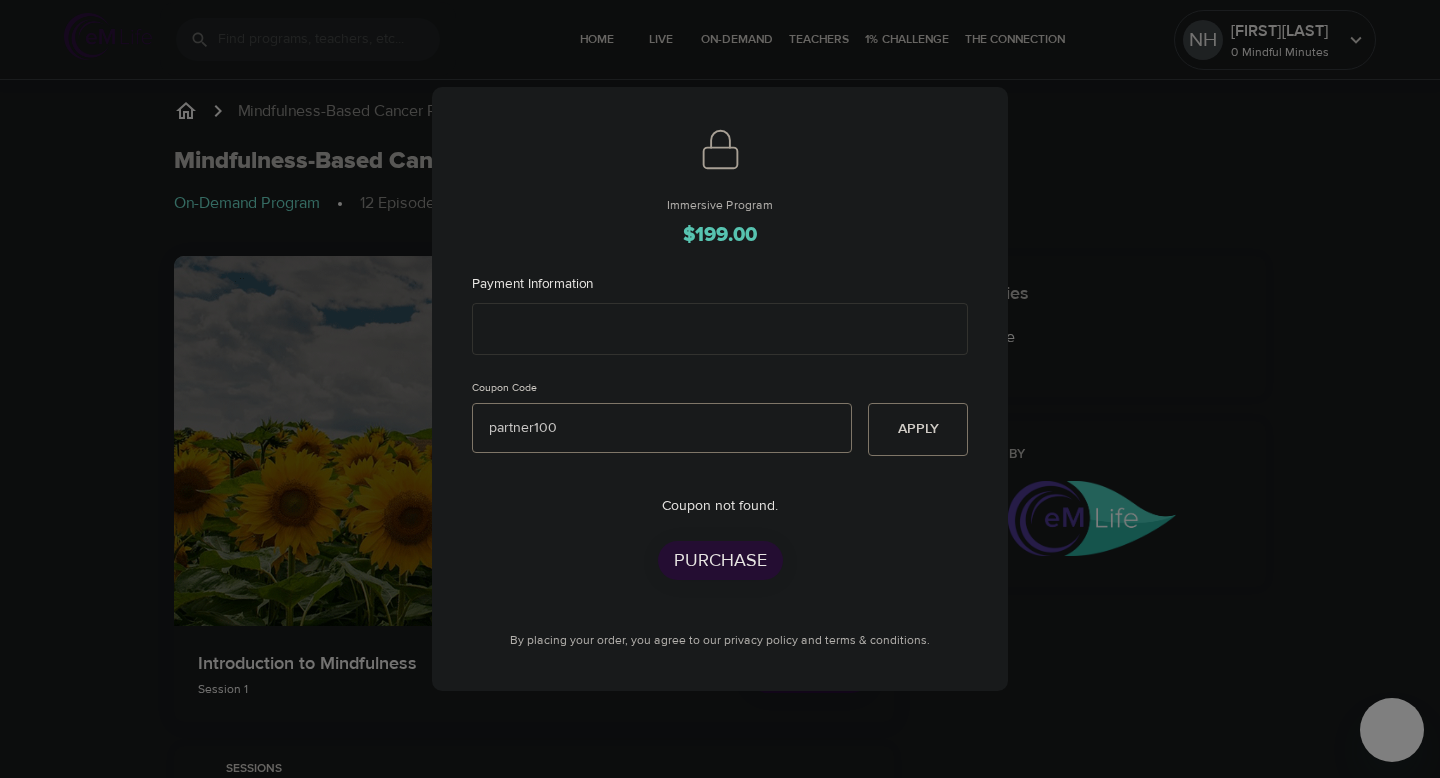 type on "partner100" 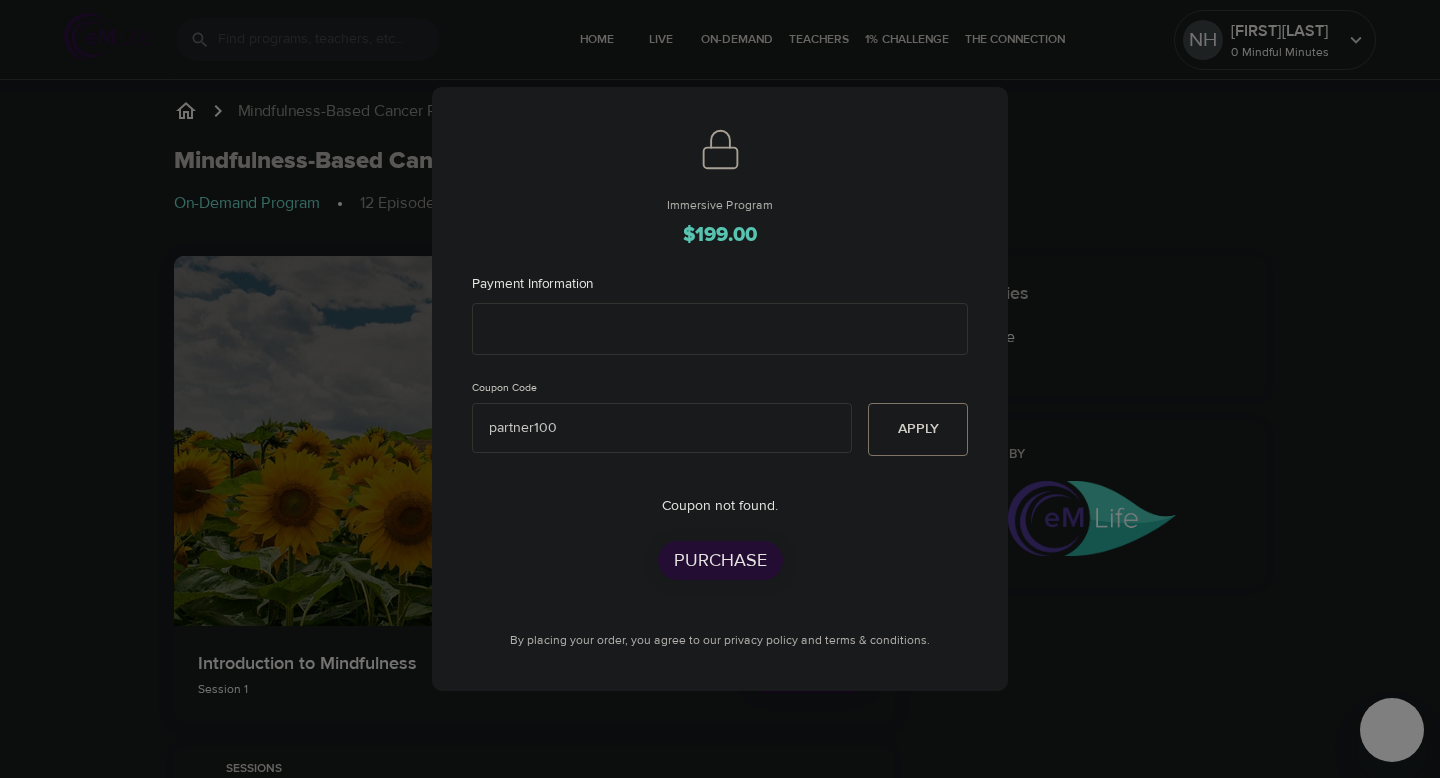 click on "Apply" at bounding box center [918, 429] 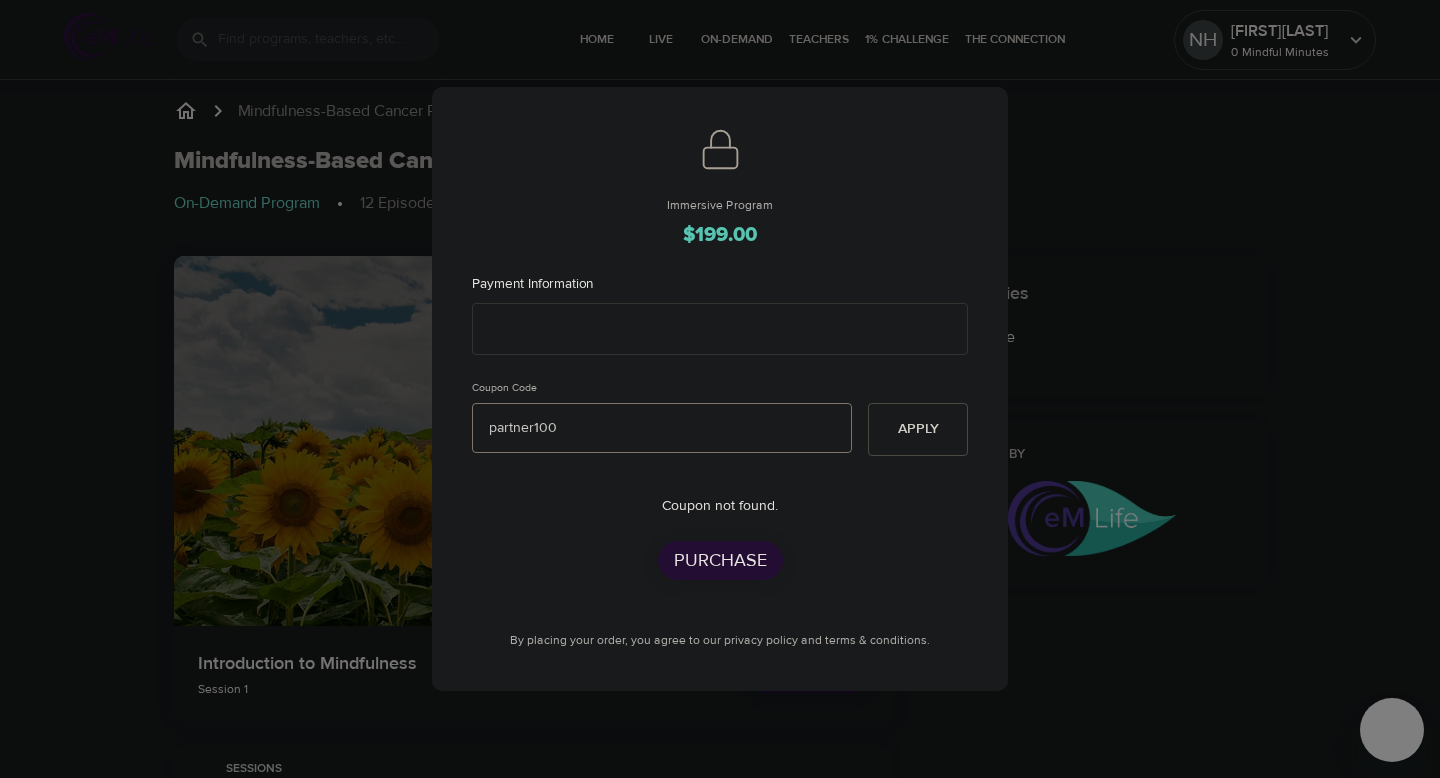 click on "partner100" at bounding box center [662, 428] 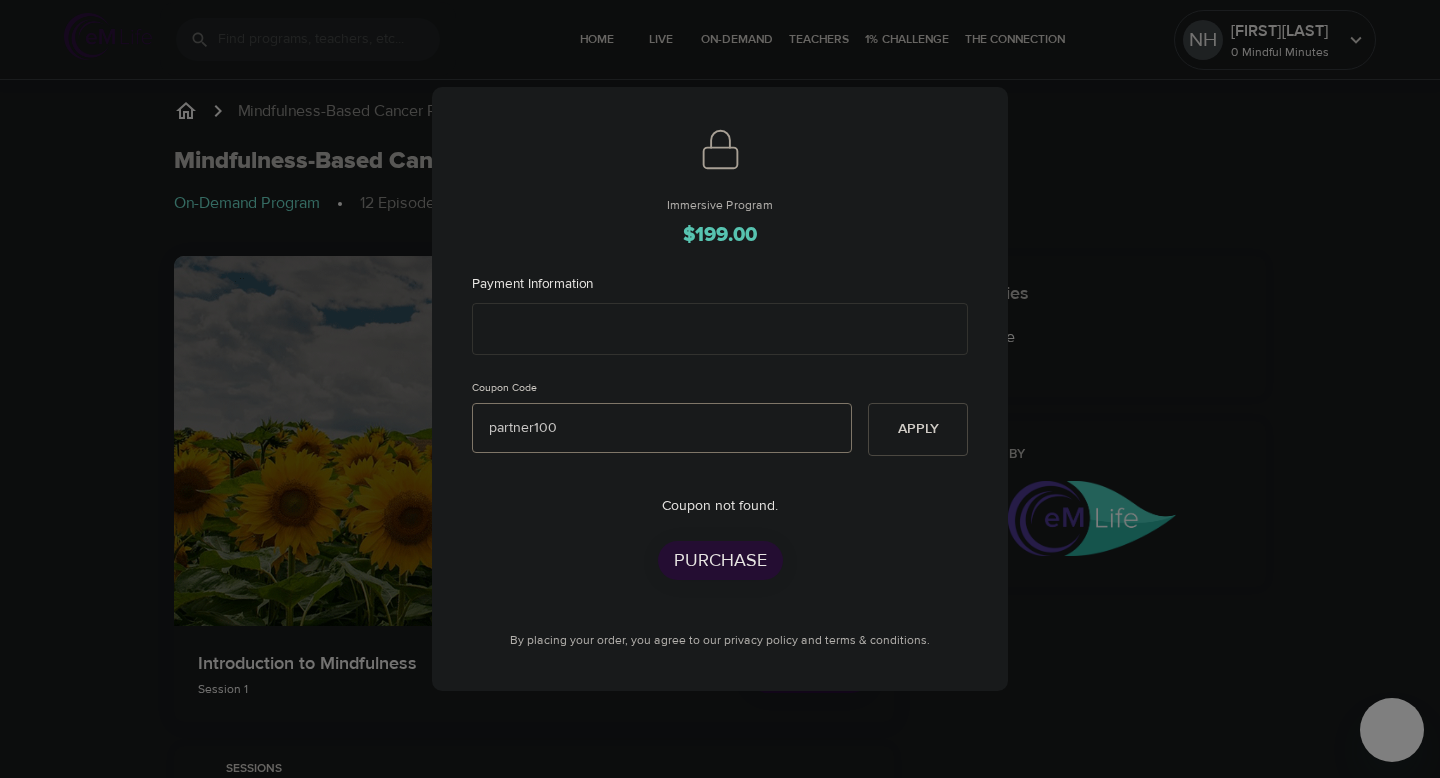 click on "partner100" at bounding box center (662, 428) 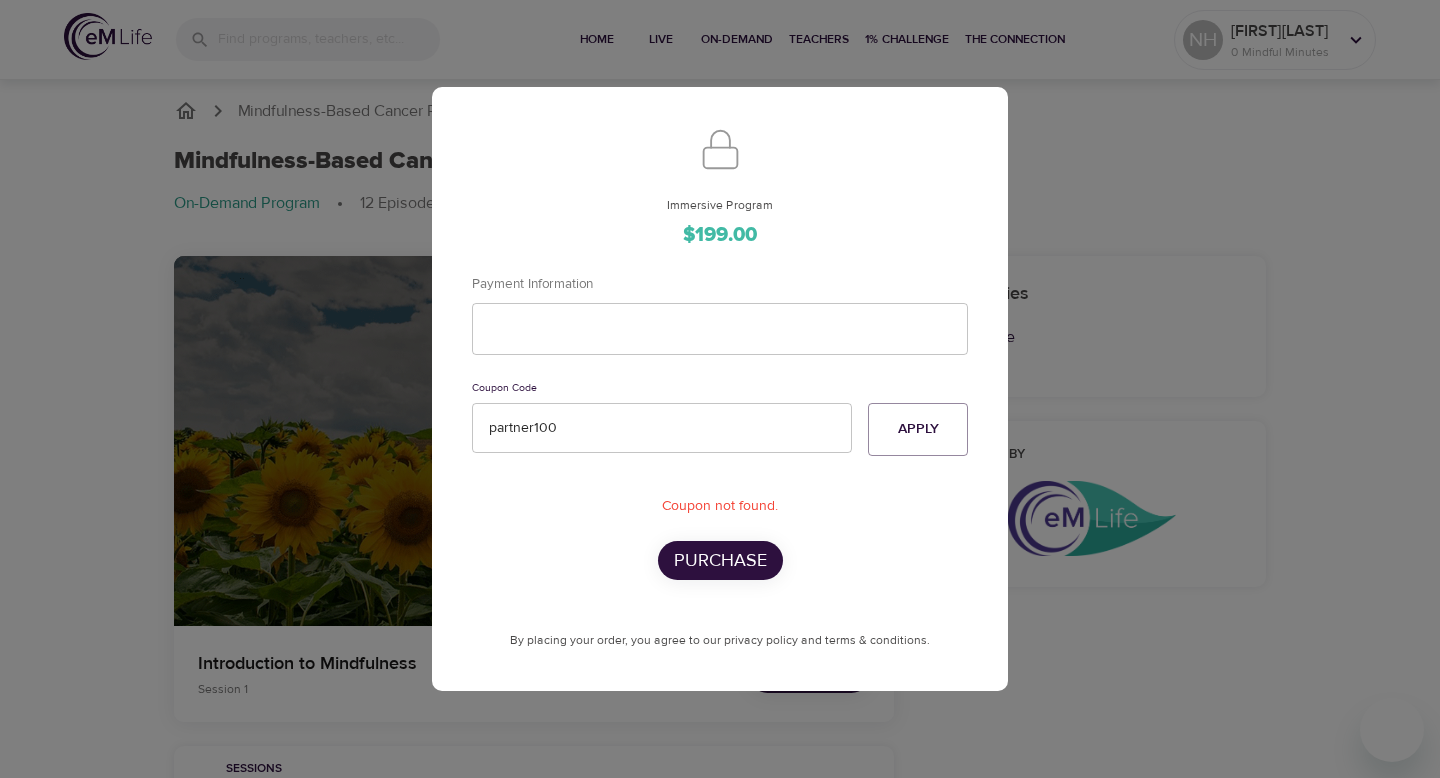 click on "Immersive Program $199.00 Payment Information Coupon Code partner100 Apply Coupon not found. Purchase By placing your order, you agree to our privacy policy and terms & conditions." at bounding box center [720, 389] 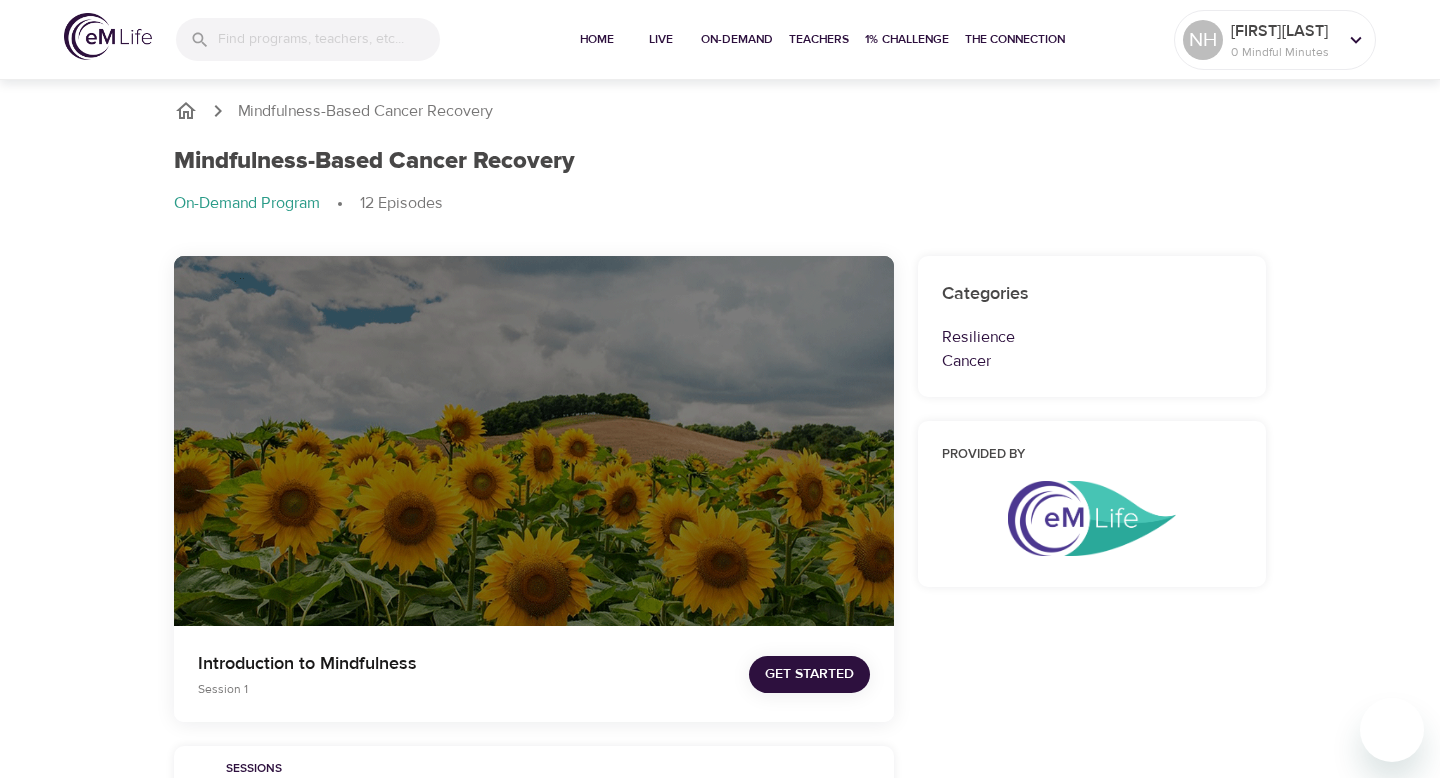 click on "On-Demand Program" at bounding box center [247, 203] 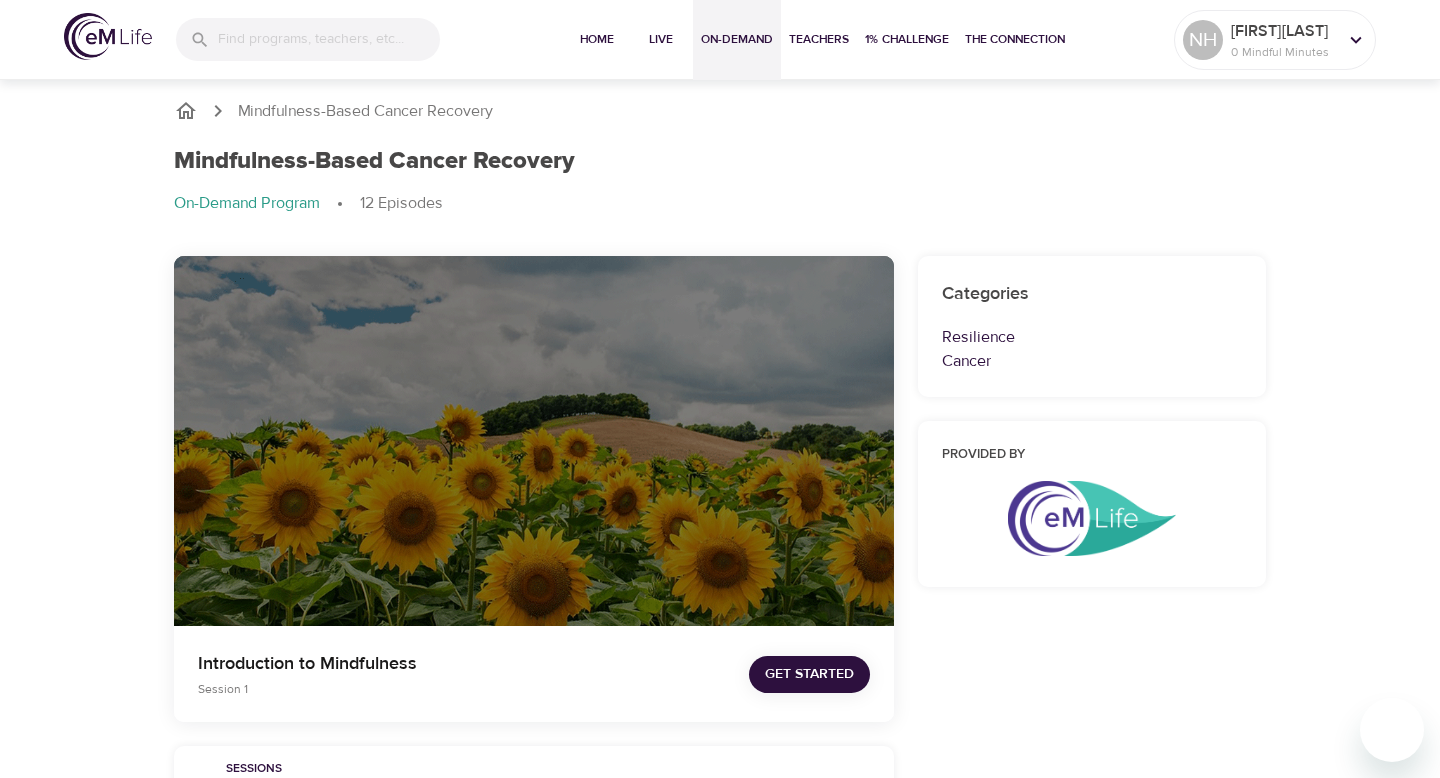 click on "On-Demand" at bounding box center [737, 39] 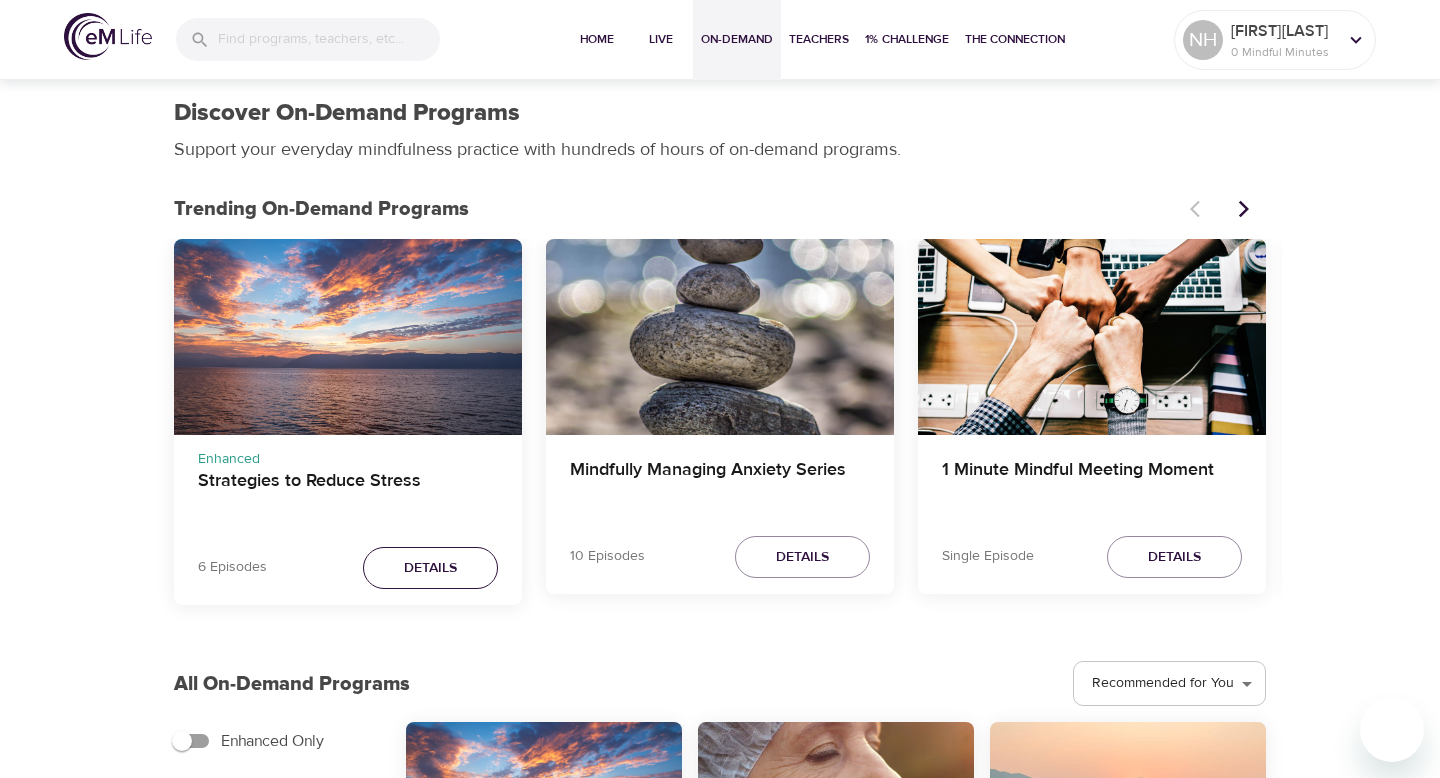 click on "Details" at bounding box center [430, 568] 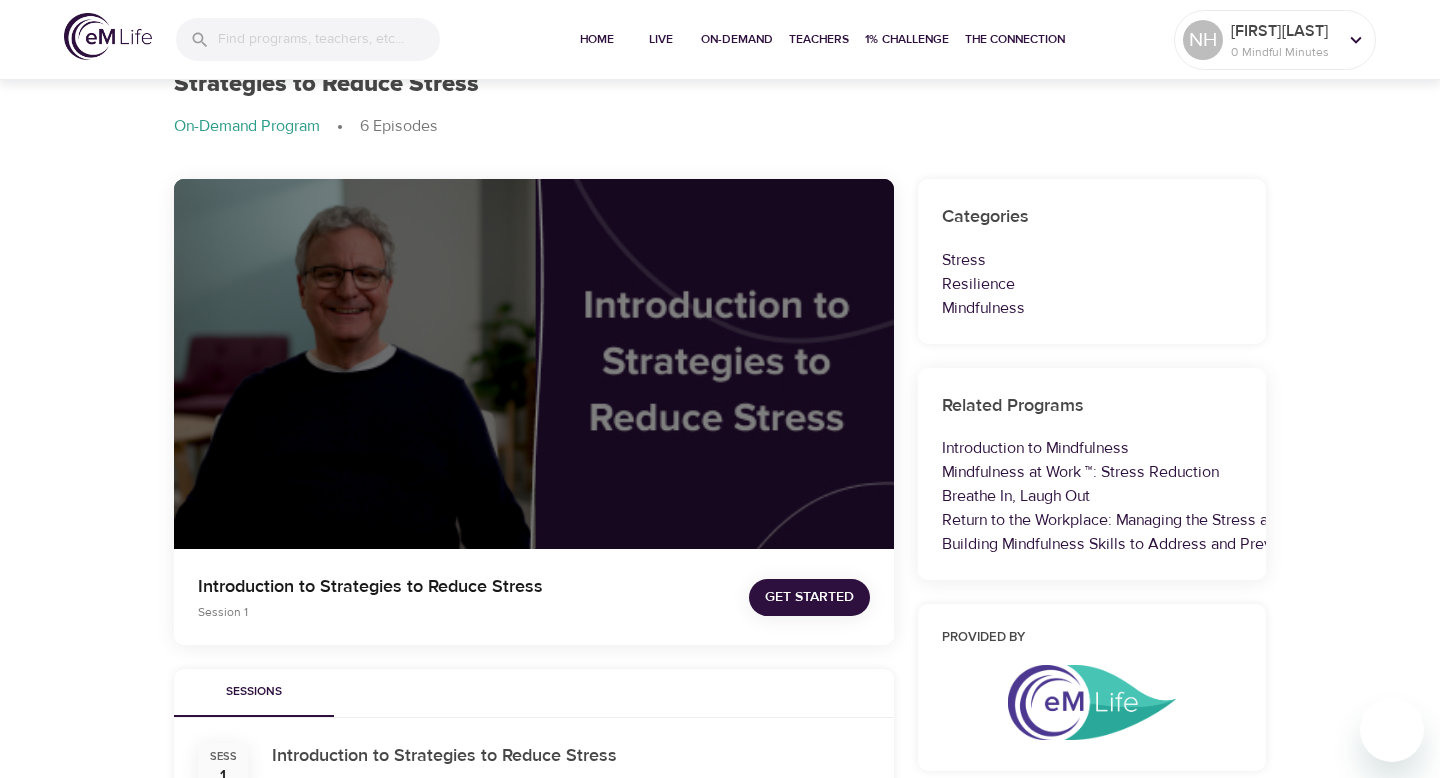 scroll, scrollTop: 104, scrollLeft: 0, axis: vertical 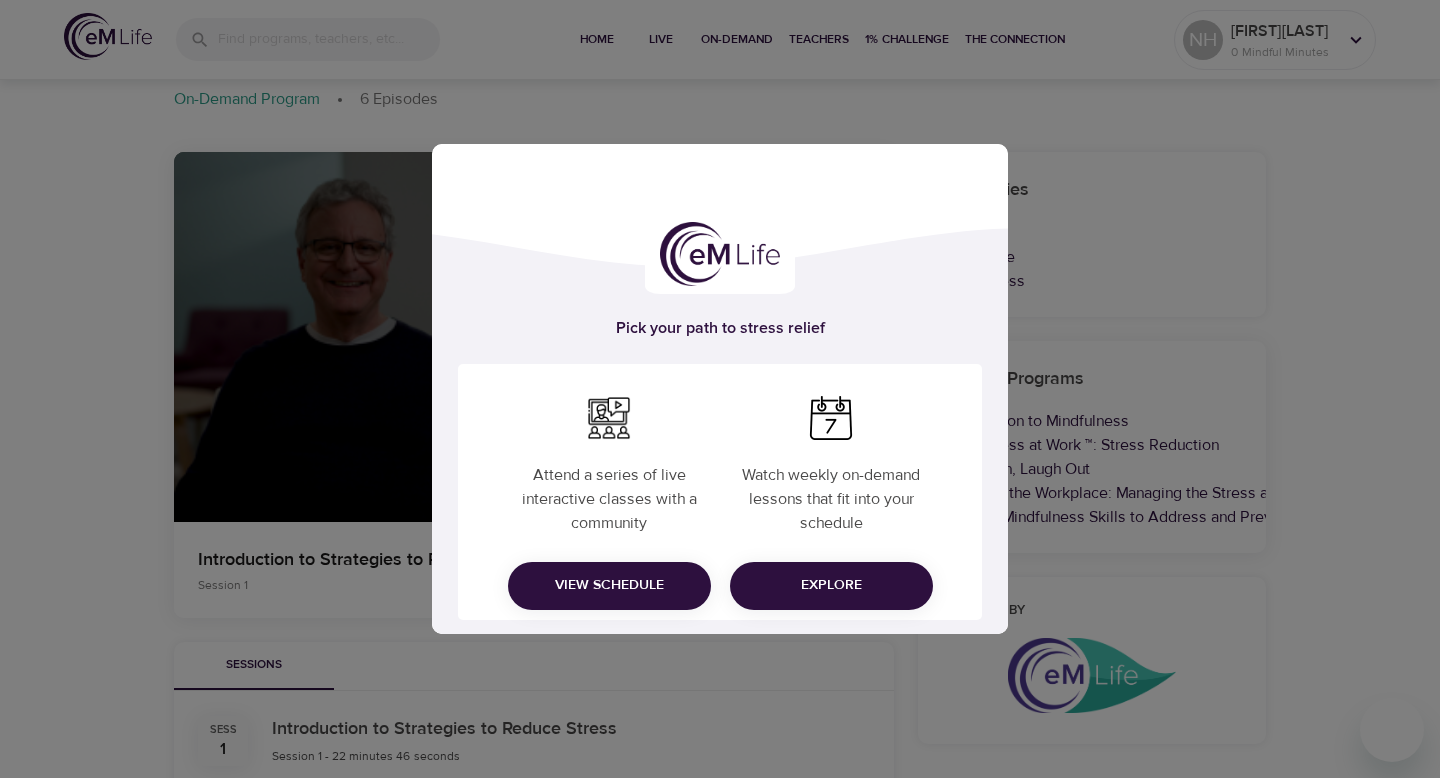 click on "Pick your path to stress relief Attend a series of live interactive classes with a community View Schedule Watch weekly on-demand lessons that fit into your schedule Explore" at bounding box center [720, 389] 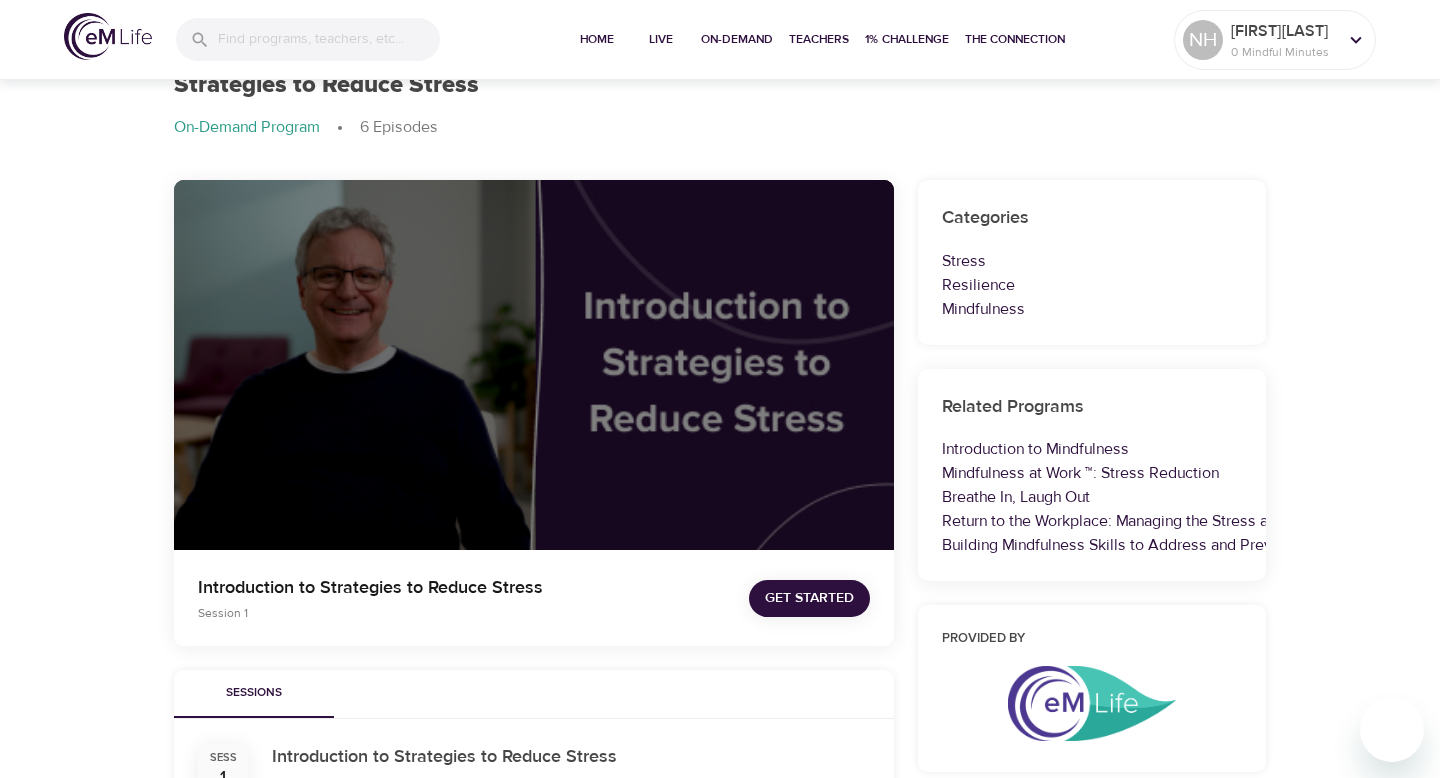 scroll, scrollTop: 0, scrollLeft: 0, axis: both 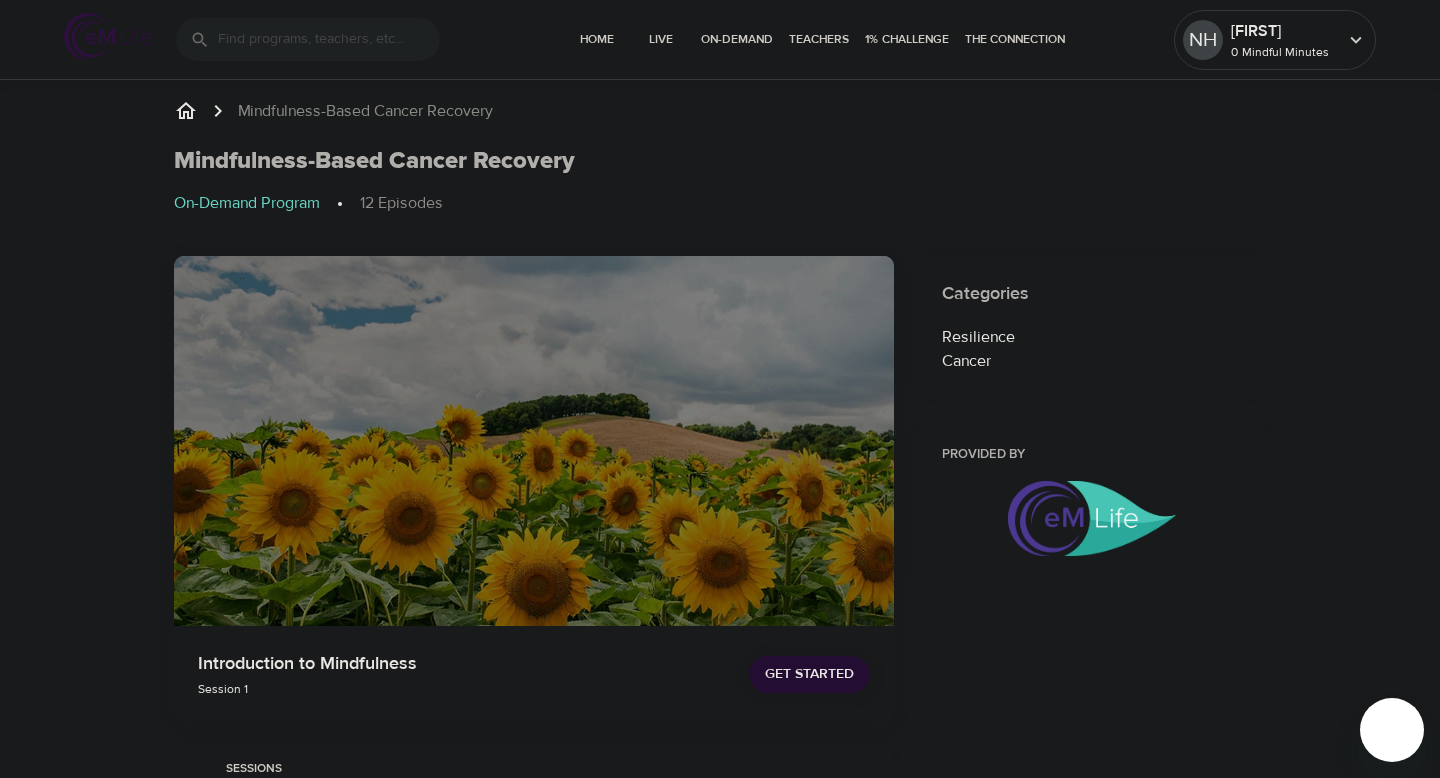 click on "On-Demand Program" at bounding box center (247, 203) 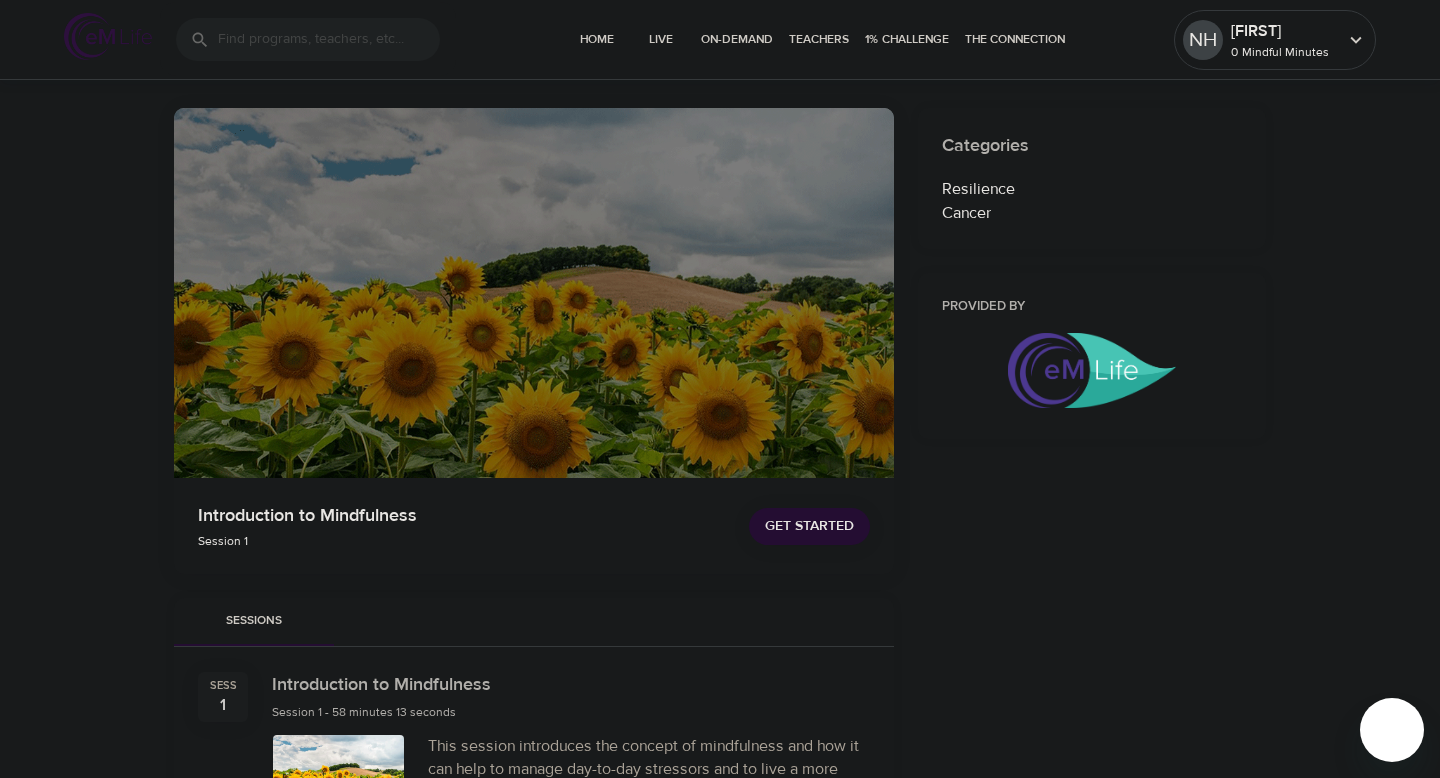 scroll, scrollTop: 150, scrollLeft: 0, axis: vertical 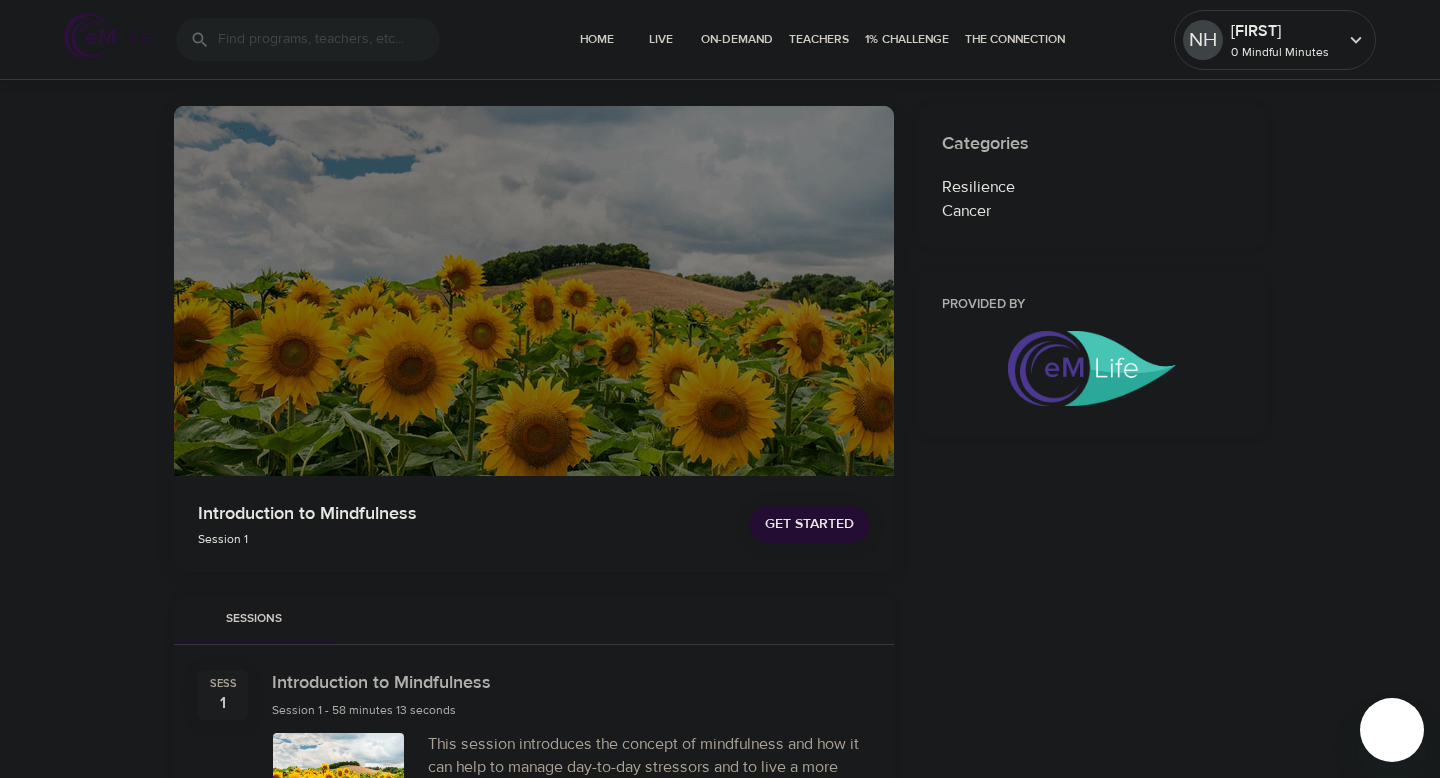 click on "Get Started" at bounding box center [809, 524] 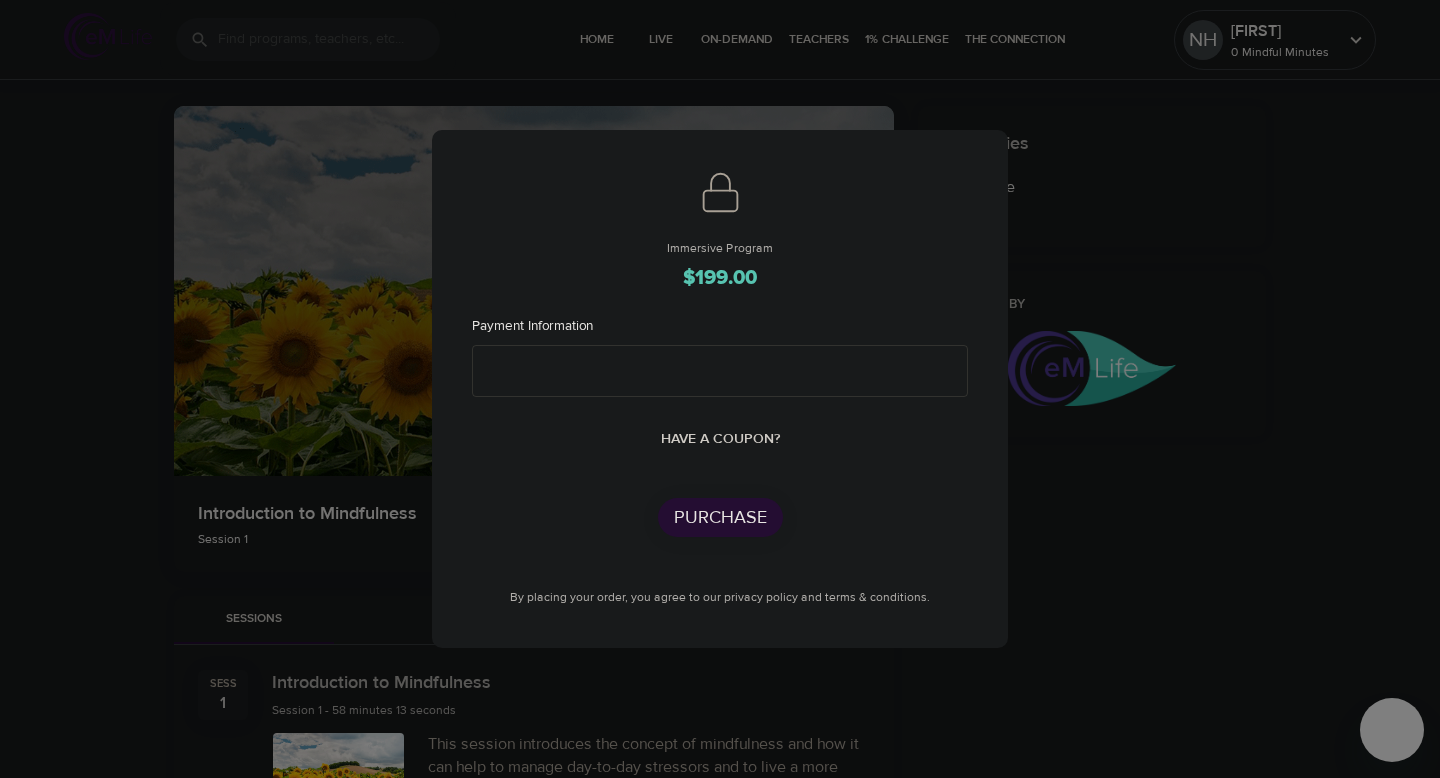 click on "Immersive Program $199.00 Payment Information Have a coupon? Purchase By placing your order, you agree to our privacy policy and terms & conditions." at bounding box center (720, 389) 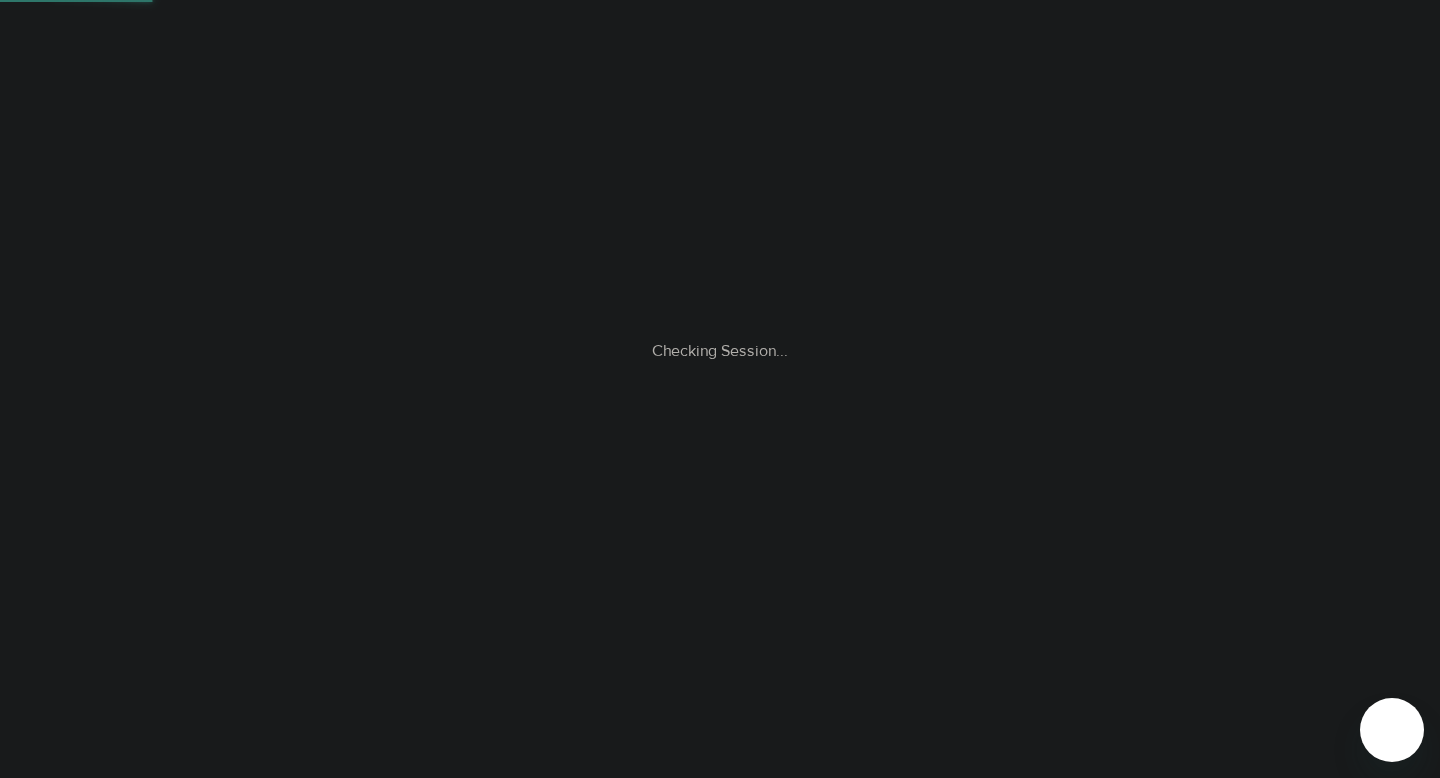 scroll, scrollTop: 0, scrollLeft: 0, axis: both 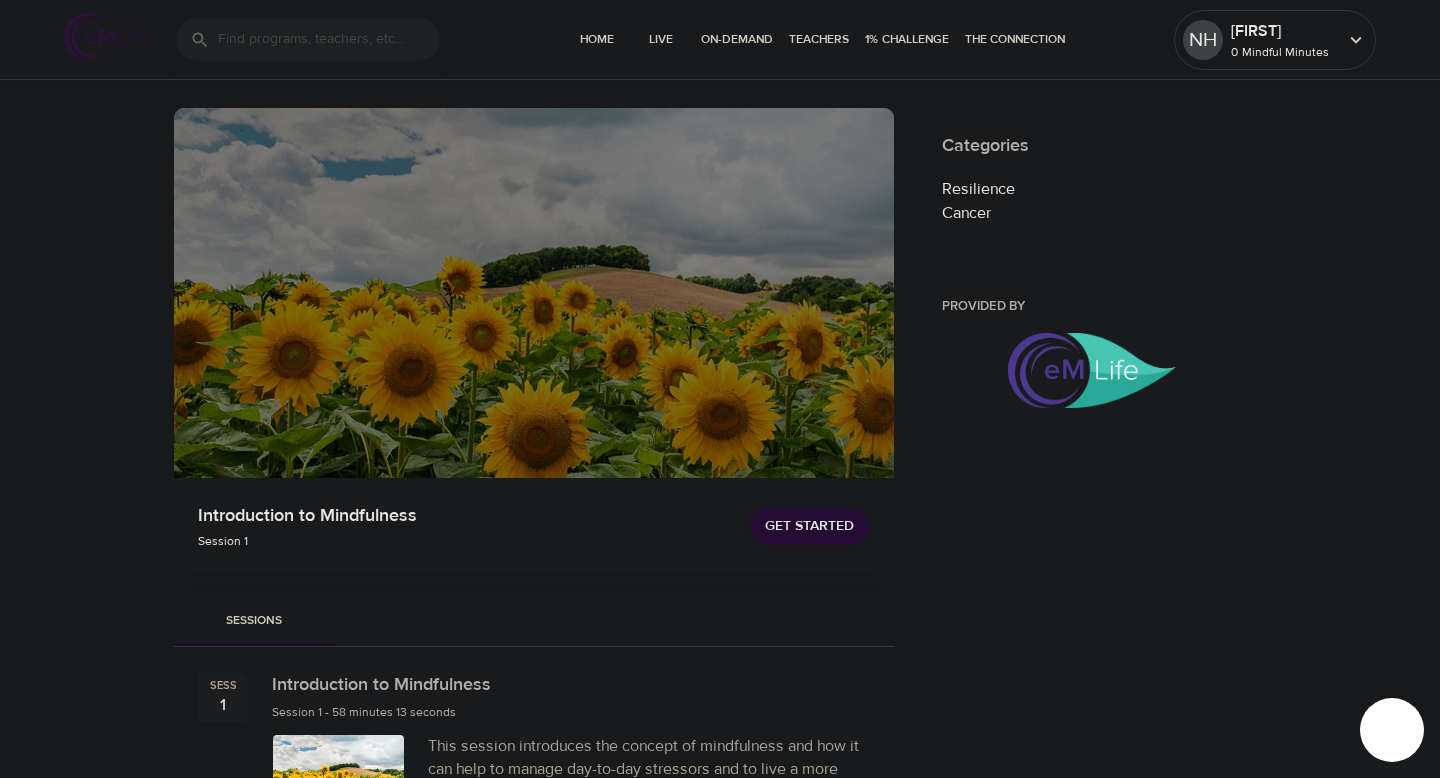 click on "Get Started" at bounding box center (809, 526) 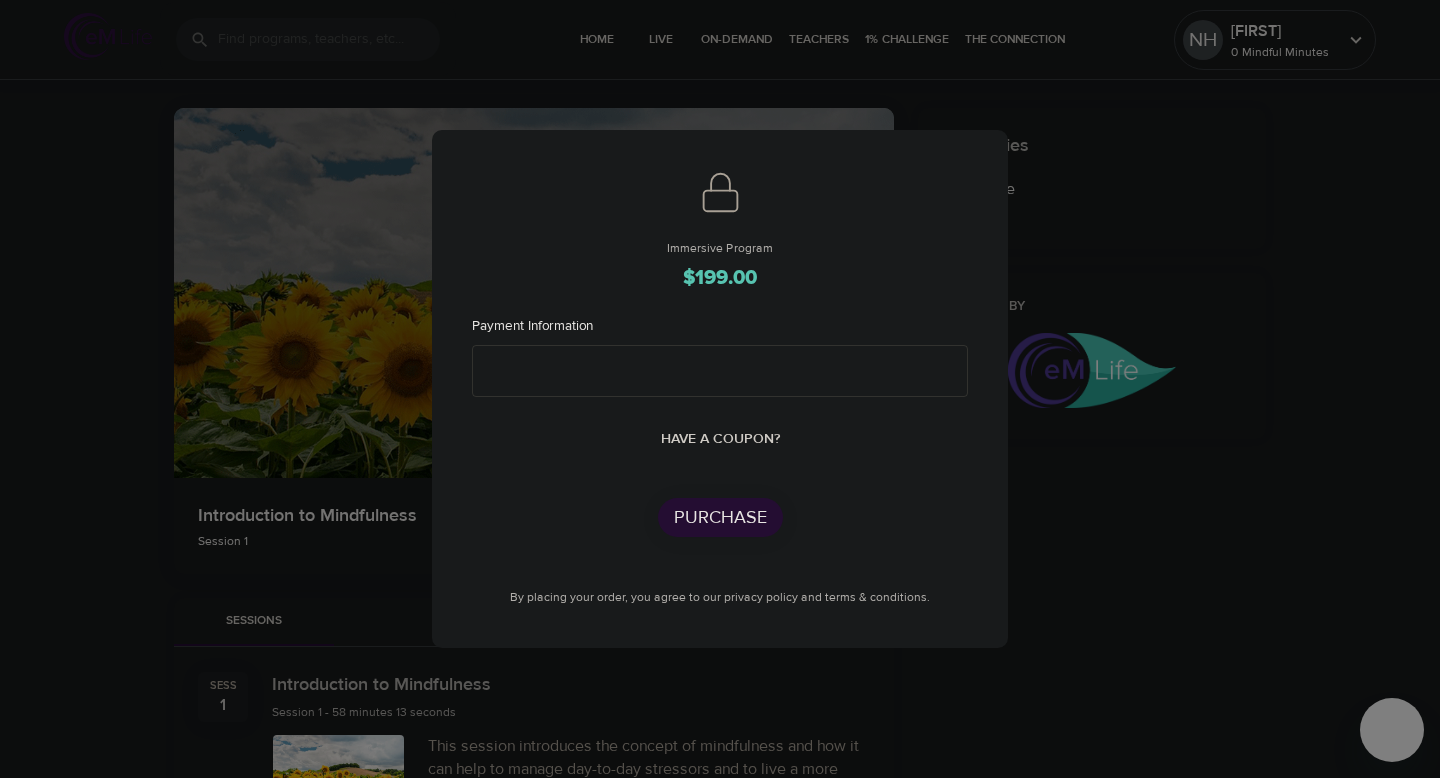click on "Have a coupon?" at bounding box center [720, 439] 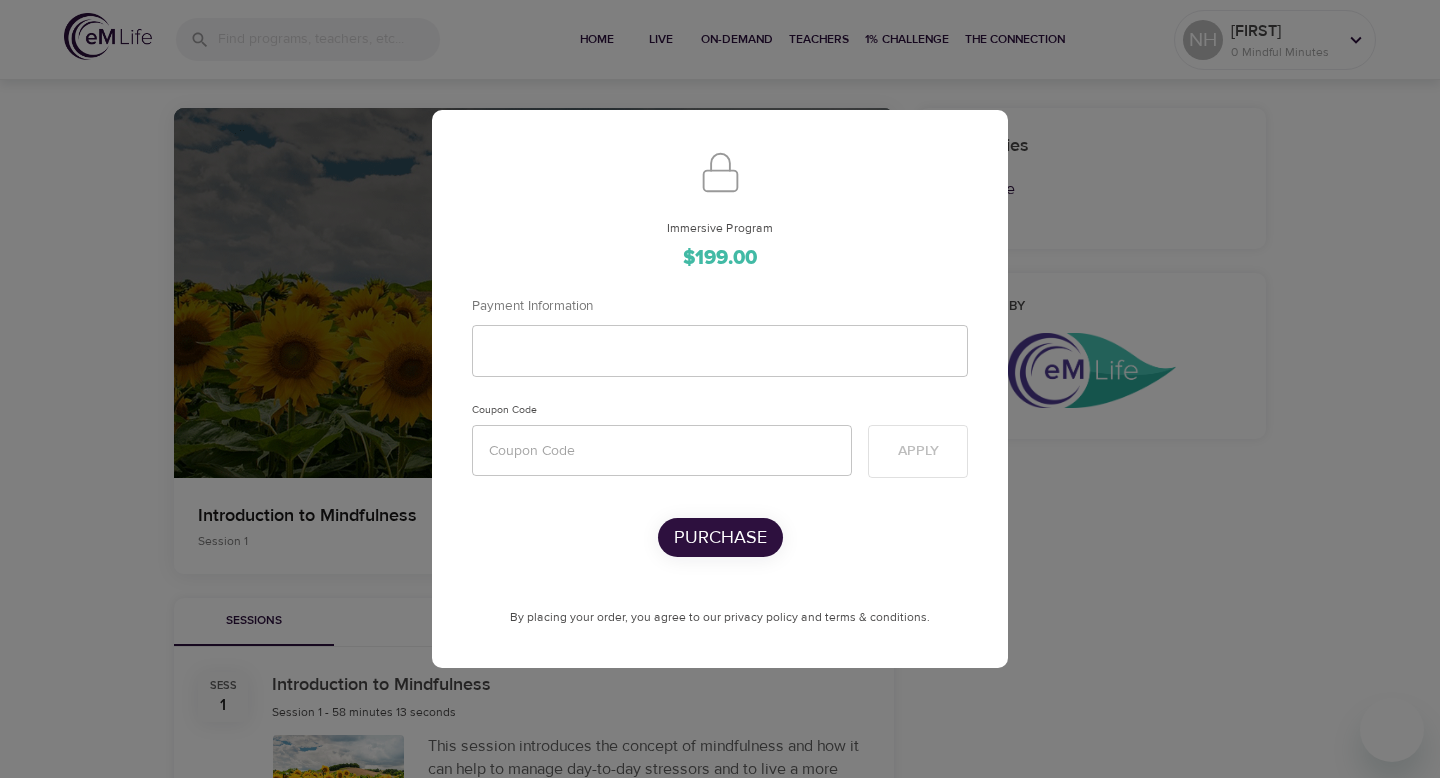 click on "Immersive Program $199.00 Payment Information Coupon Code Apply Purchase By placing your order, you agree to our privacy policy and terms & conditions." at bounding box center (720, 389) 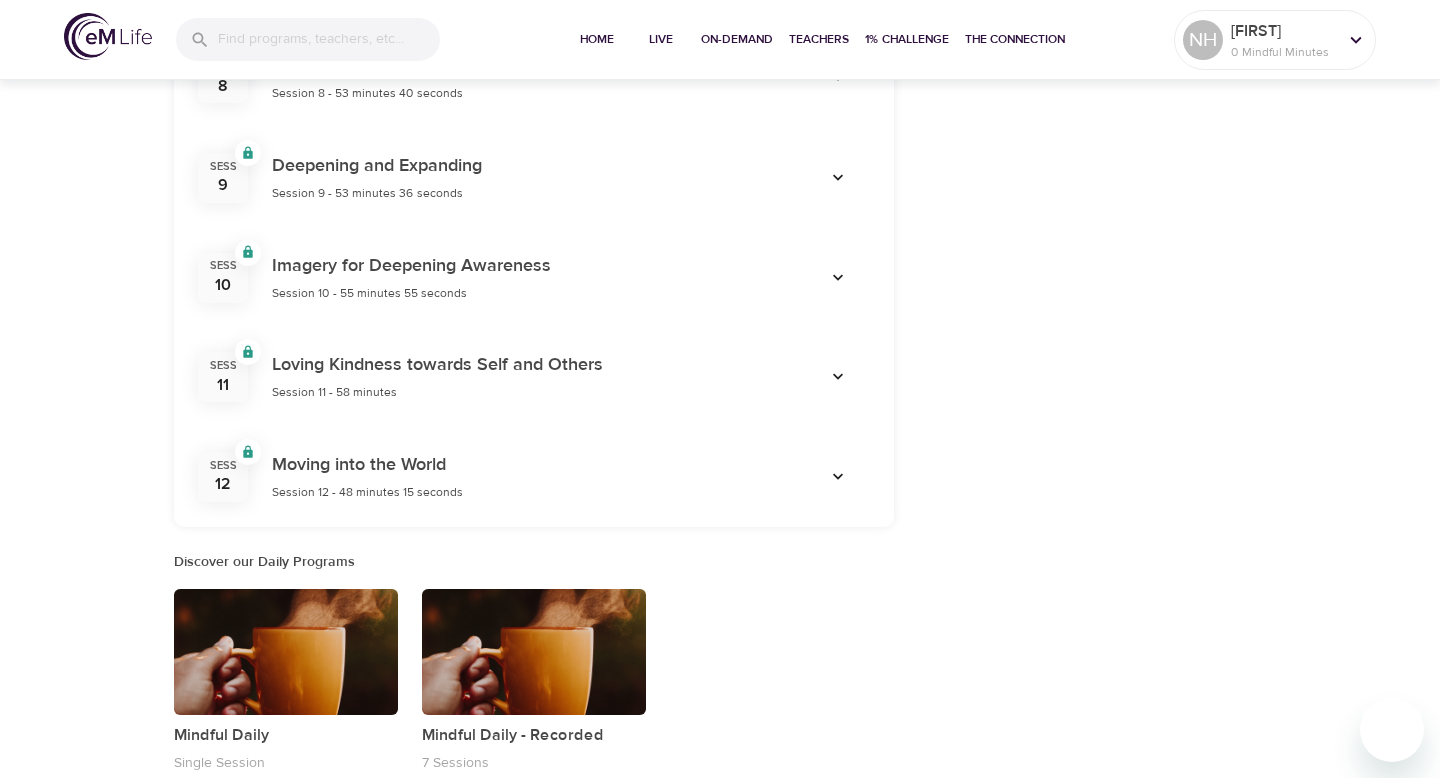 scroll, scrollTop: 1726, scrollLeft: 0, axis: vertical 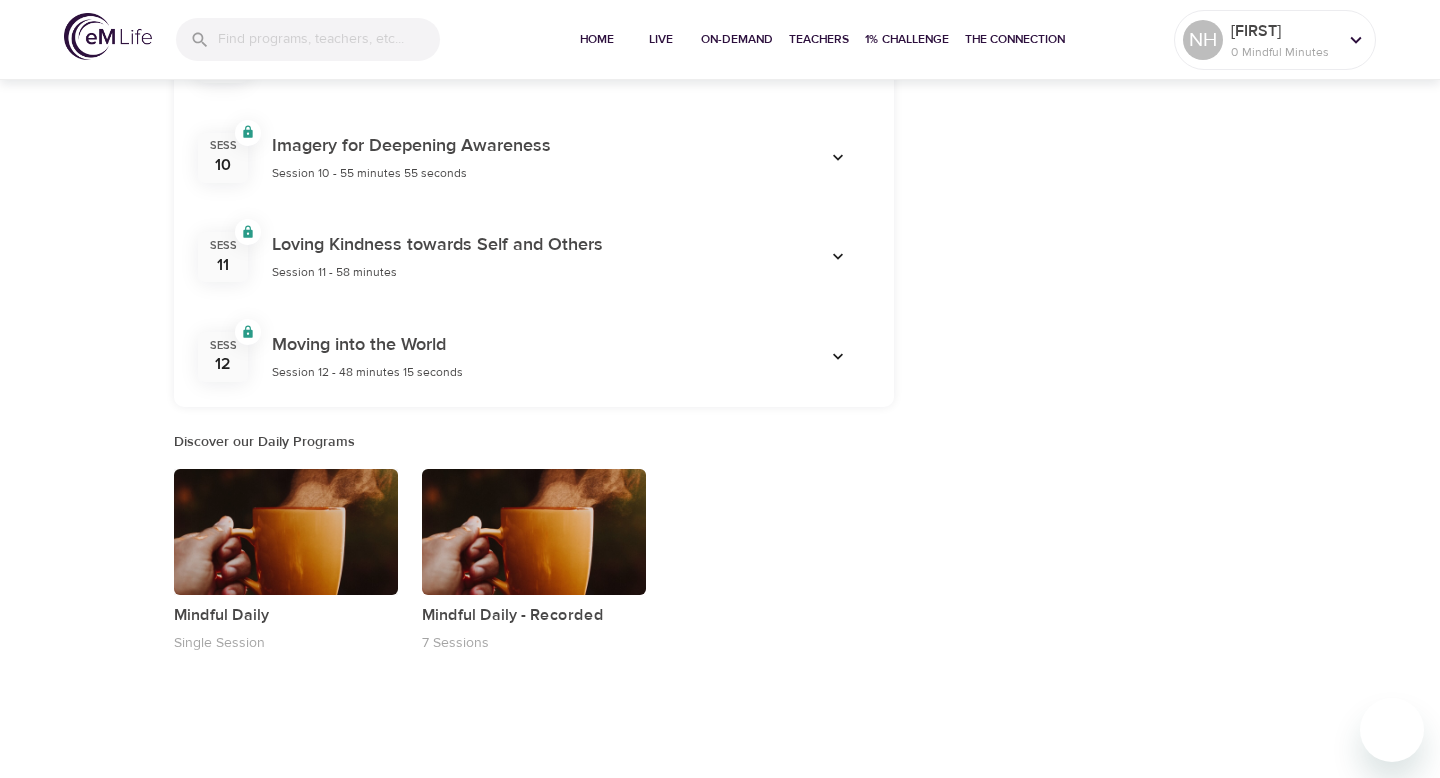 type 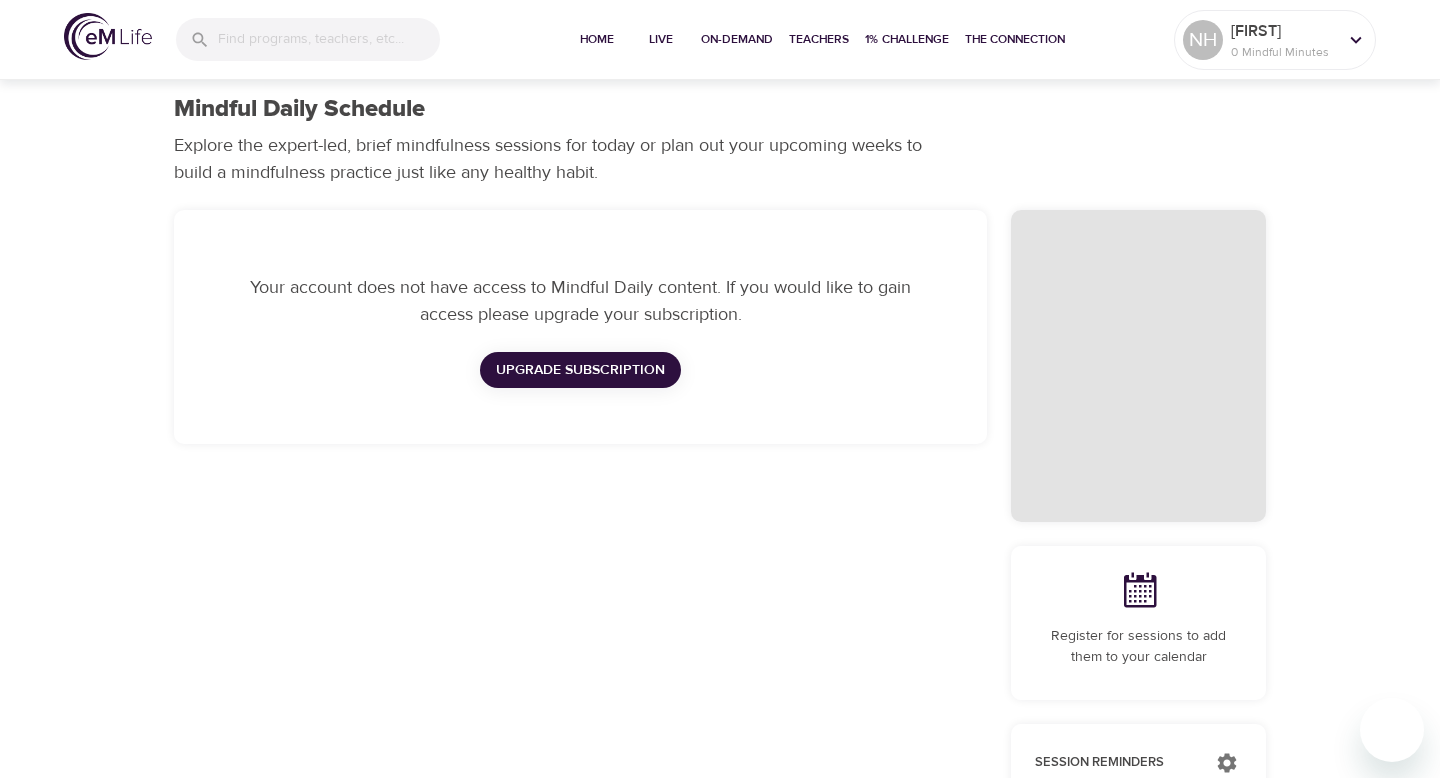 scroll, scrollTop: 0, scrollLeft: 0, axis: both 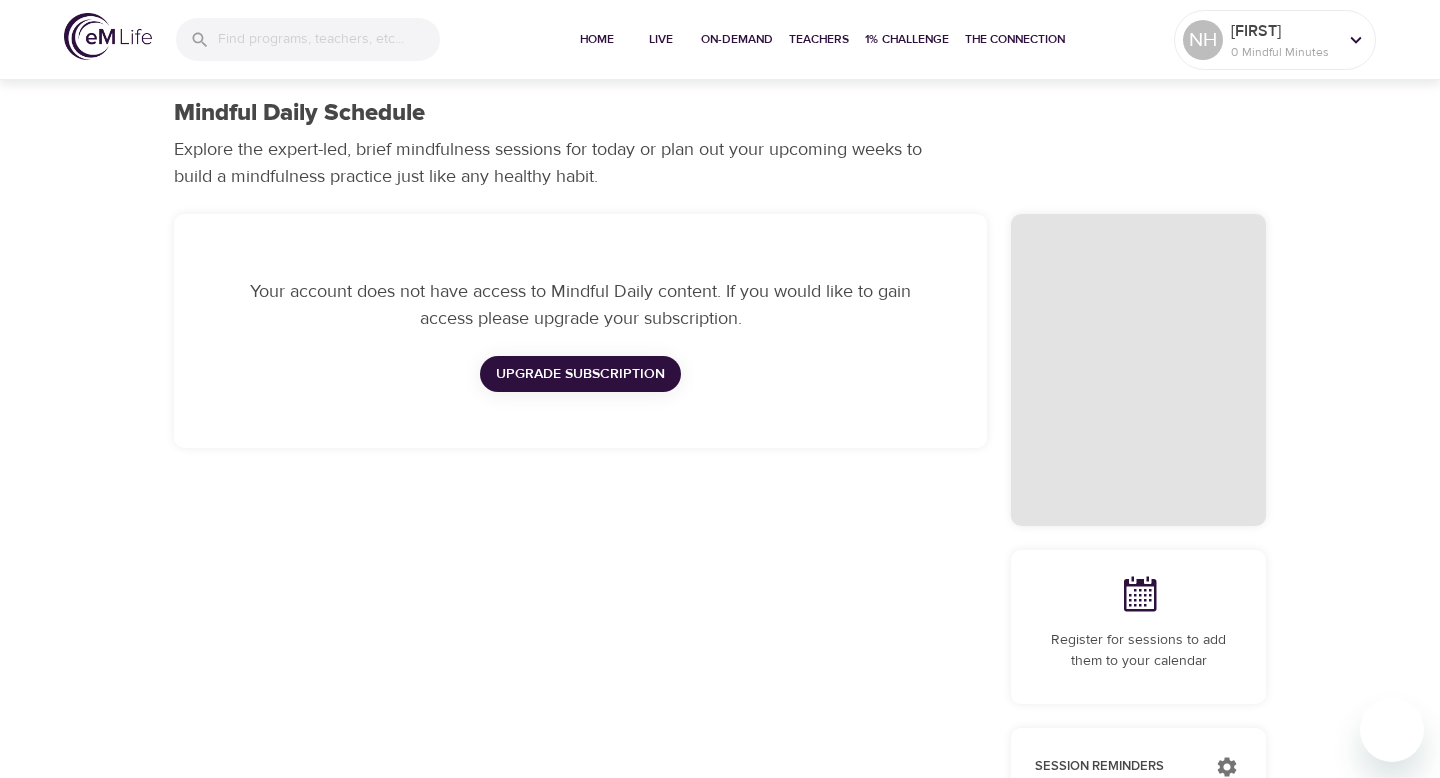 click on "Upgrade Subscription" at bounding box center (580, 374) 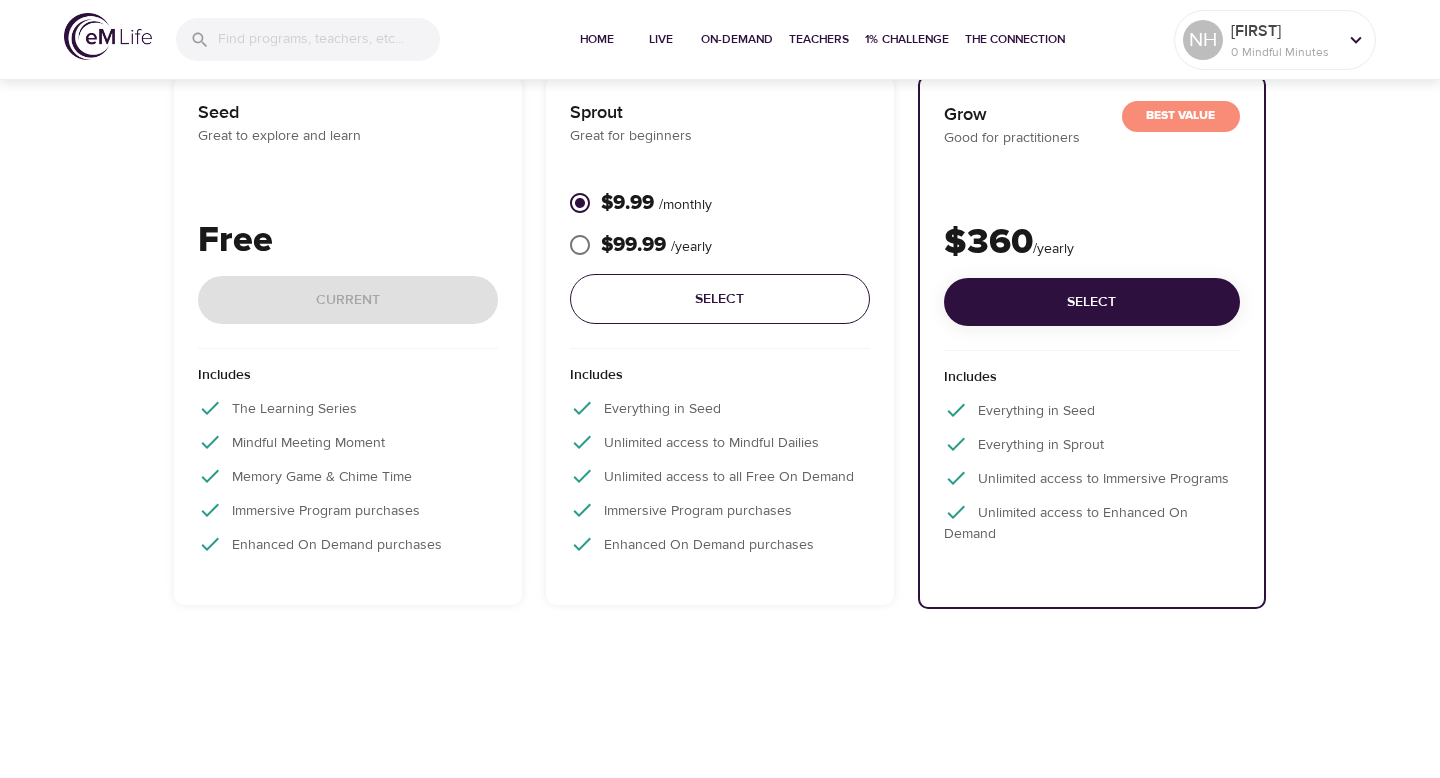 click on "Select" at bounding box center [720, 299] 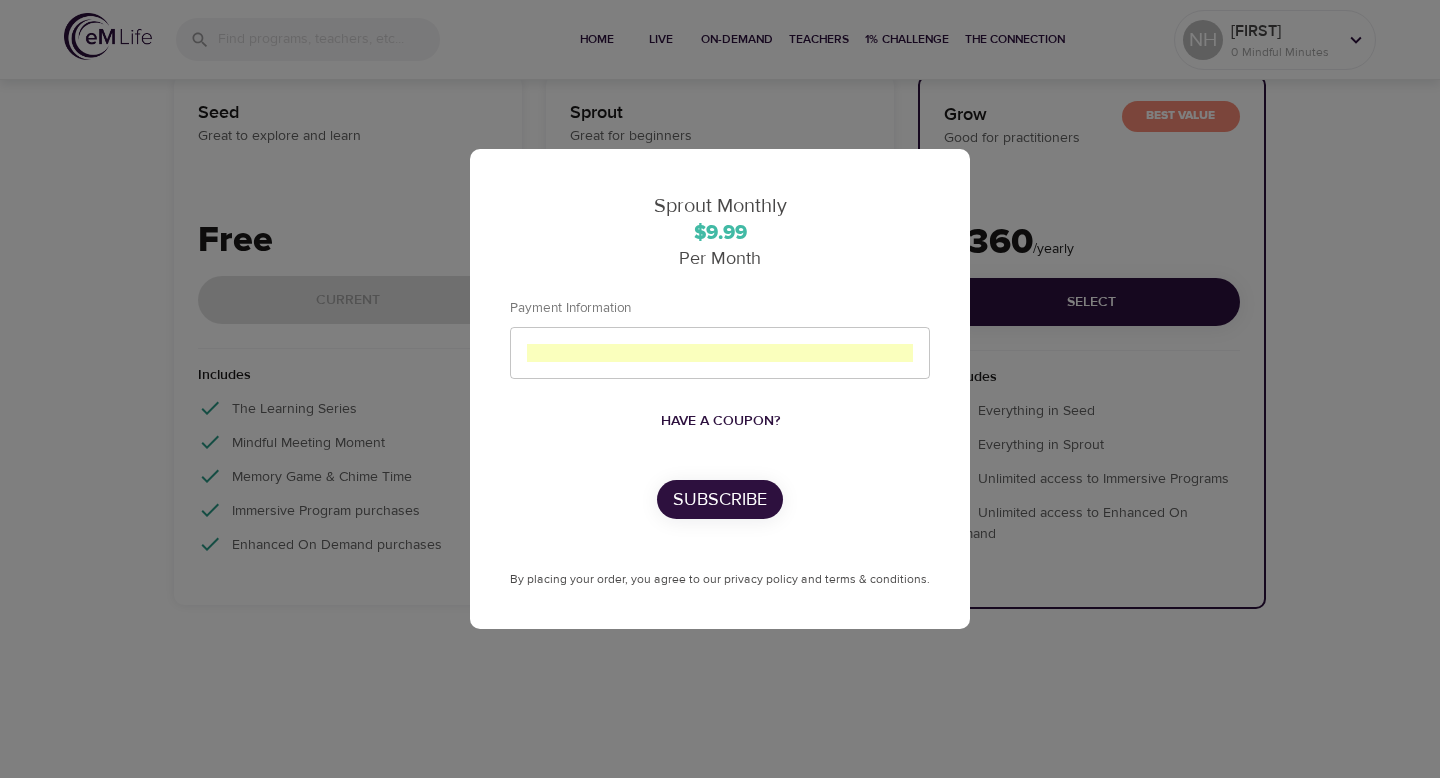 click on "Payment Information" at bounding box center [720, 337] 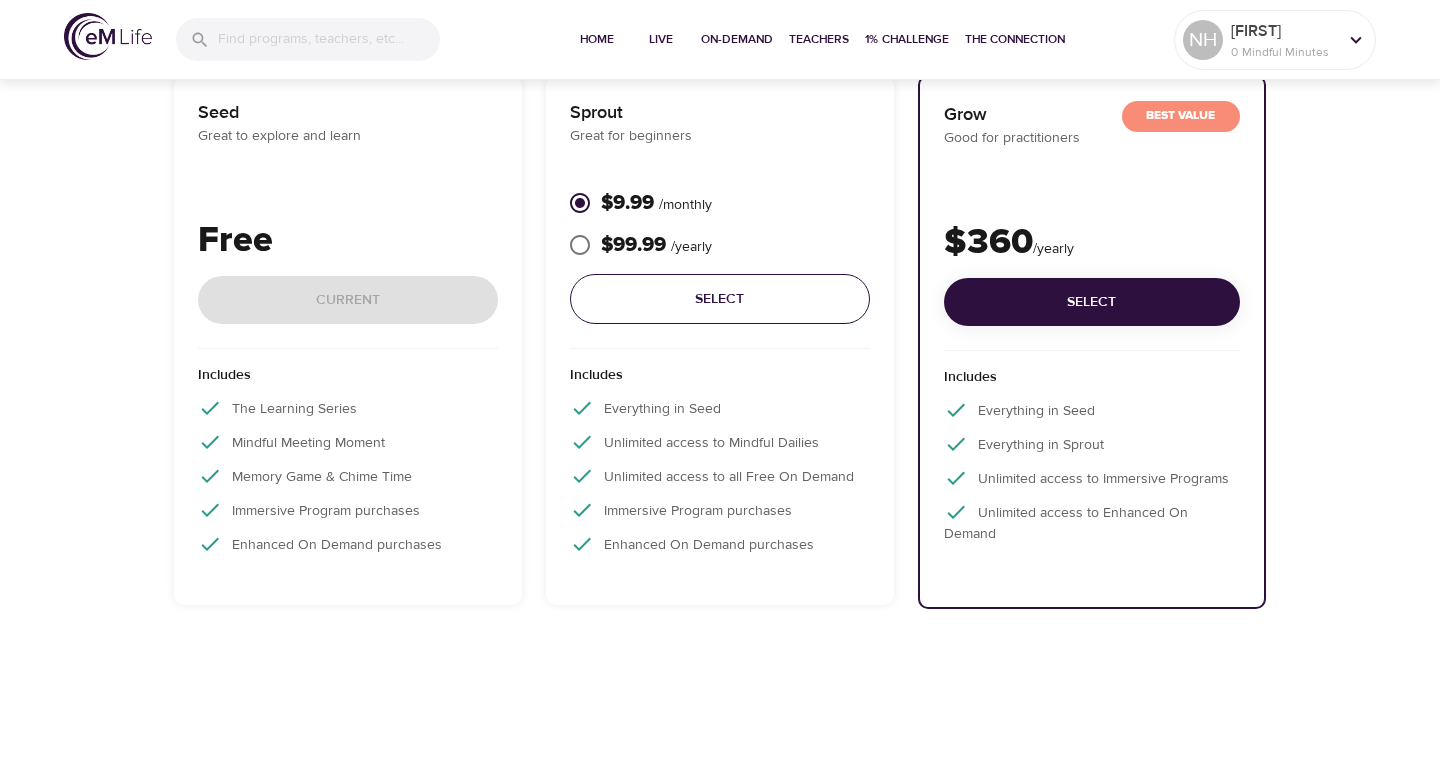 click on "Select" at bounding box center [720, 299] 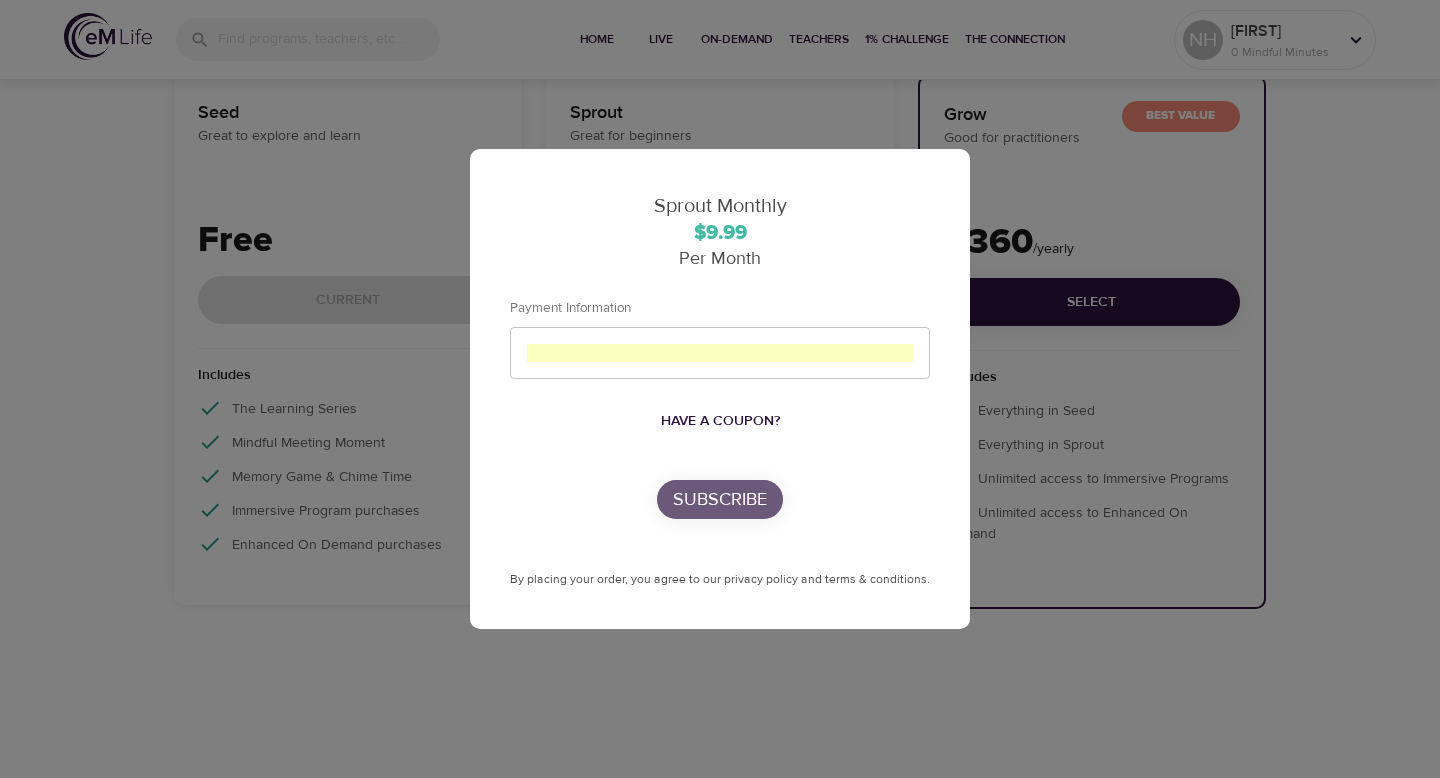 click on "Subscribe" at bounding box center [720, 499] 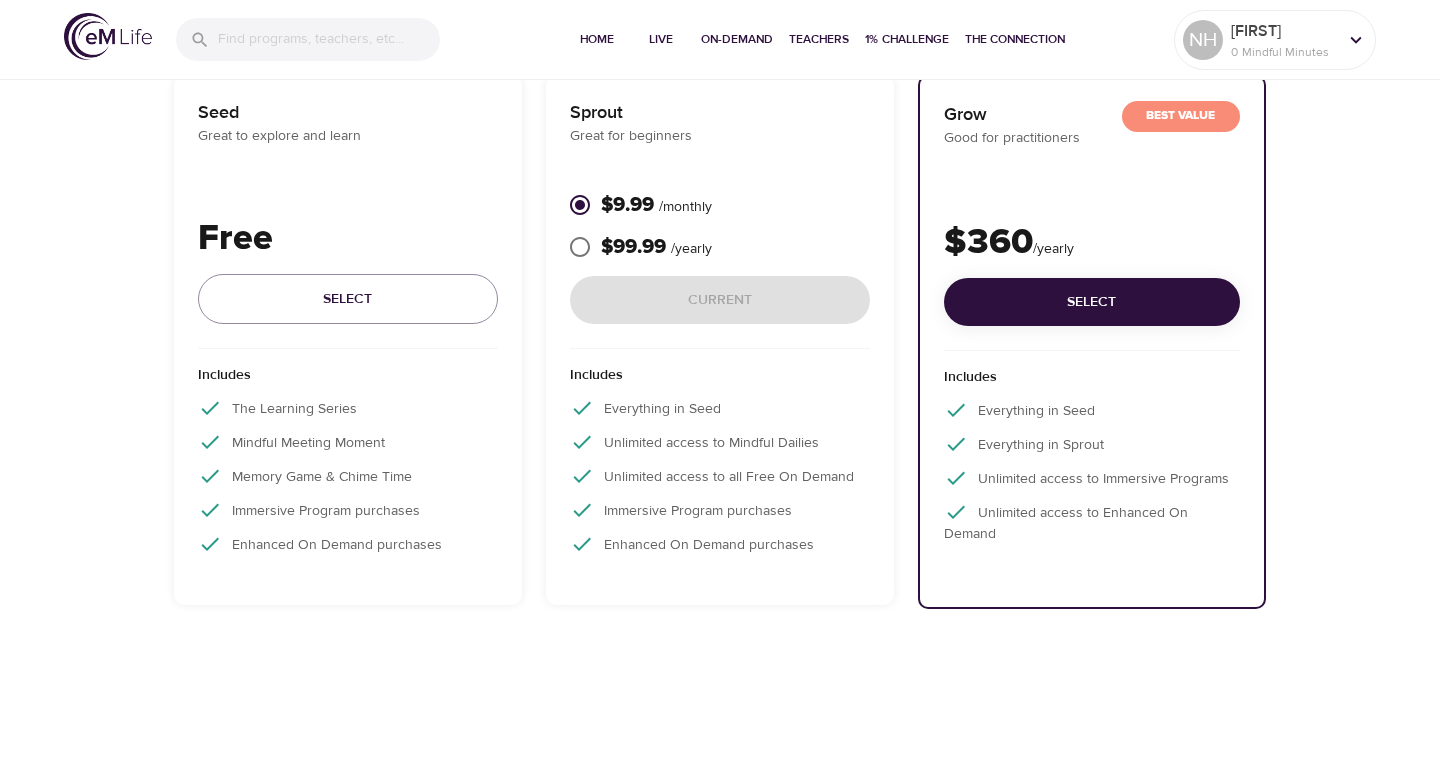 scroll, scrollTop: 0, scrollLeft: 0, axis: both 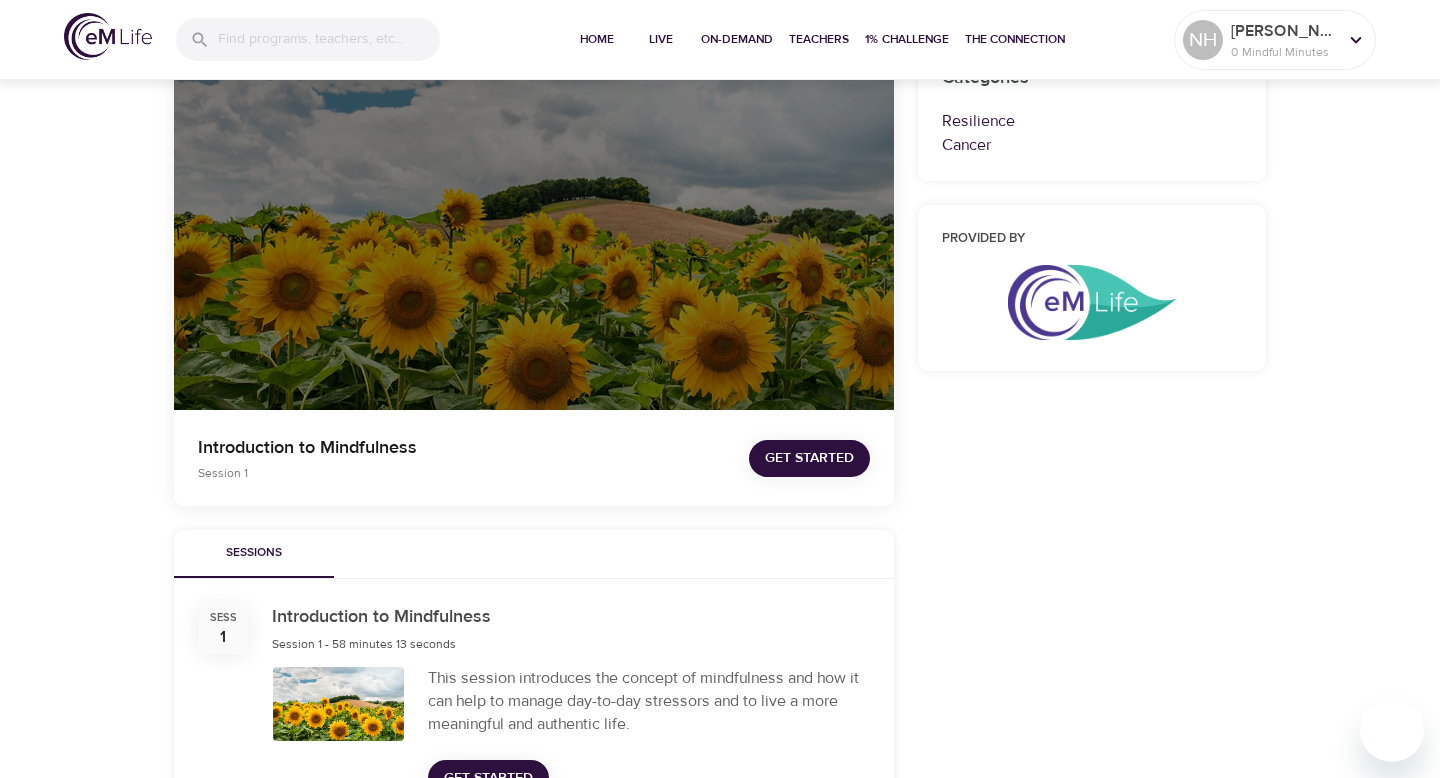 click on "Get Started" at bounding box center [809, 458] 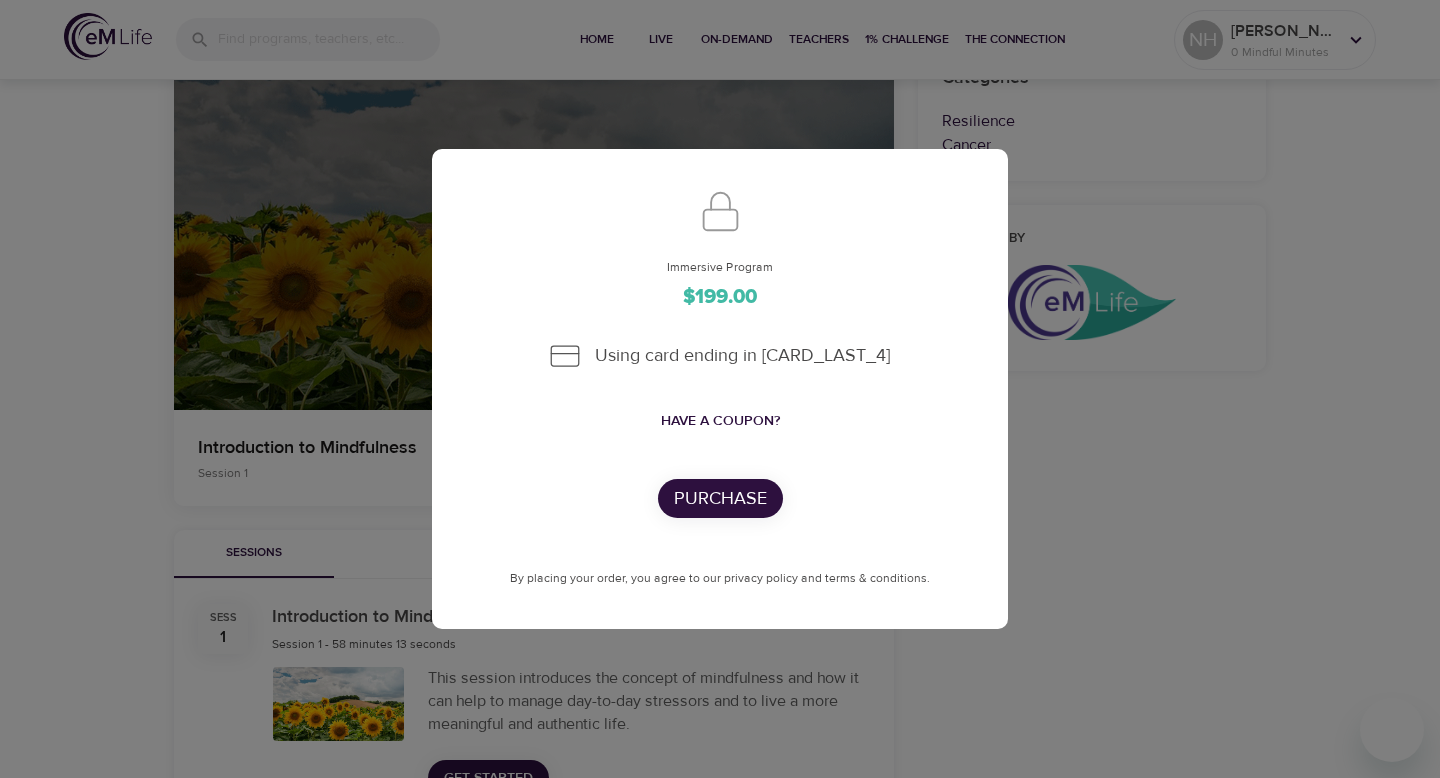 click on "Immersive Program $199.00 Using card ending in [CARD_LAST_4] Have a coupon? Purchase By placing your order, you agree to our privacy policy and terms & conditions." at bounding box center [720, 389] 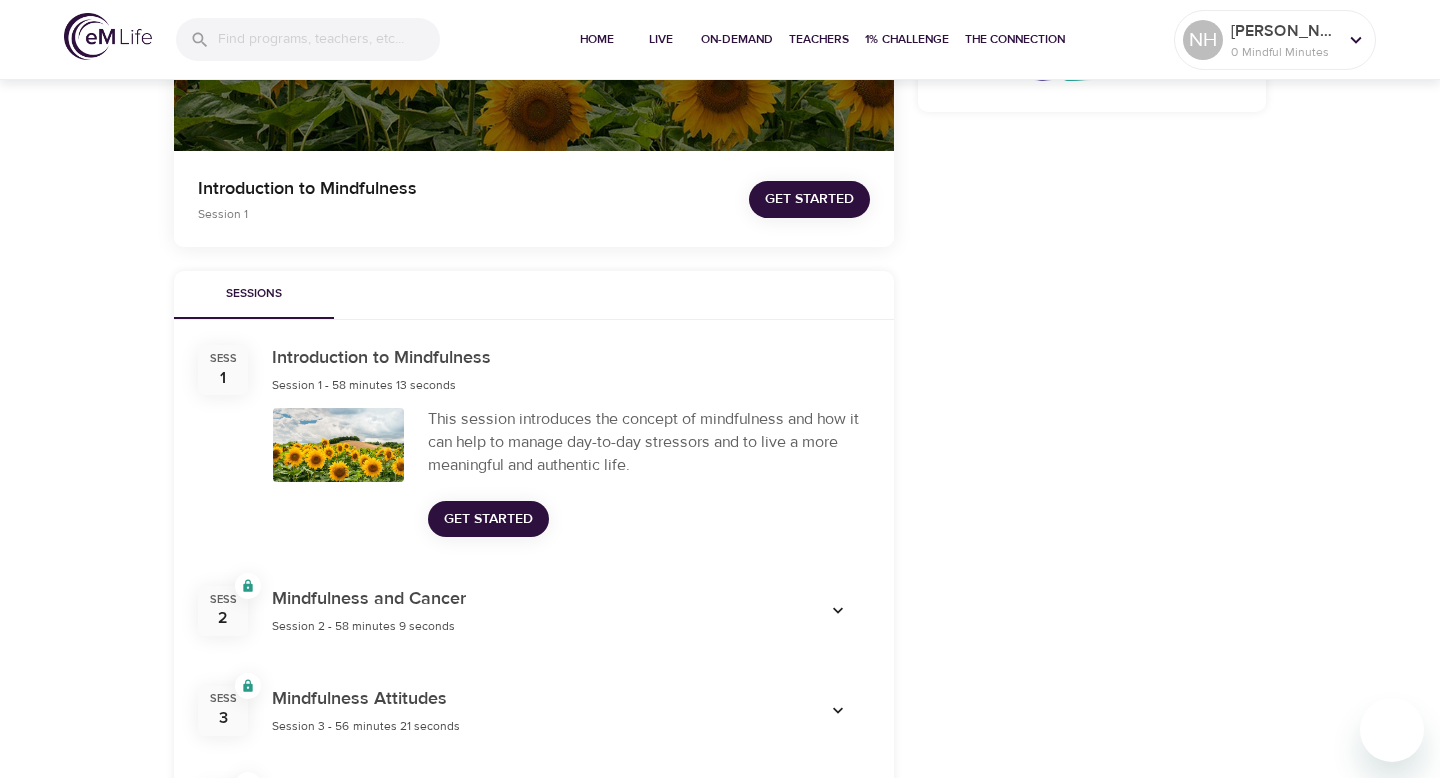 scroll, scrollTop: 479, scrollLeft: 0, axis: vertical 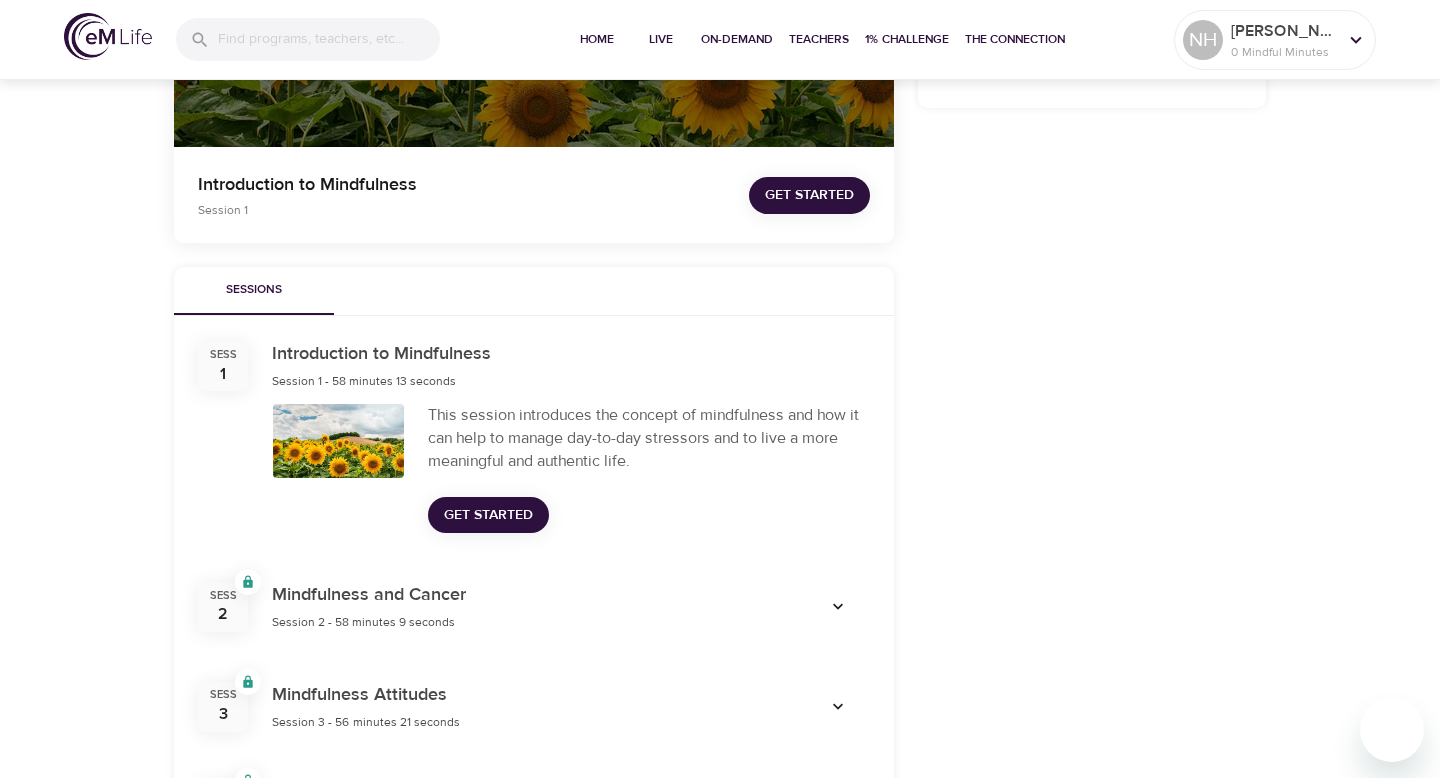 click on "Get Started" at bounding box center (488, 515) 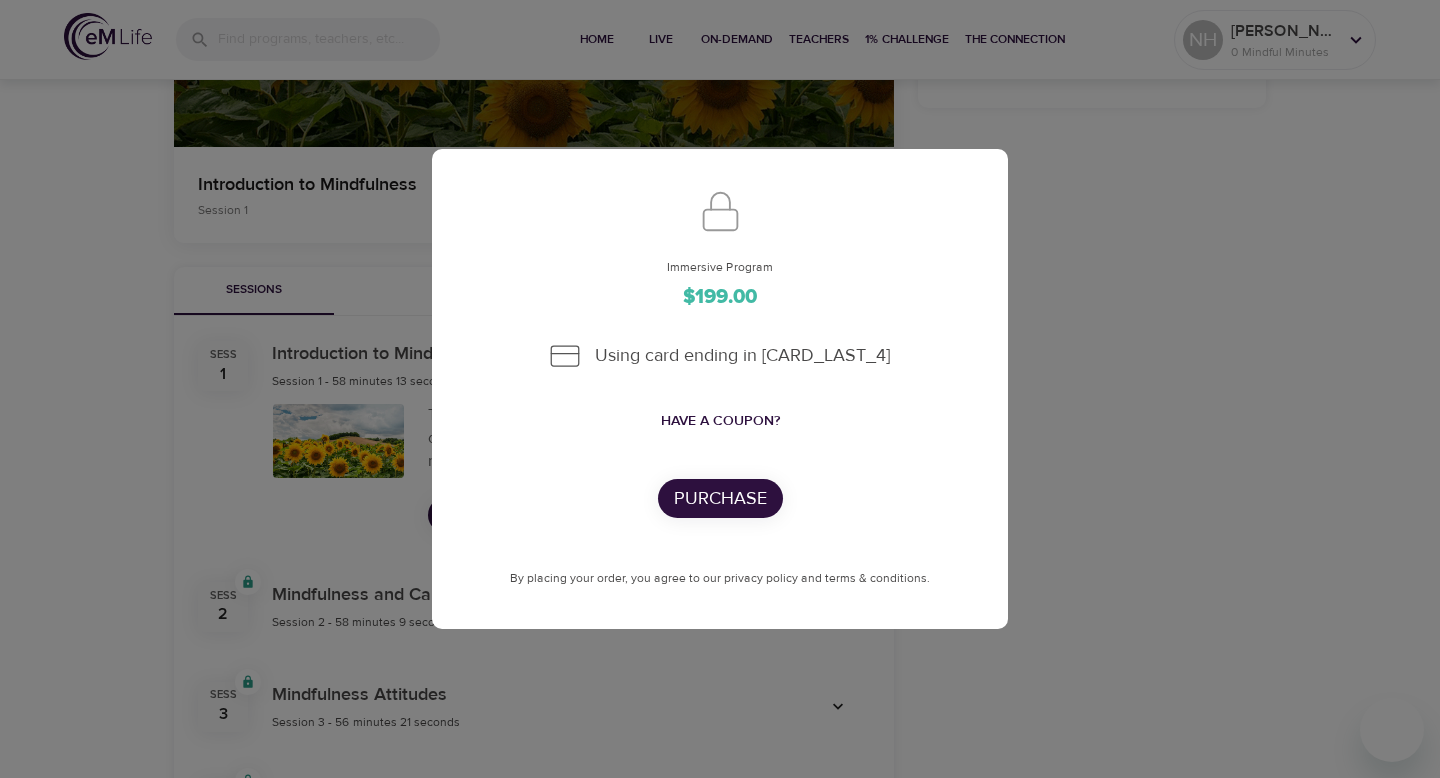 click on "Immersive Program $199.00 Using card ending in [CARD_LAST_4] Have a coupon? Purchase By placing your order, you agree to our privacy policy and terms & conditions." at bounding box center (720, 389) 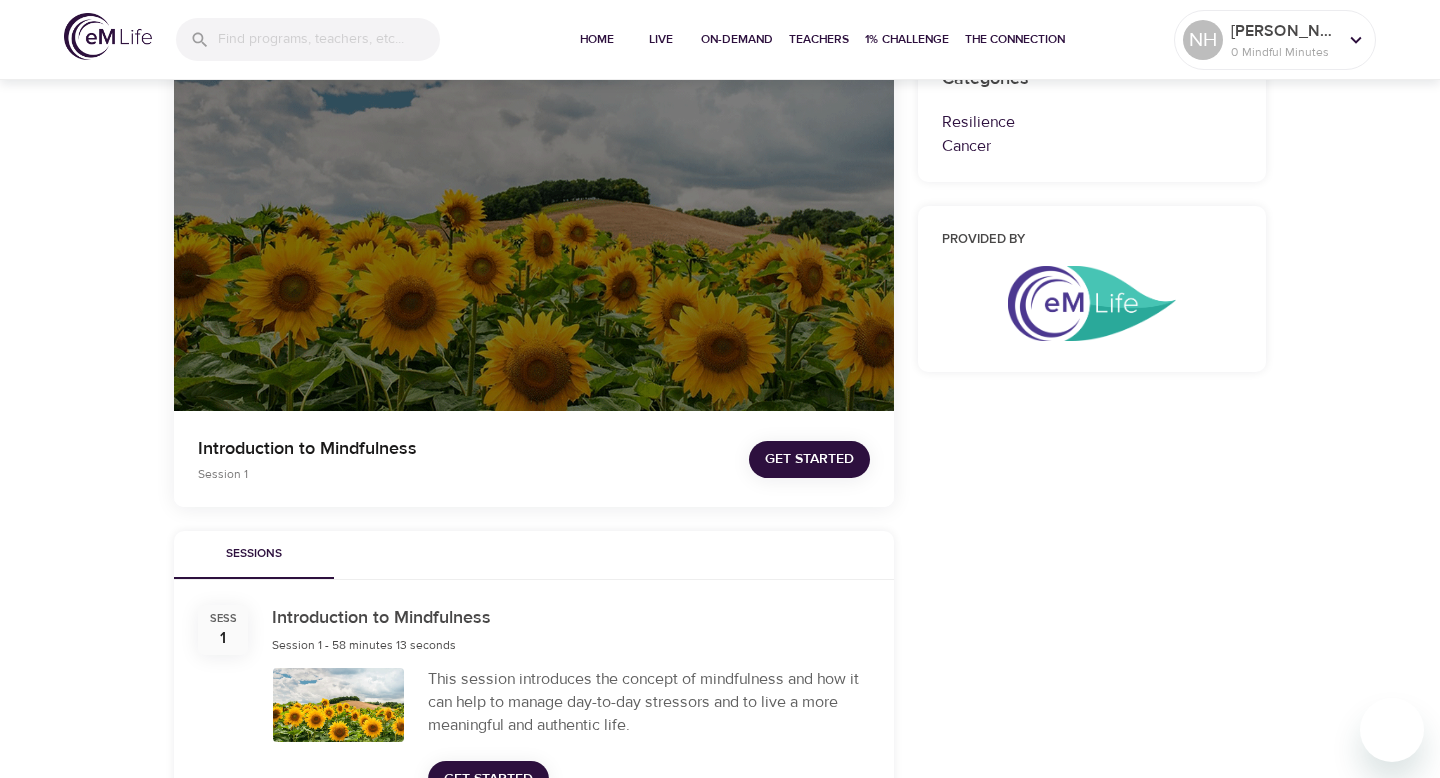 scroll, scrollTop: 112, scrollLeft: 0, axis: vertical 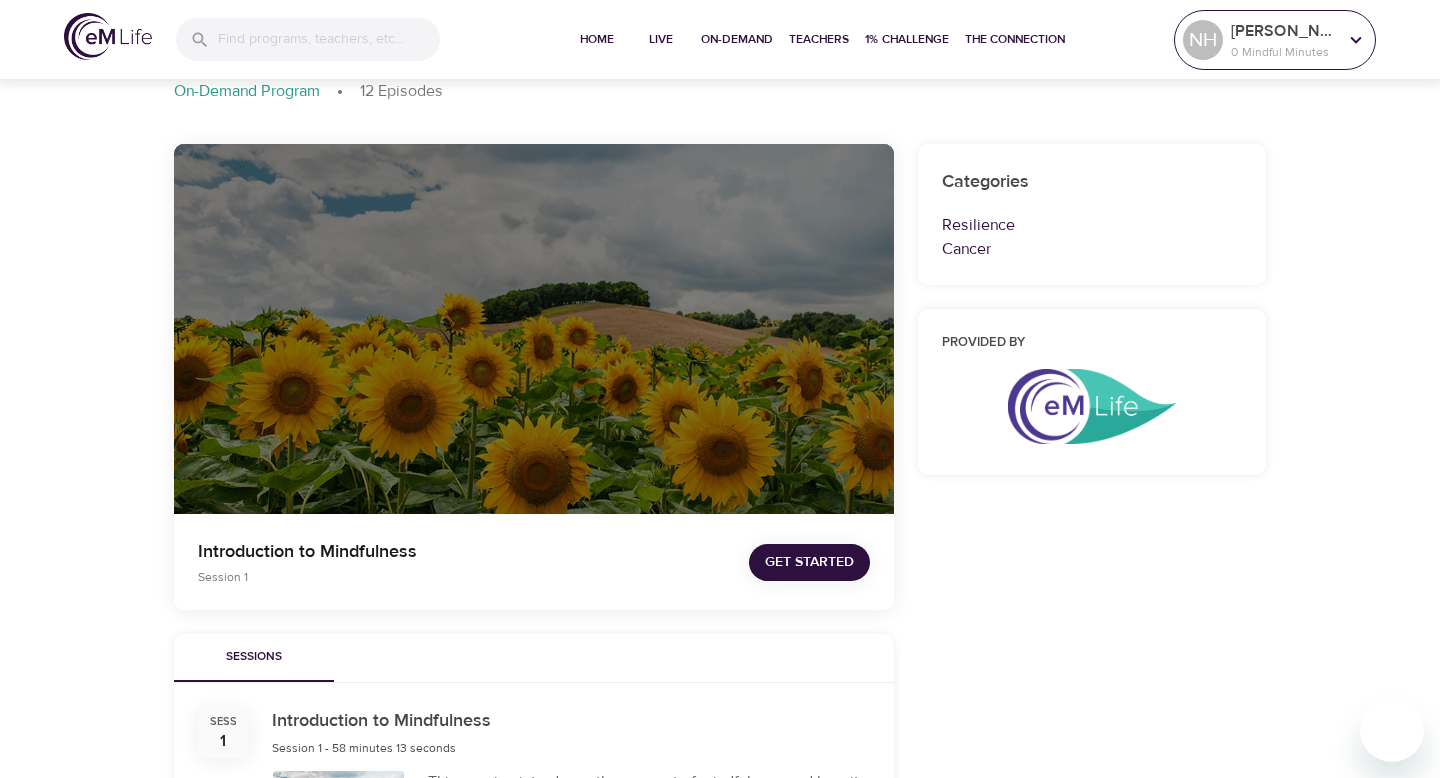 click on "NH [PERSON_NAME] 0 Mindful Minutes" at bounding box center (1275, 40) 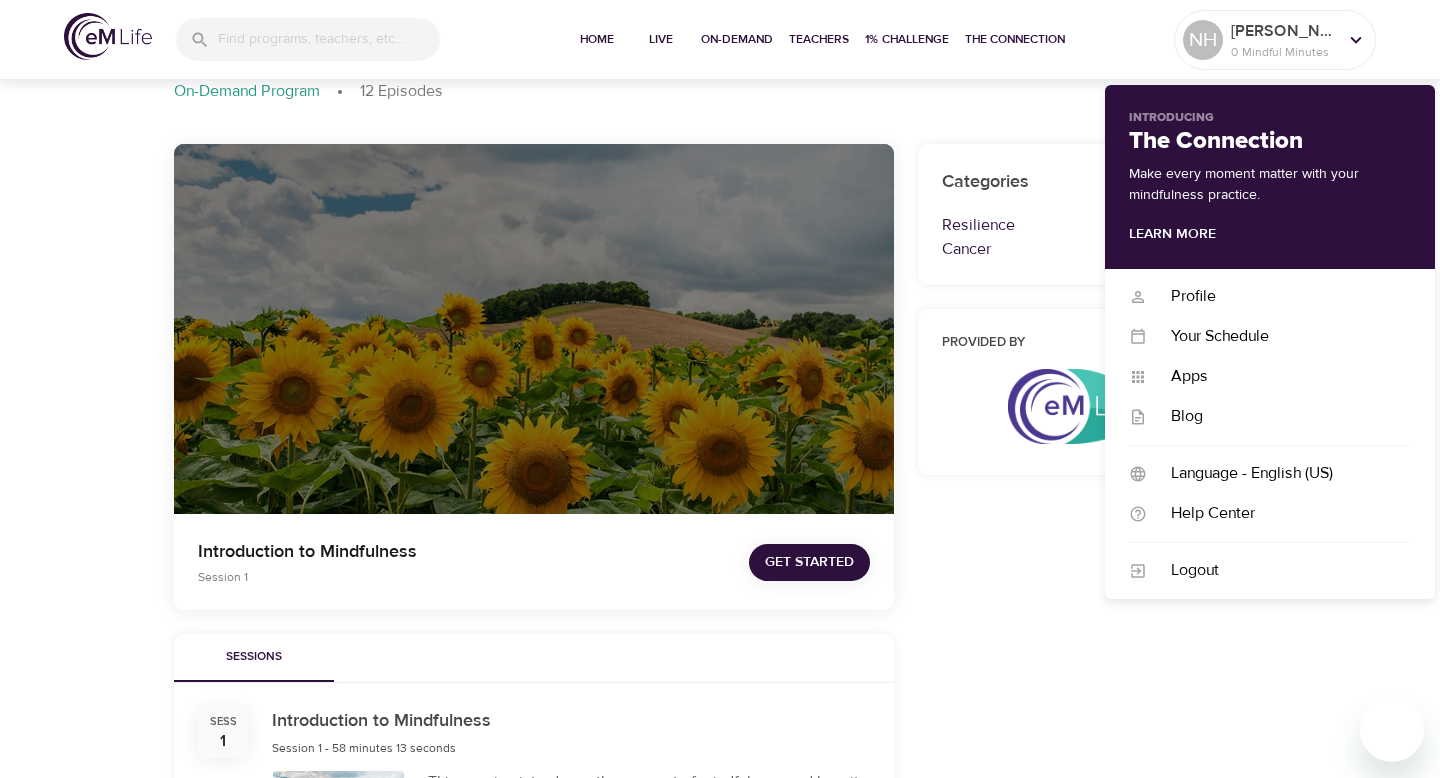 click on "Categories Resilience Cancer Provided by" at bounding box center [1092, 1218] 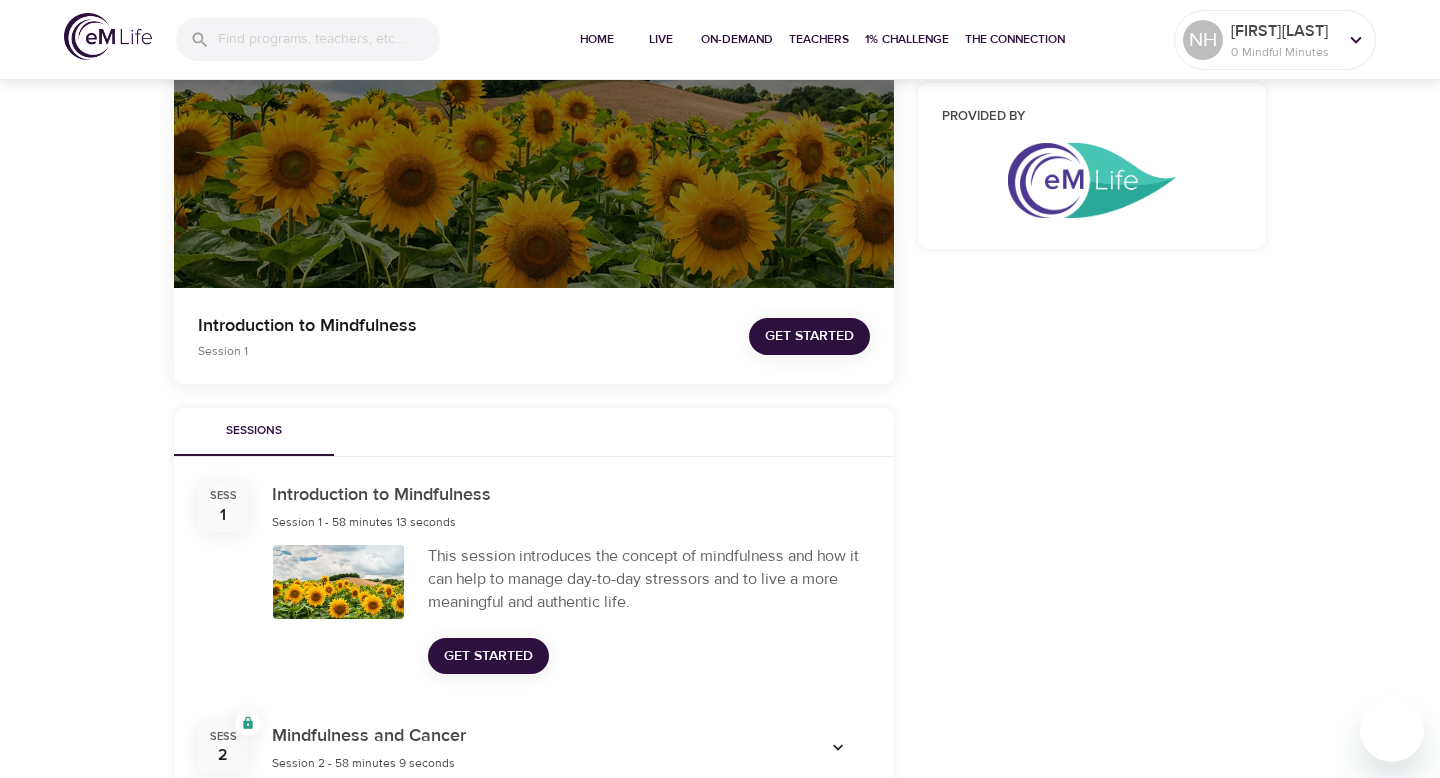 scroll, scrollTop: 372, scrollLeft: 0, axis: vertical 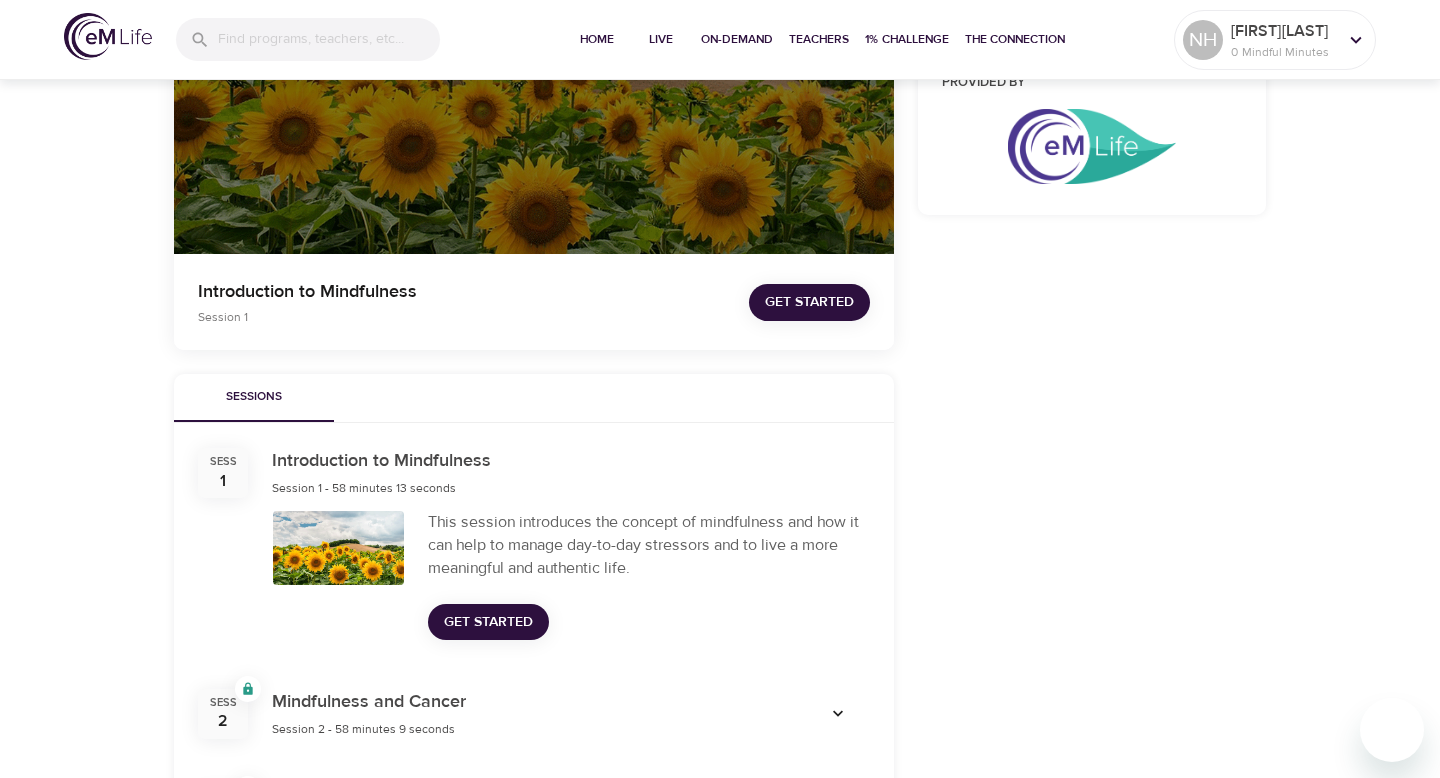 click on "Get Started" at bounding box center (809, 302) 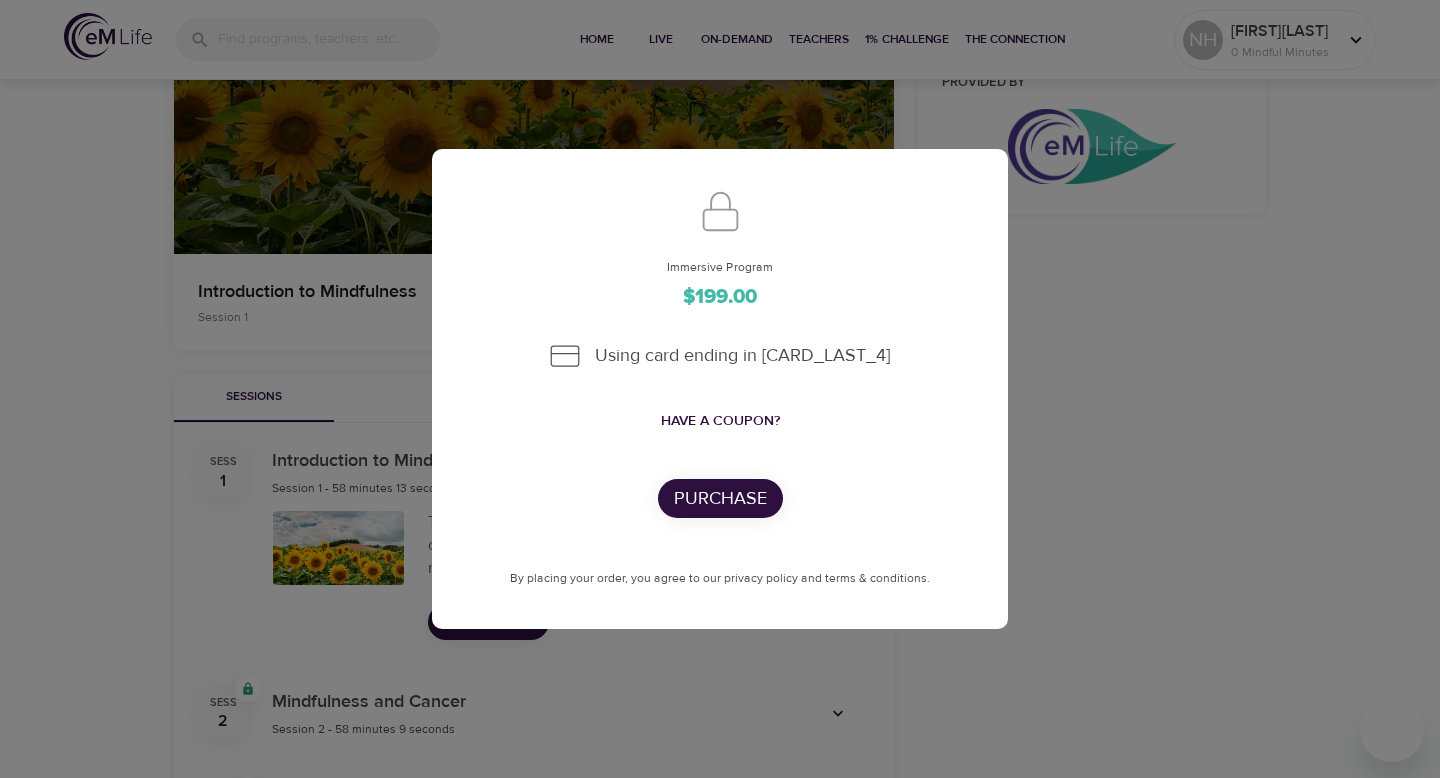 click on "Immersive Program $199.00 Using card ending in [CARD_LAST_4] Have a coupon? Purchase By placing your order, you agree to our privacy policy and terms & conditions." at bounding box center (720, 389) 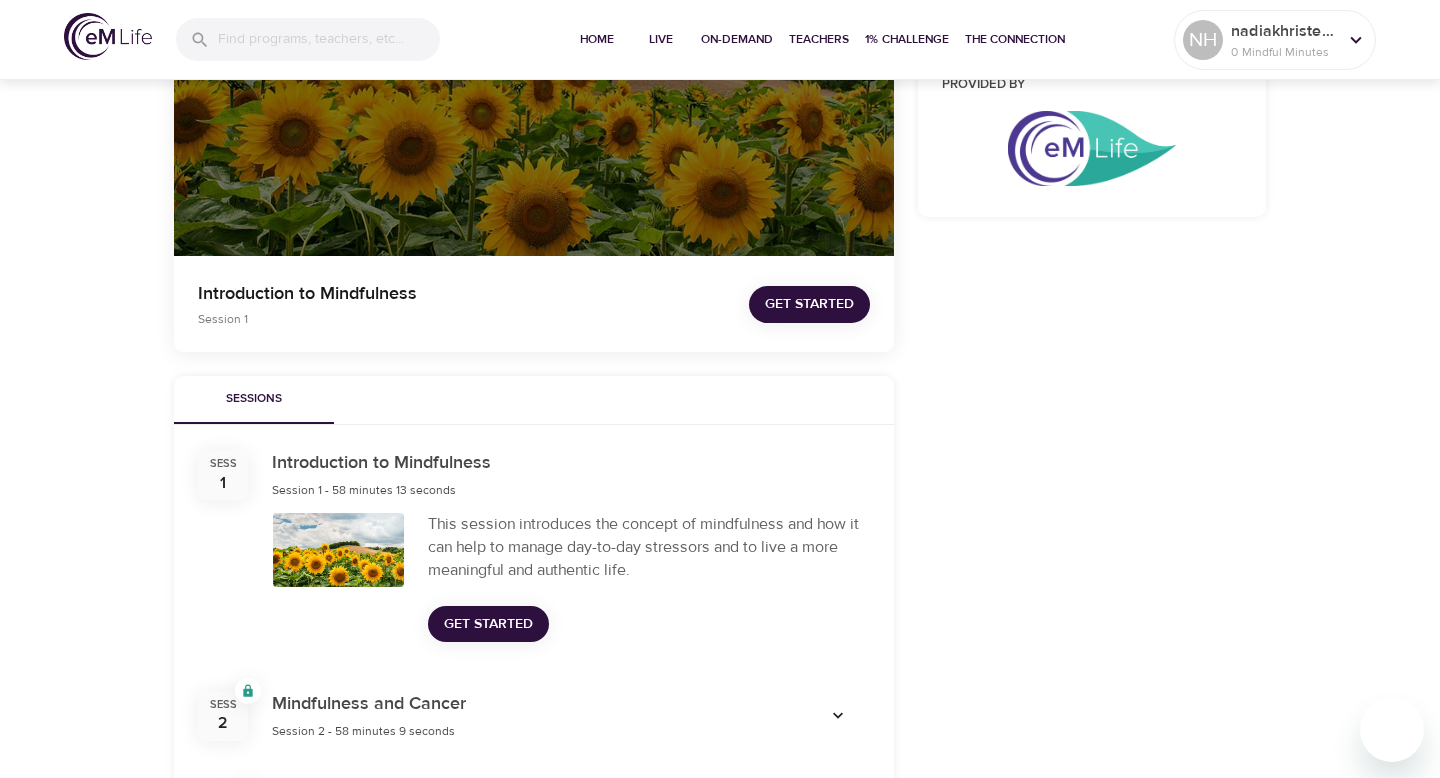 scroll, scrollTop: 372, scrollLeft: 0, axis: vertical 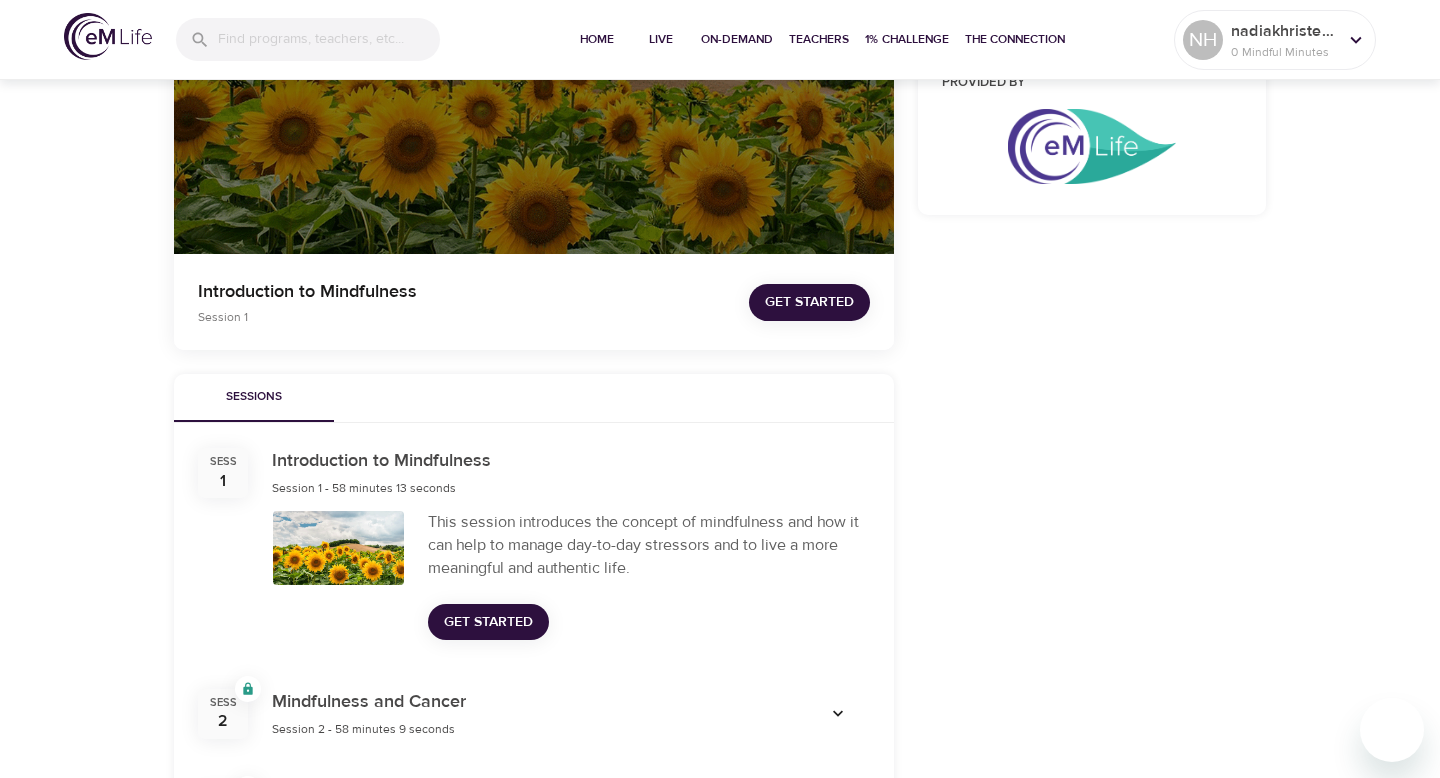 click on "Get Started" at bounding box center [488, 622] 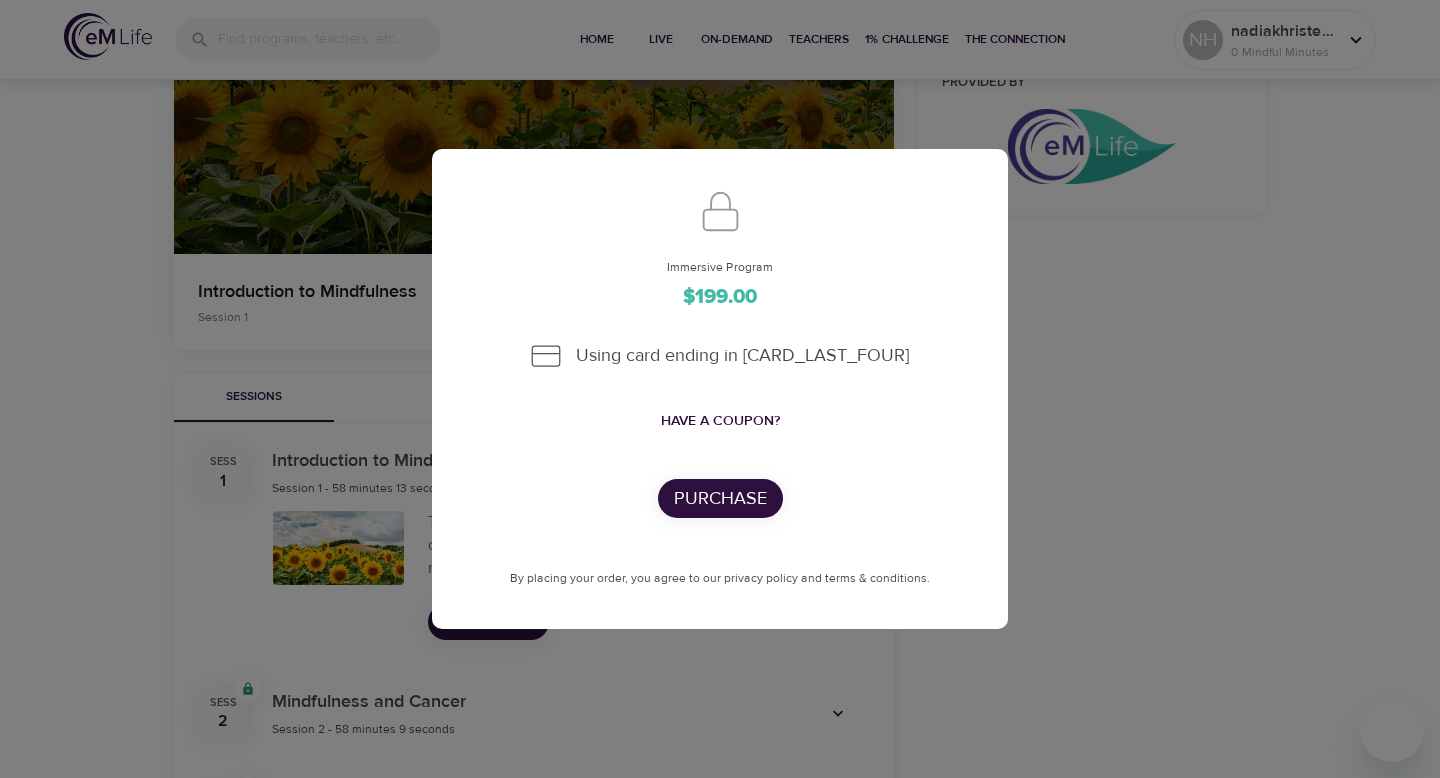 click on "Immersive Program $199.00 Using card ending in [CARD_LAST_FOUR] Have a coupon? Purchase By placing your order, you agree to our privacy policy and terms & conditions." at bounding box center (720, 389) 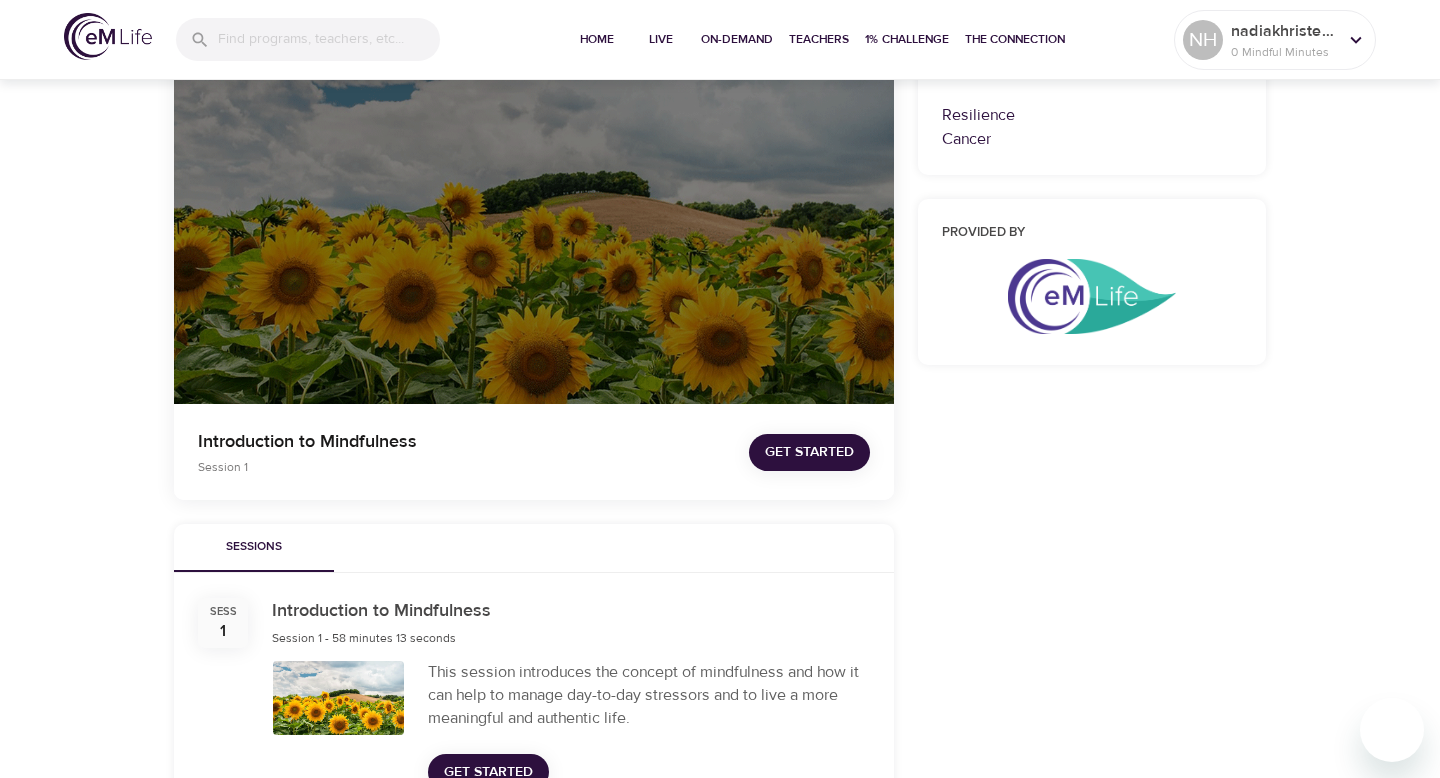 scroll, scrollTop: 0, scrollLeft: 0, axis: both 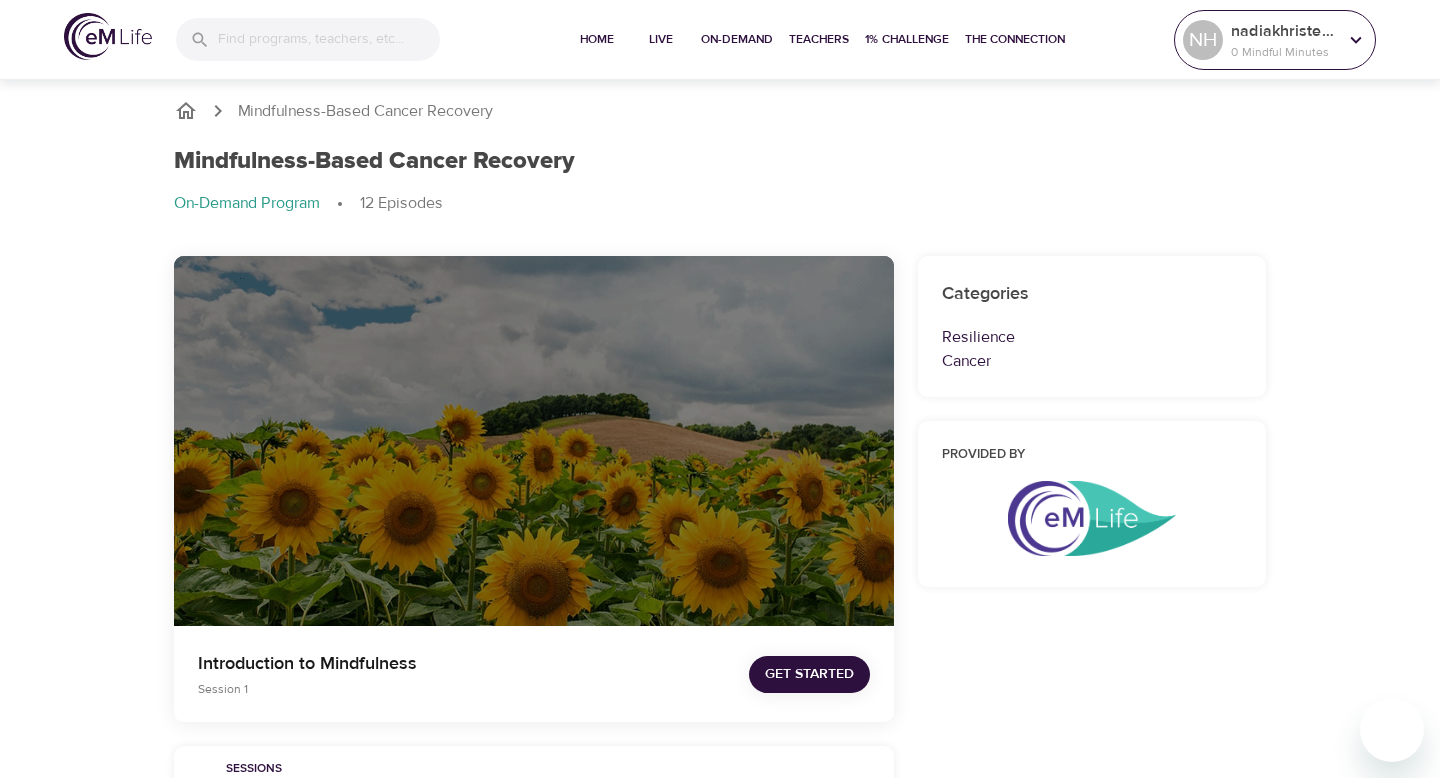 click on "nadiakhristean" at bounding box center (1284, 31) 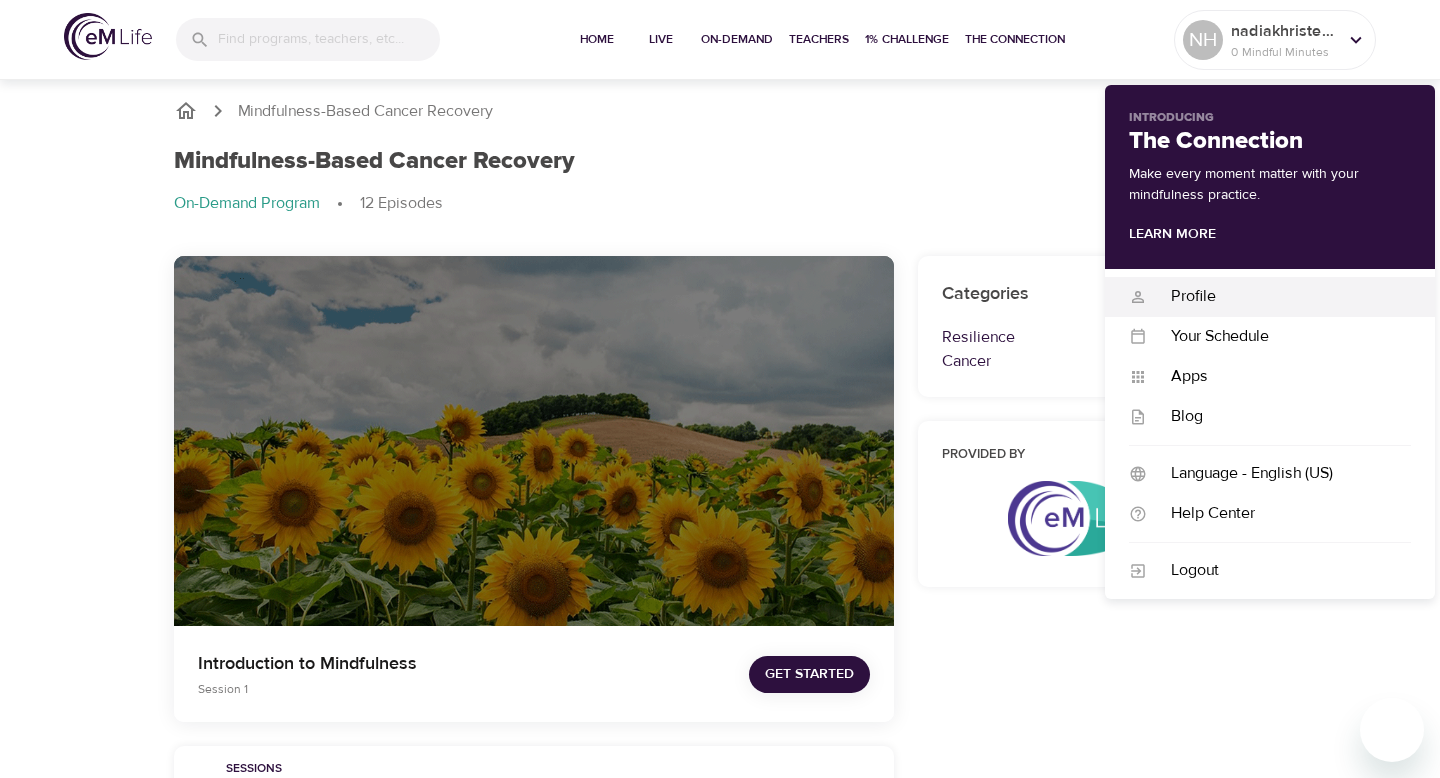 click on "Profile" at bounding box center [1279, 296] 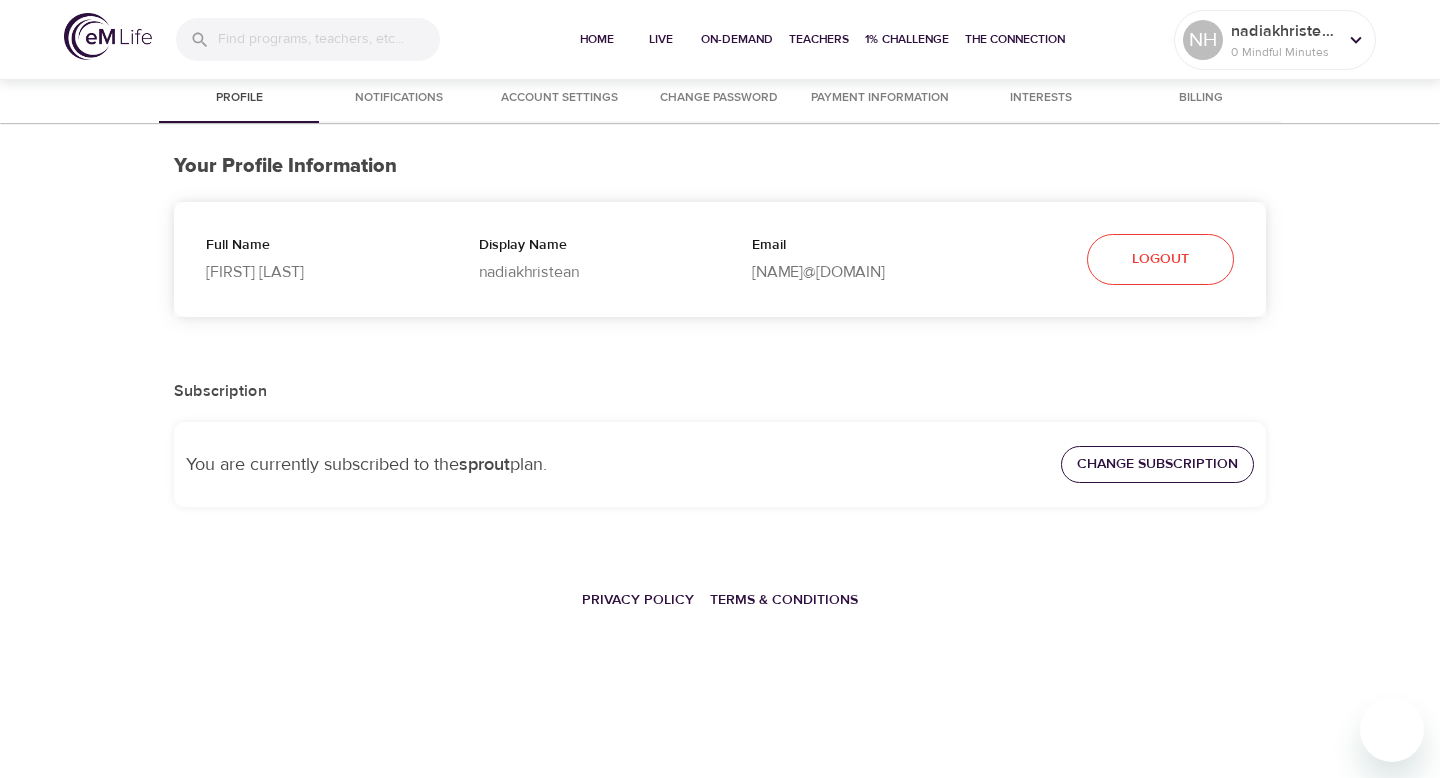 click on "Change Subscription" at bounding box center [1157, 464] 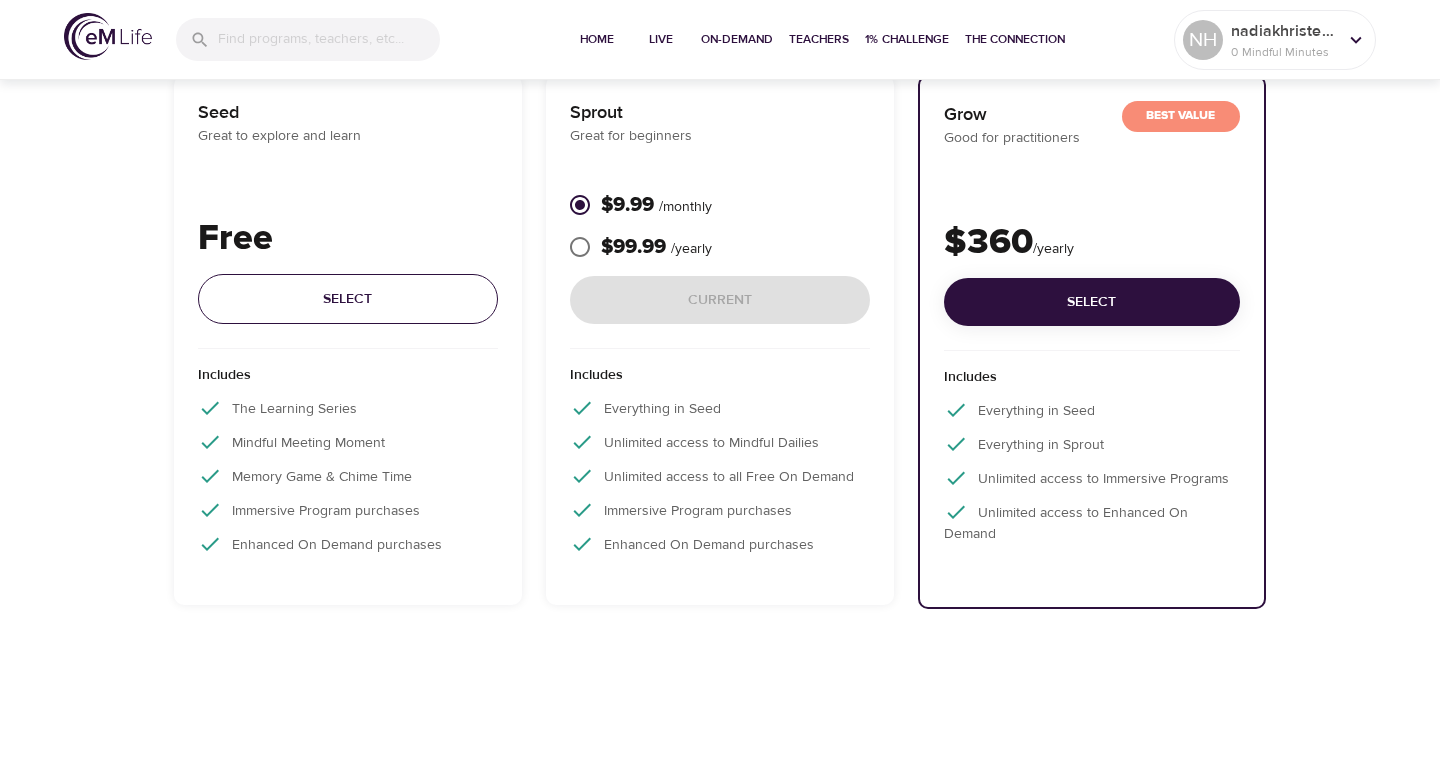 click on "Select" at bounding box center (348, 299) 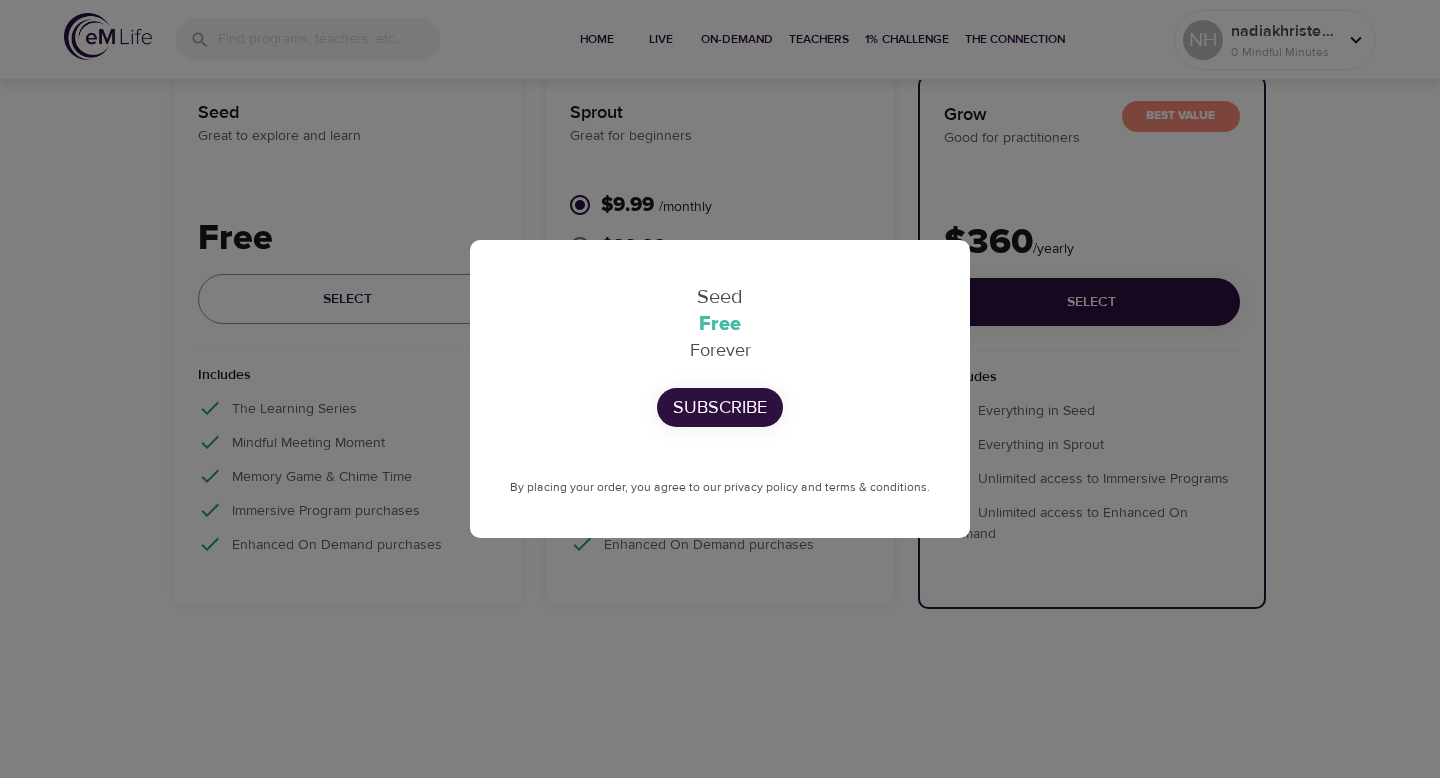 click on "Subscribe" at bounding box center [720, 407] 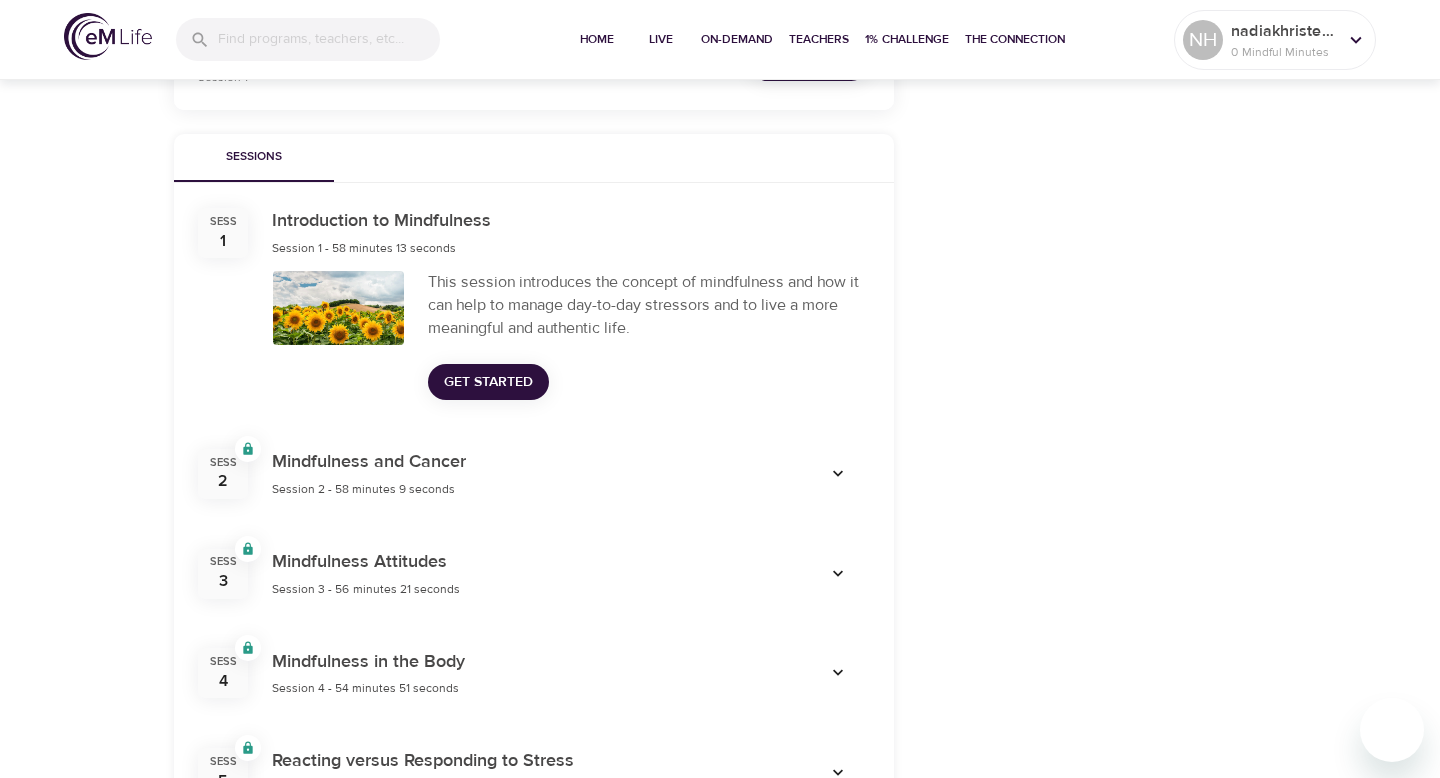 scroll, scrollTop: 604, scrollLeft: 0, axis: vertical 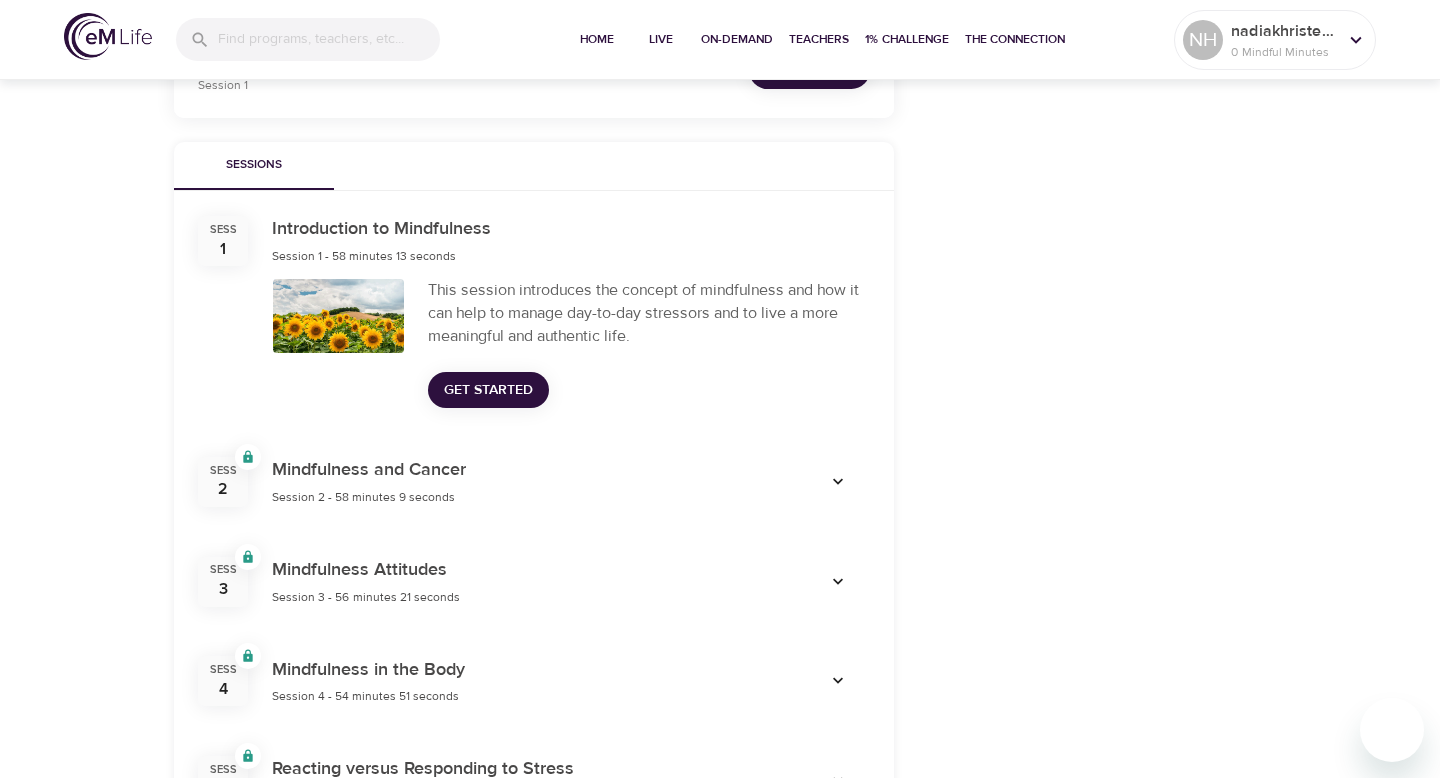 click at bounding box center [838, 482] 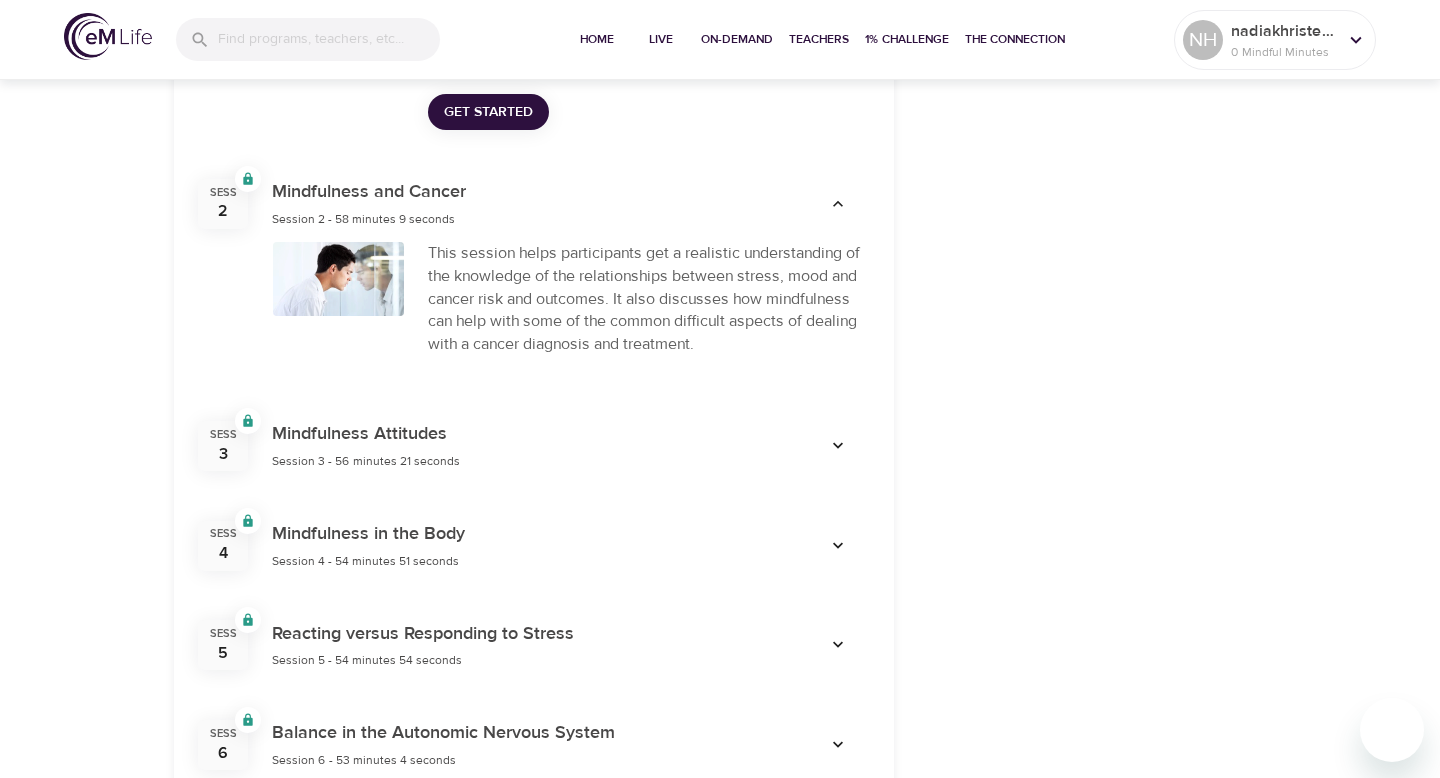 scroll, scrollTop: 889, scrollLeft: 0, axis: vertical 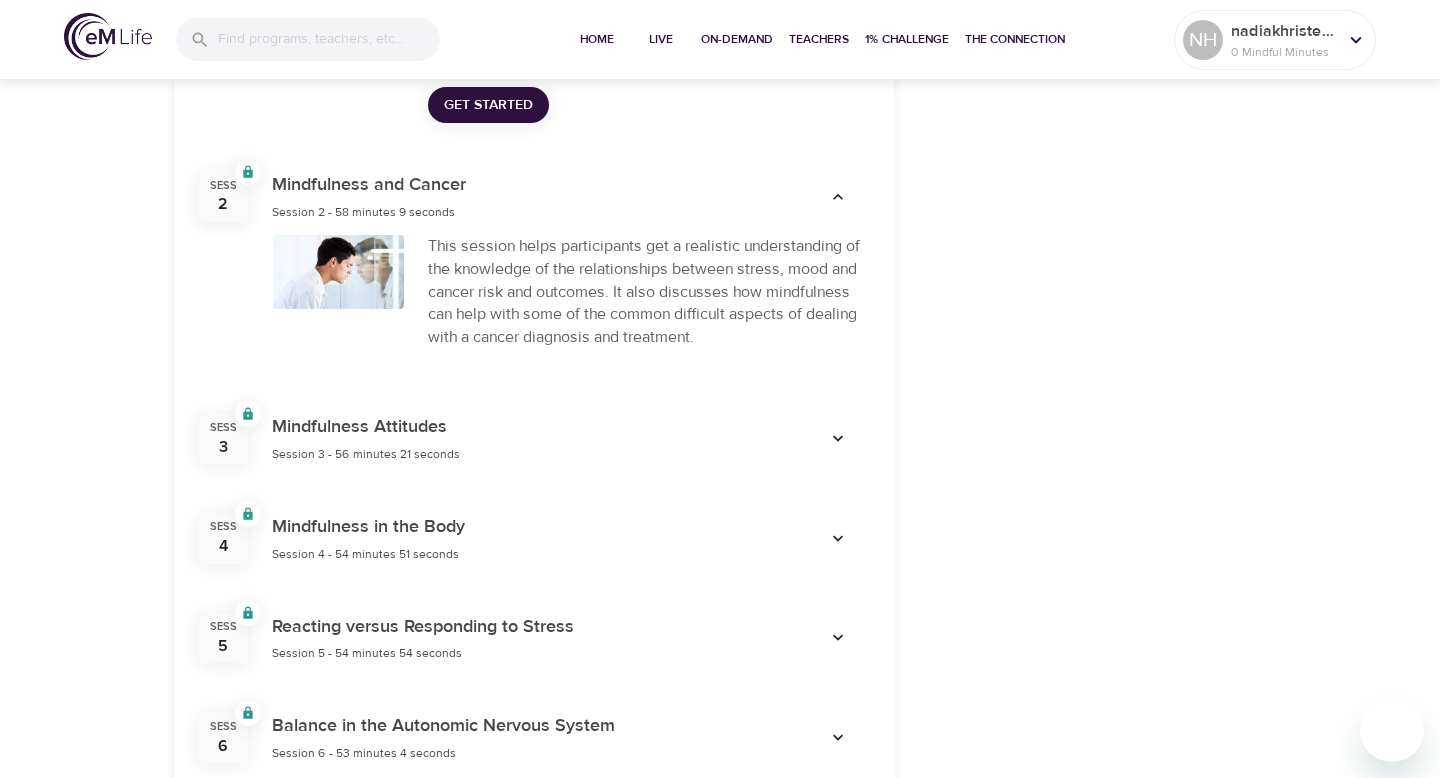 click at bounding box center [838, 439] 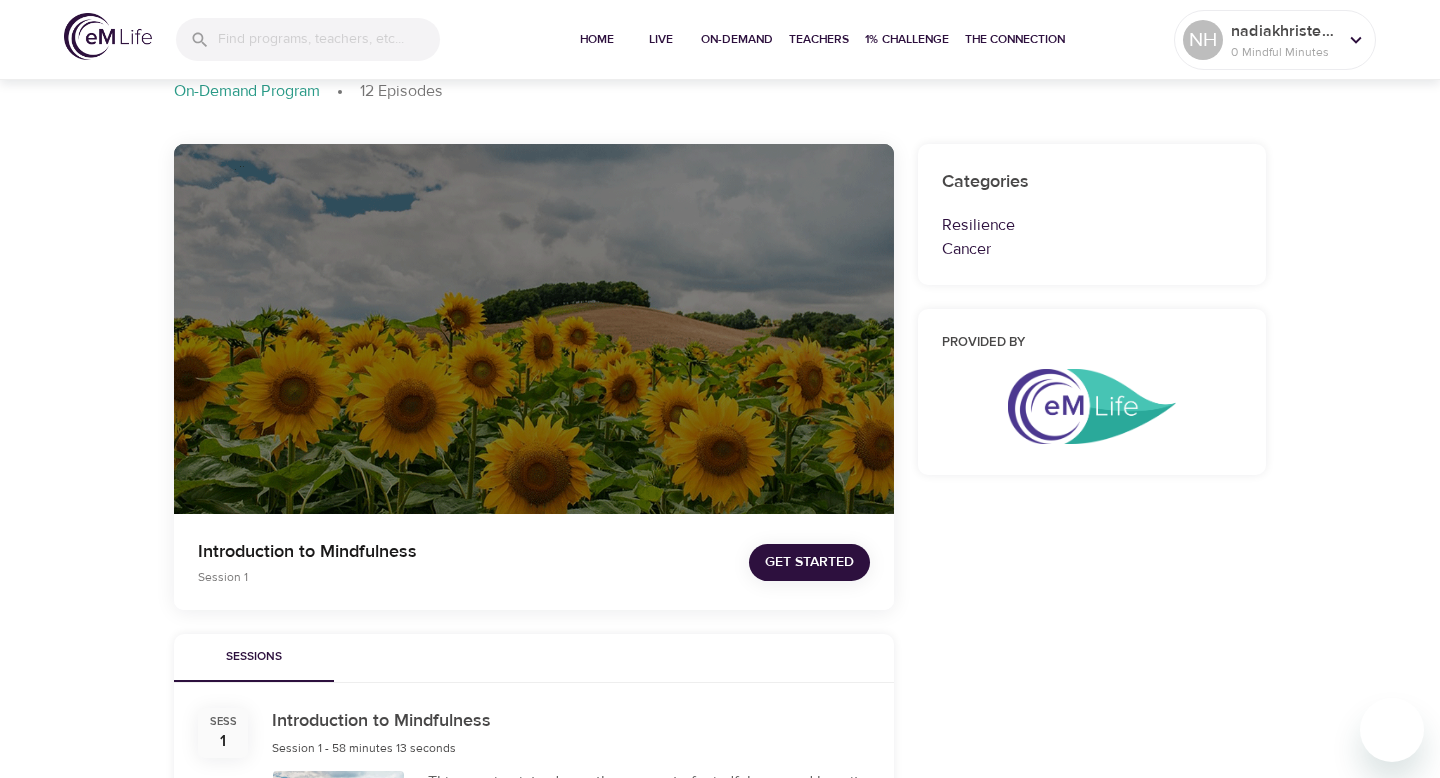 scroll, scrollTop: 0, scrollLeft: 0, axis: both 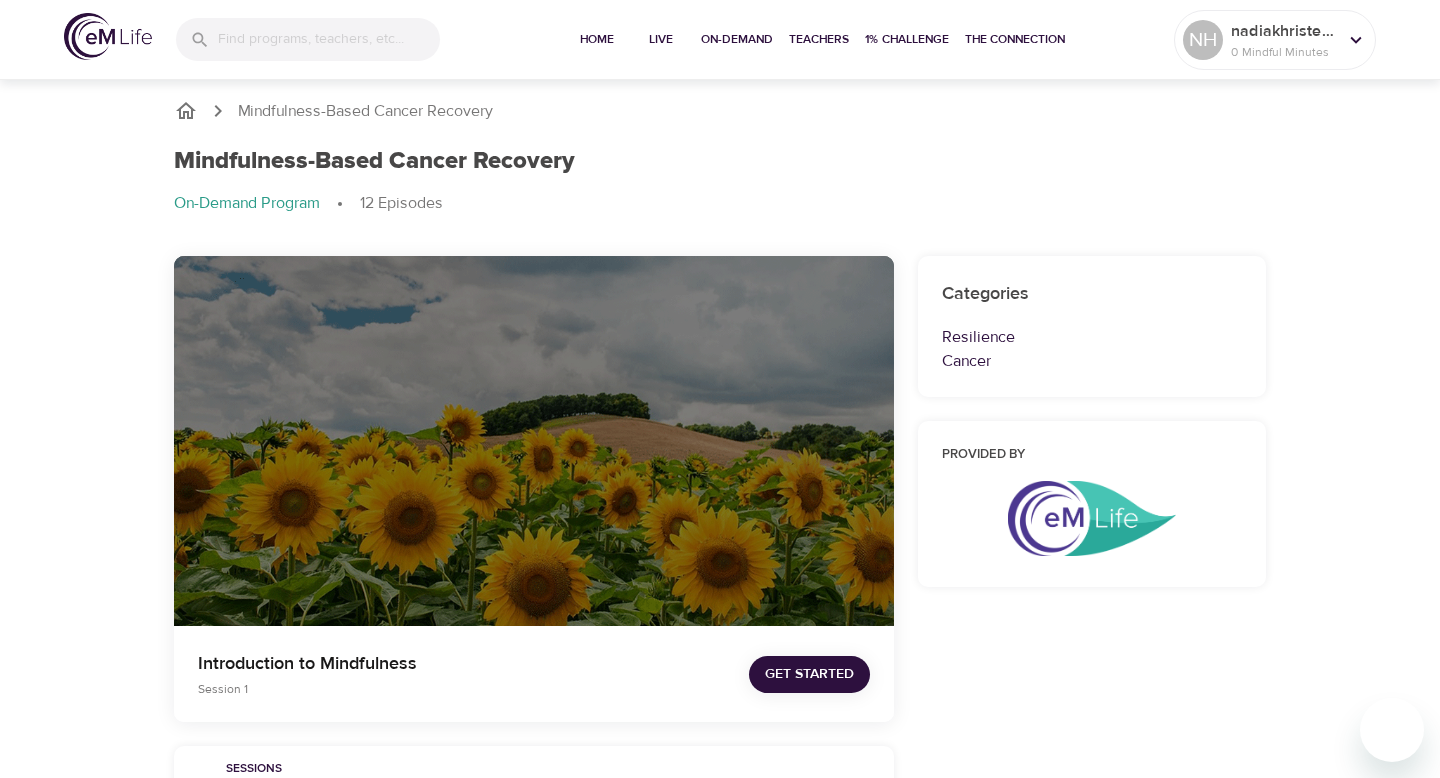click on "On-Demand Program" at bounding box center [247, 203] 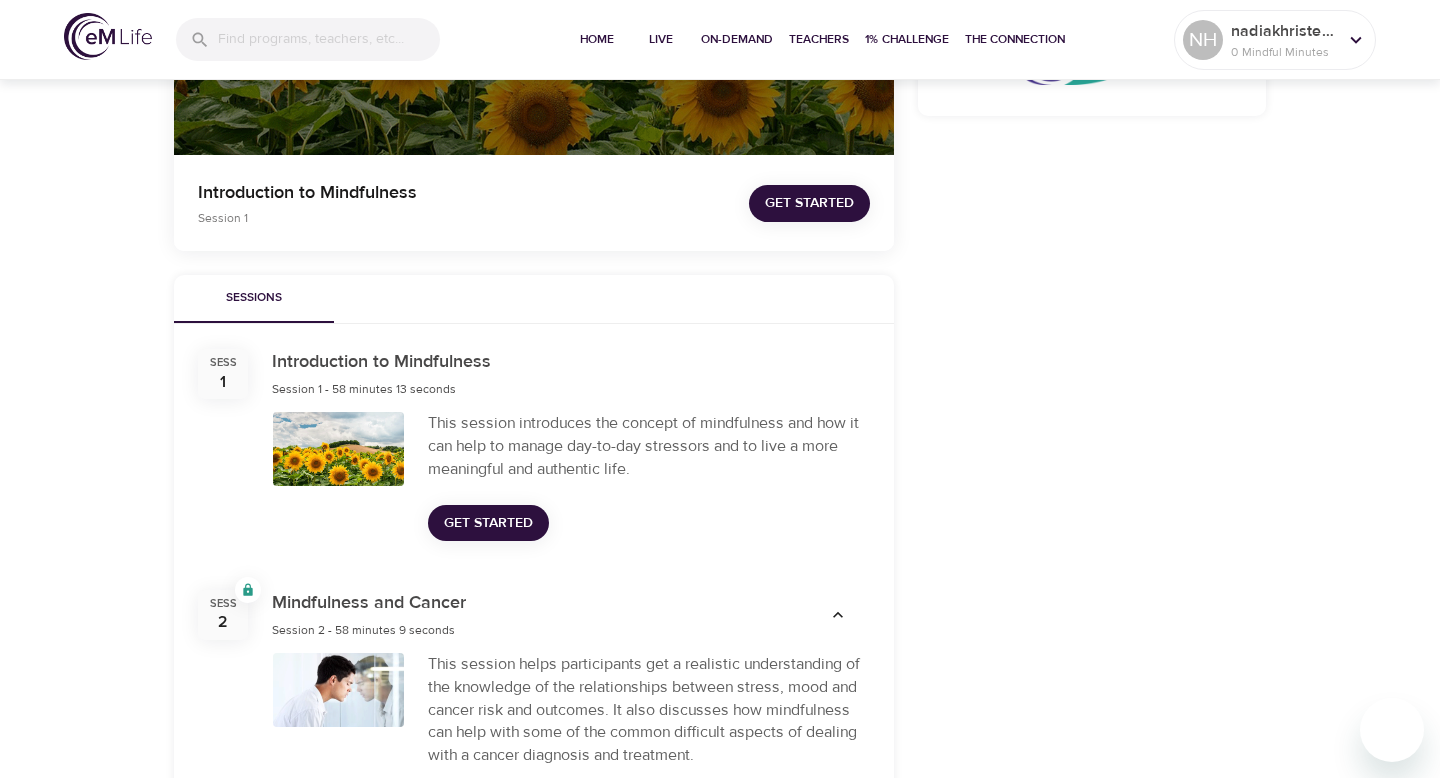 scroll, scrollTop: 514, scrollLeft: 0, axis: vertical 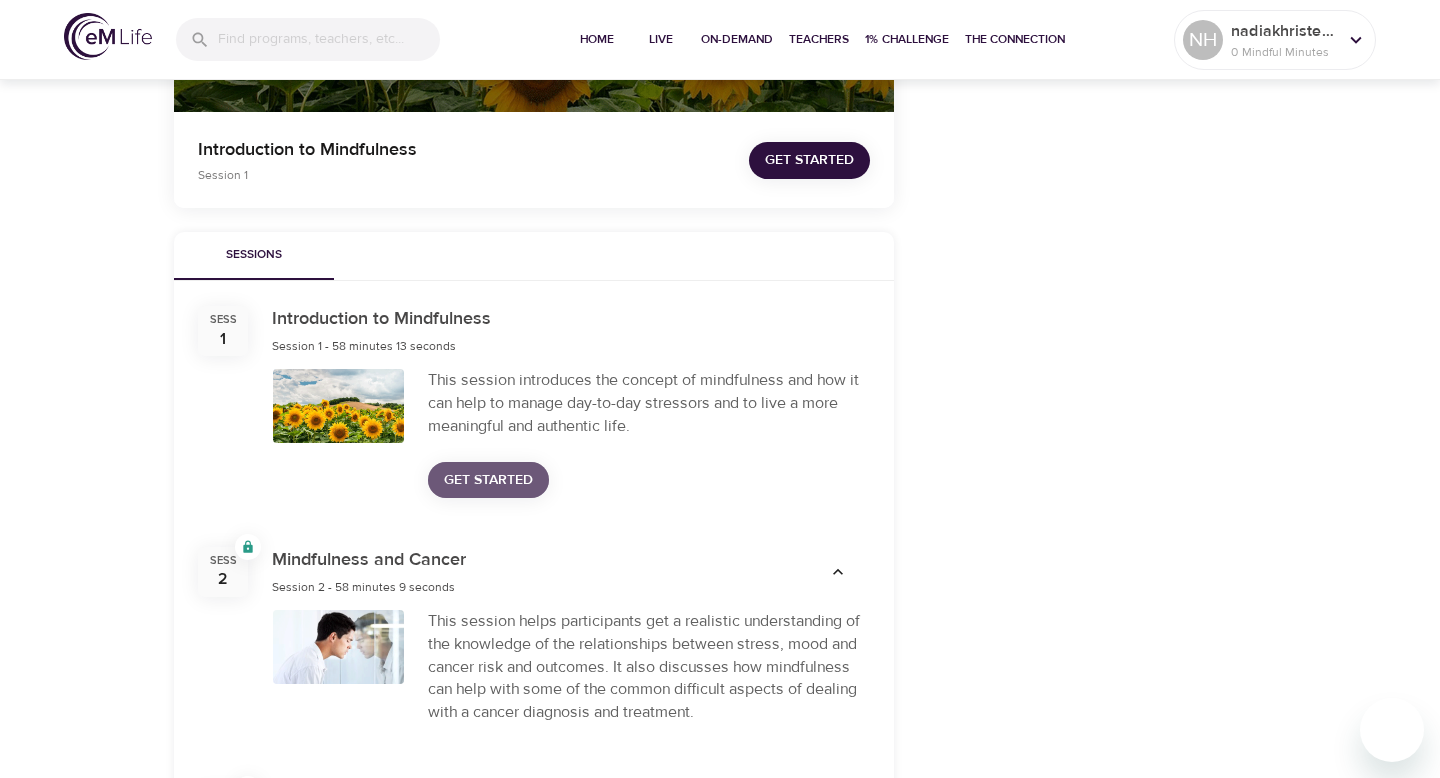 click on "Get Started" at bounding box center [488, 480] 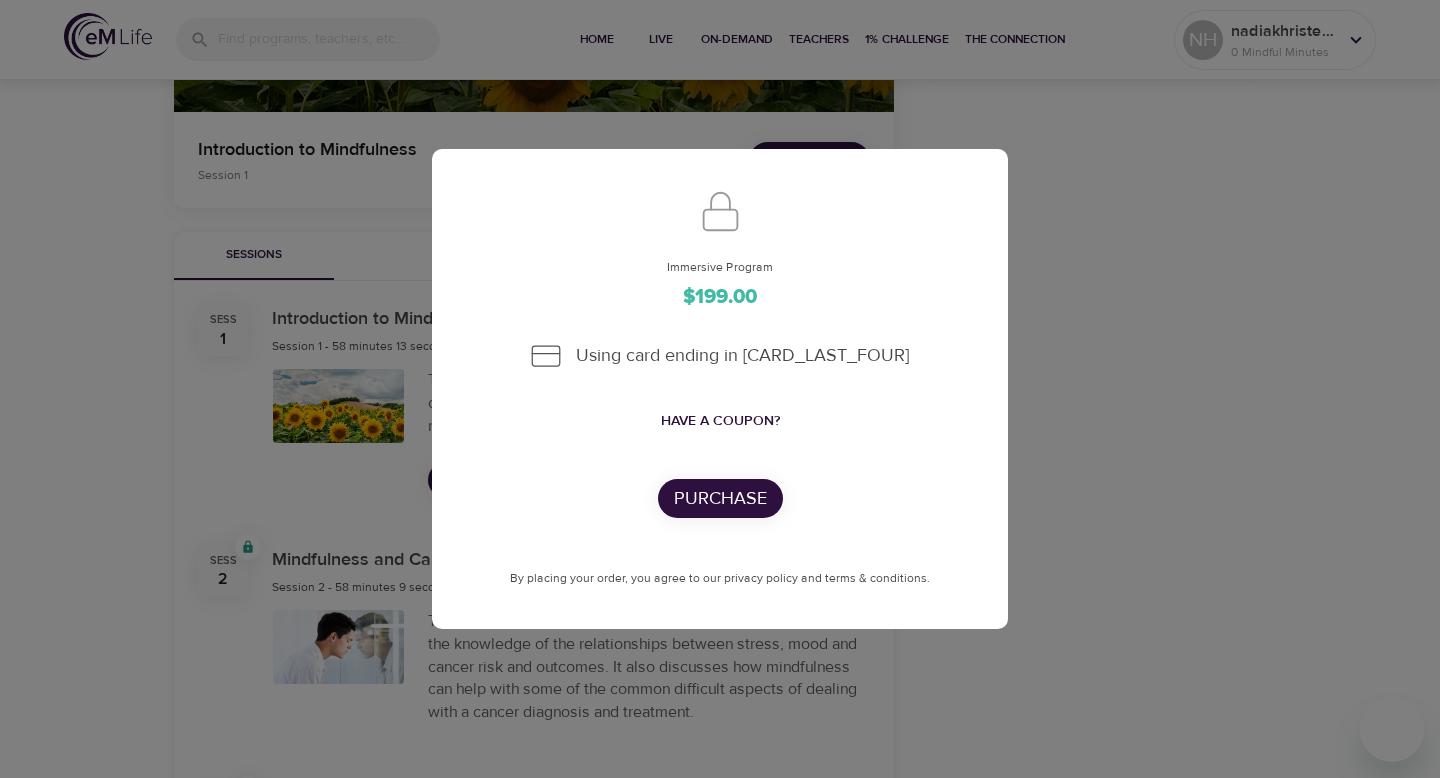 click on "Immersive Program $199.00 Using card ending in [CARD_LAST_FOUR] Have a coupon? Purchase By placing your order, you agree to our privacy policy and terms & conditions." at bounding box center (720, 389) 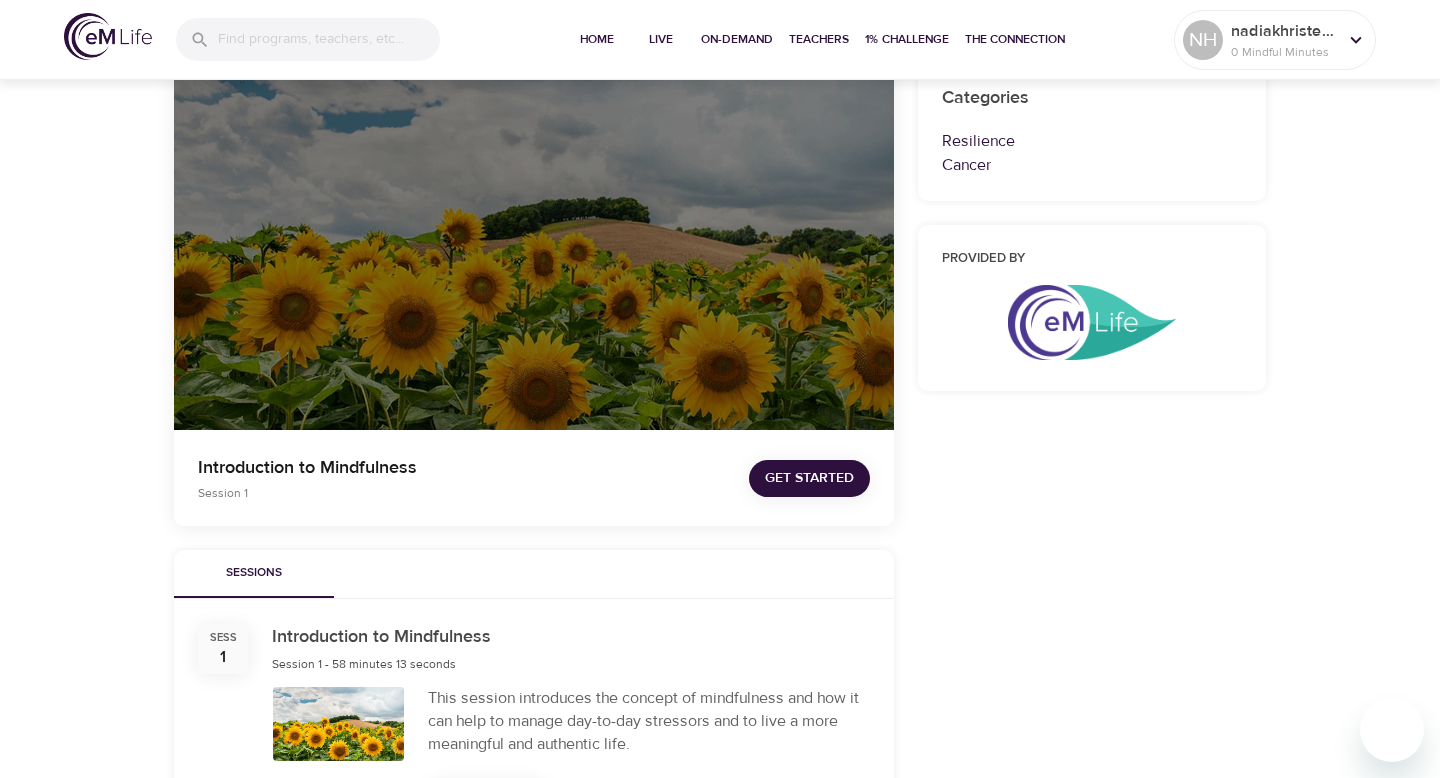 scroll, scrollTop: 0, scrollLeft: 0, axis: both 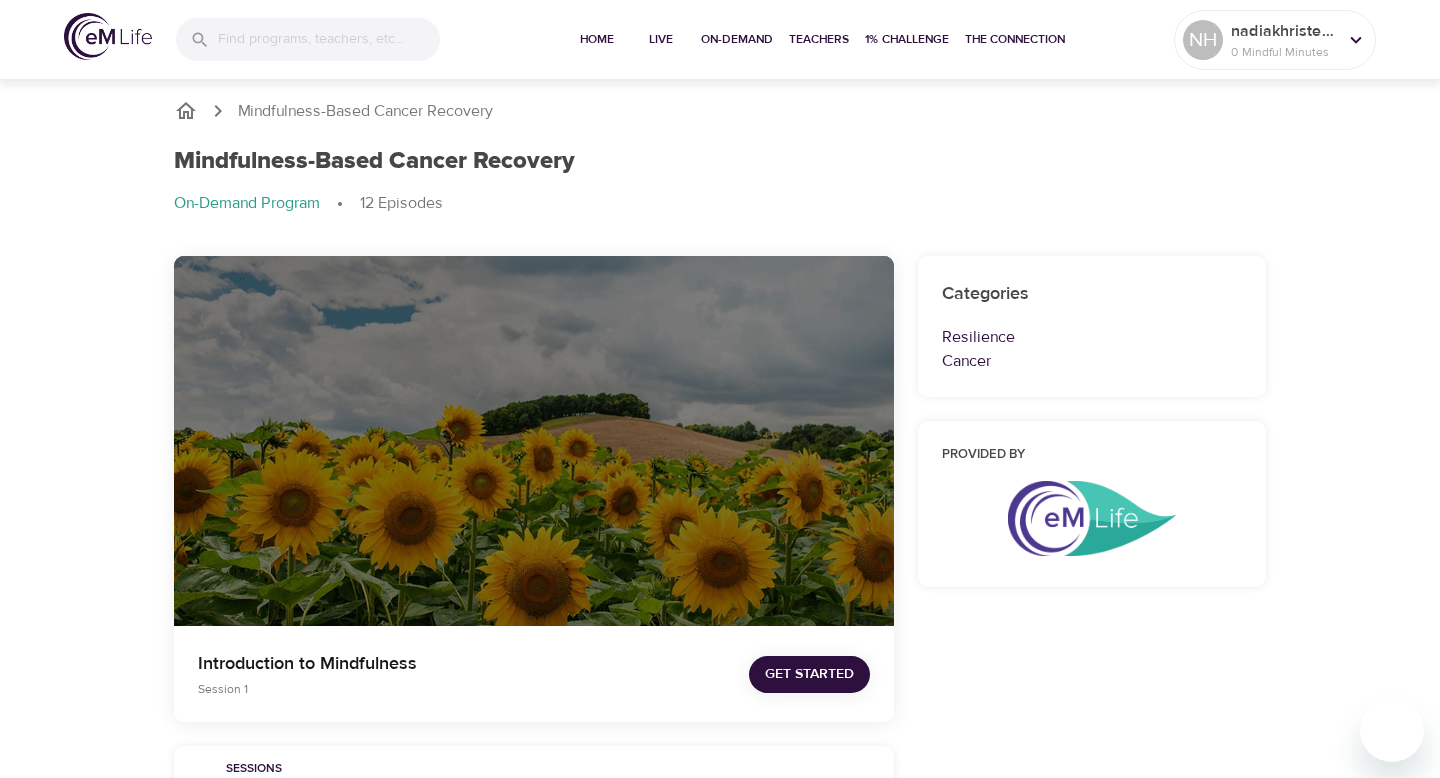 click on "Mindfulness-Based Cancer Recovery On-Demand Program 12 Episodes" at bounding box center [720, 189] 